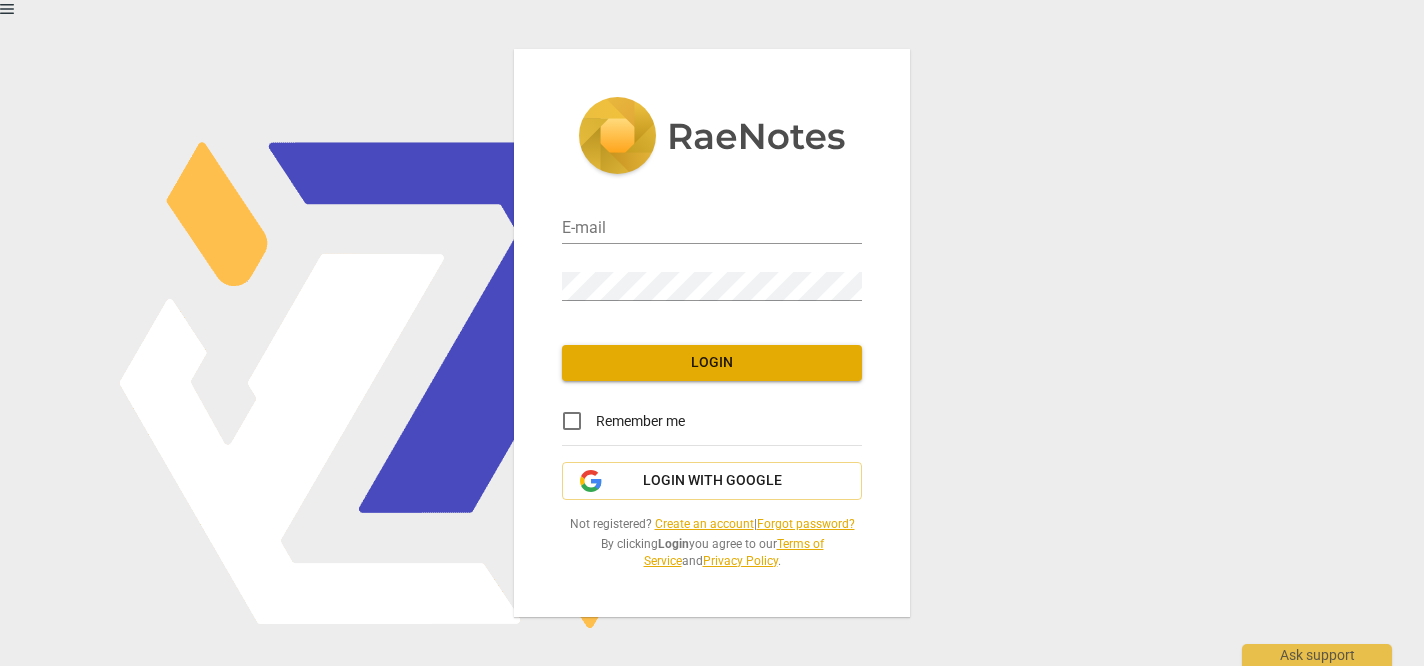 scroll, scrollTop: 0, scrollLeft: 0, axis: both 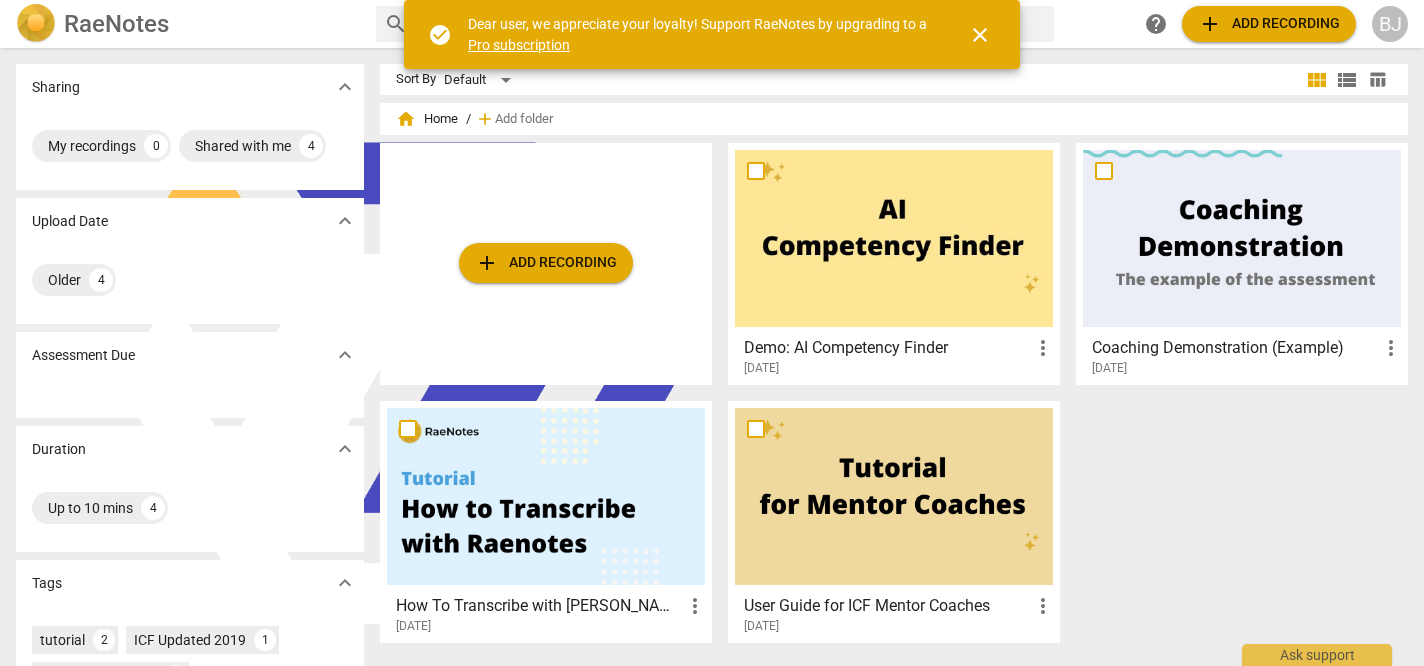 click on "close" at bounding box center [980, 35] 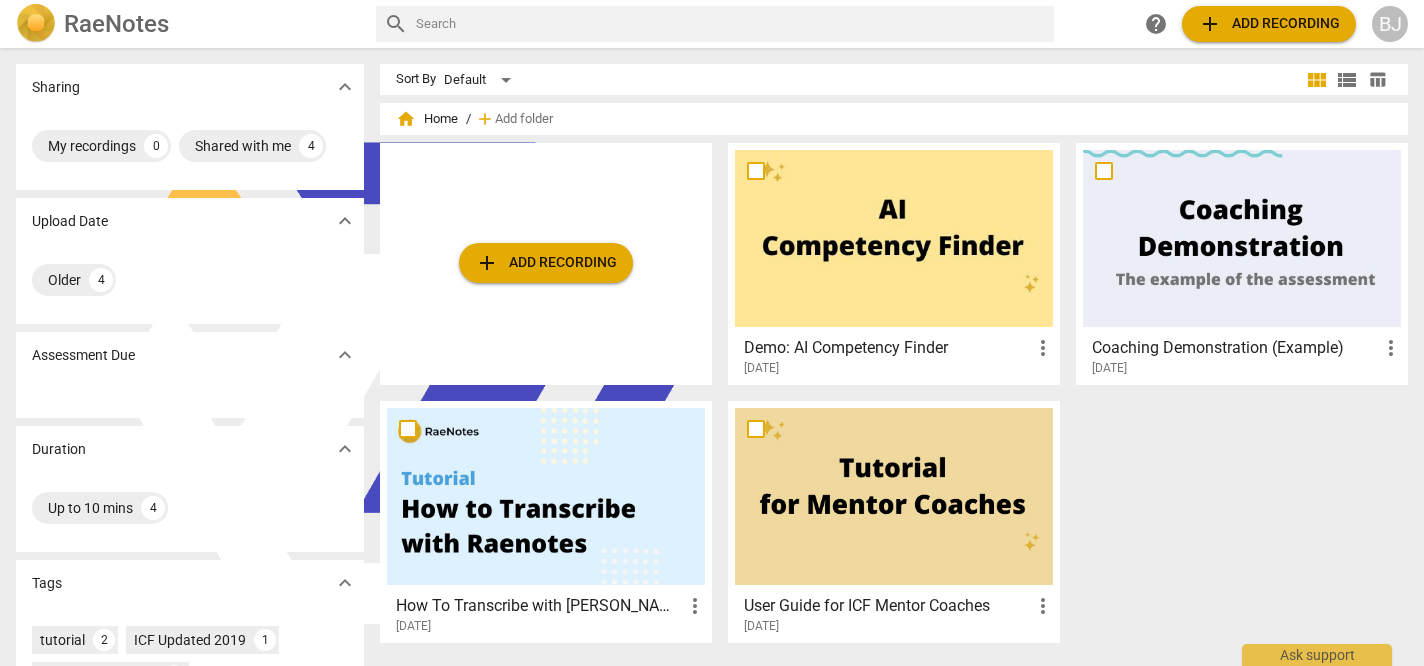 click on "add   Add recording" at bounding box center (546, 263) 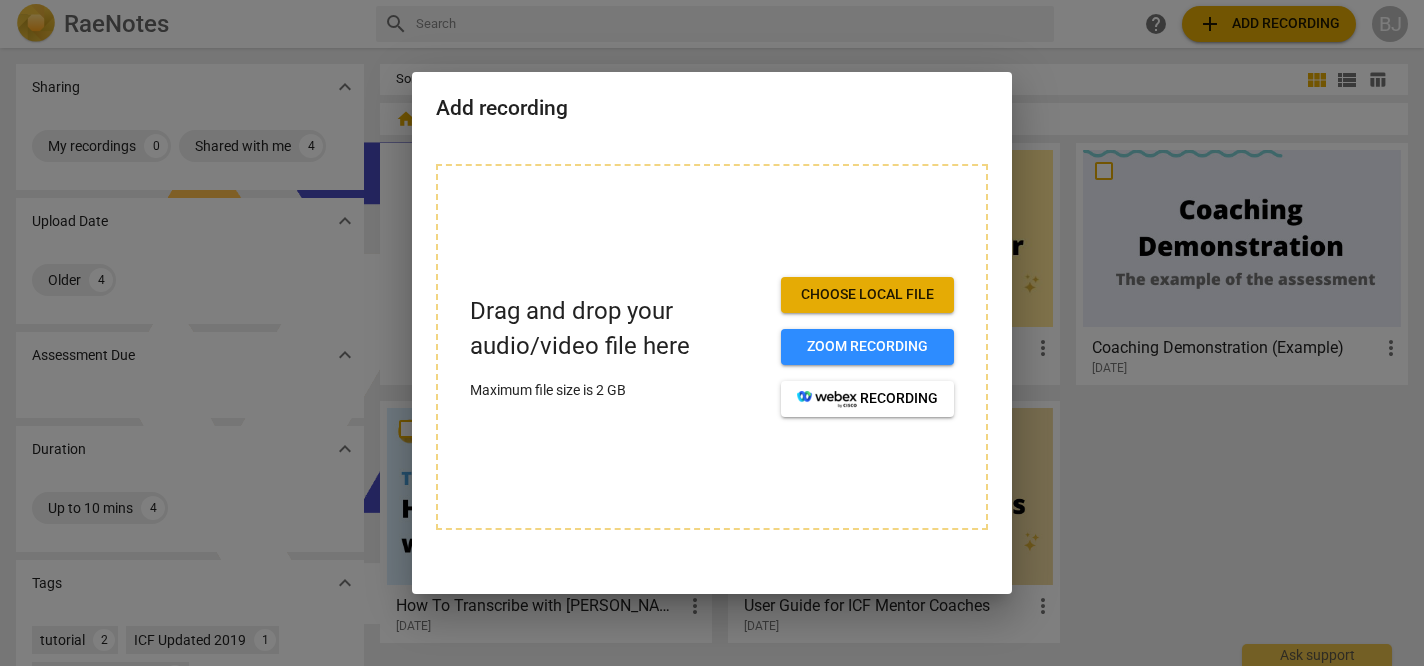 click on "Choose local file" at bounding box center [867, 295] 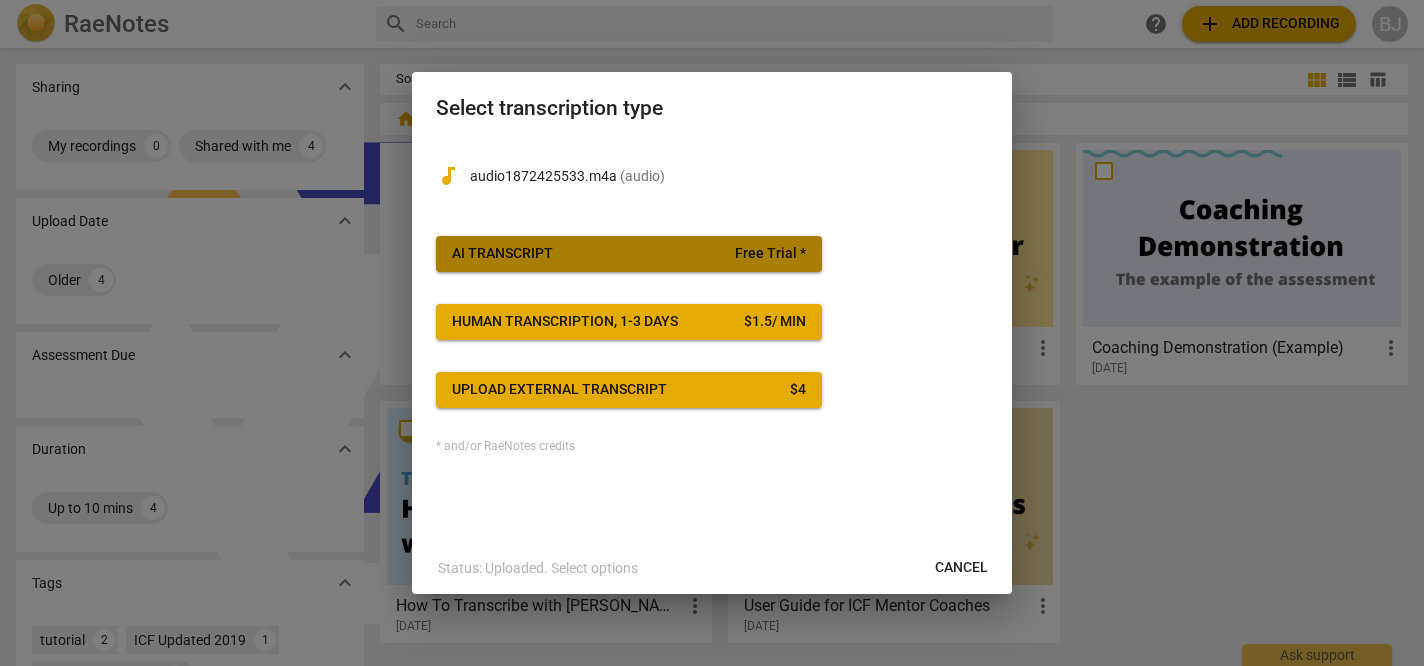 click on "AI Transcript" at bounding box center [502, 254] 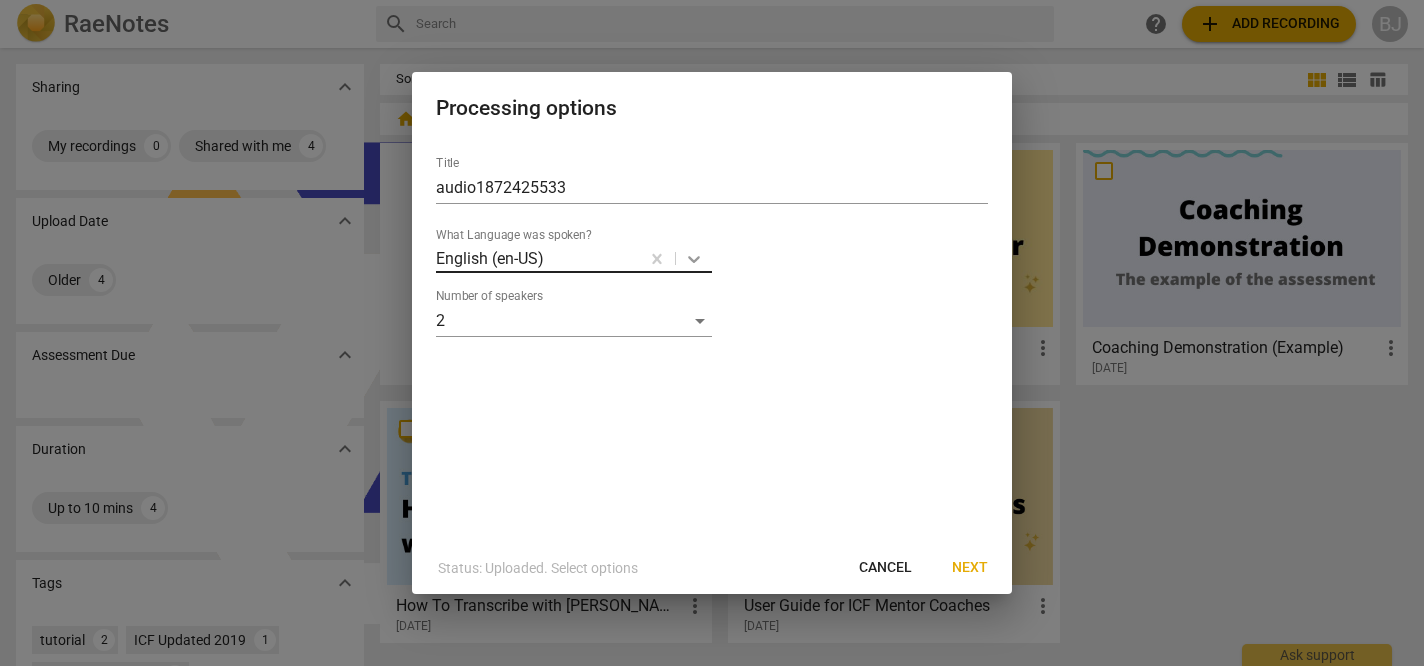 click 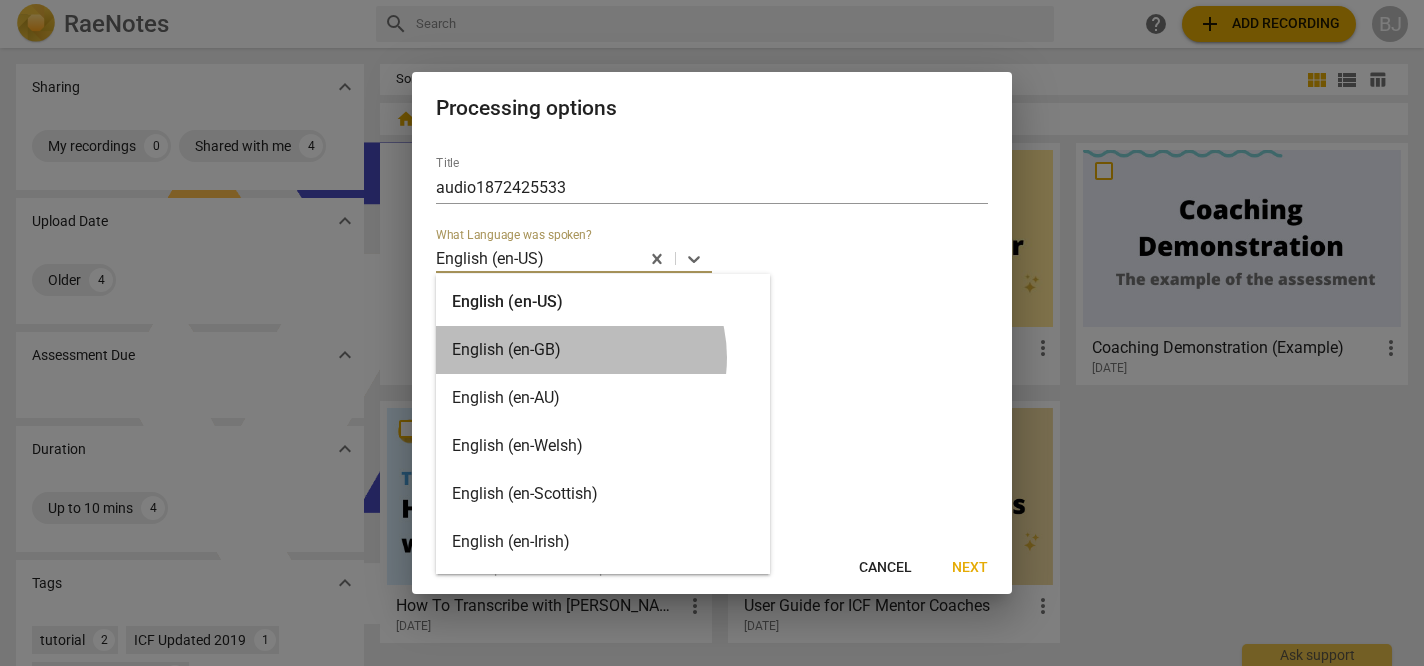 click on "English (en-GB)" at bounding box center (603, 350) 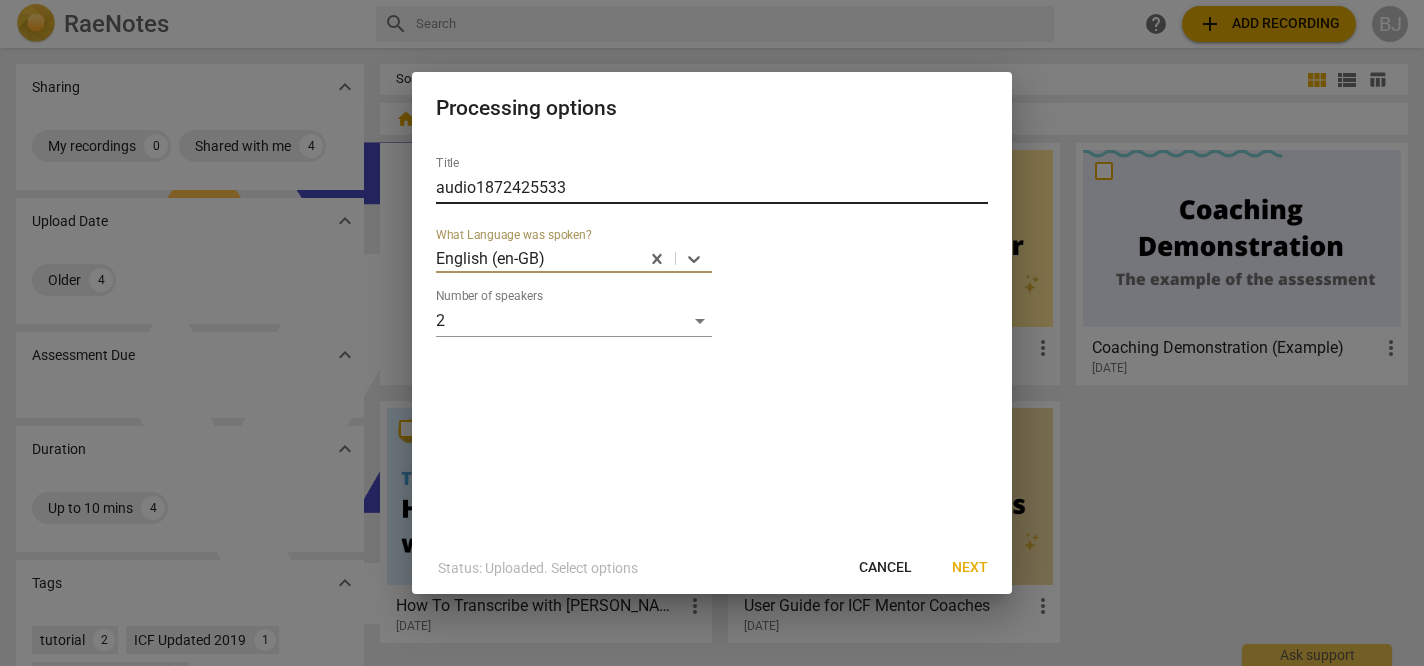 click on "audio1872425533" at bounding box center (712, 188) 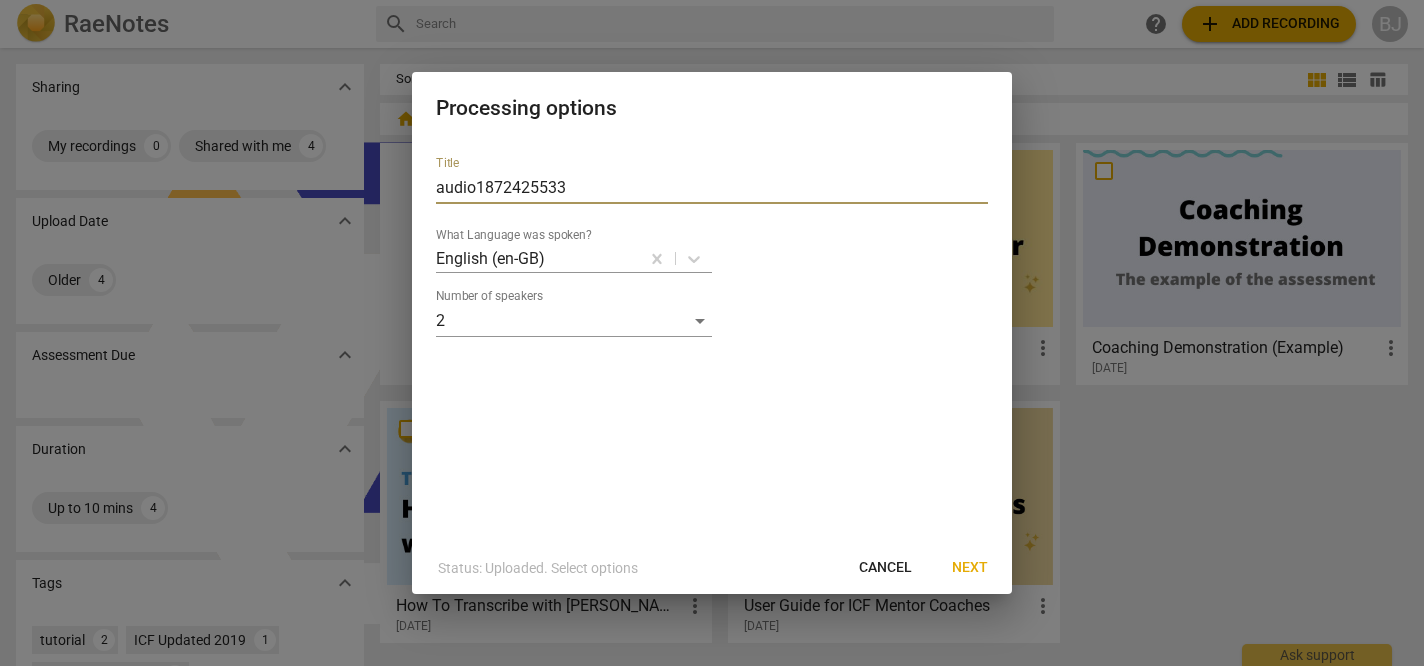 click on "audio1872425533" at bounding box center [712, 188] 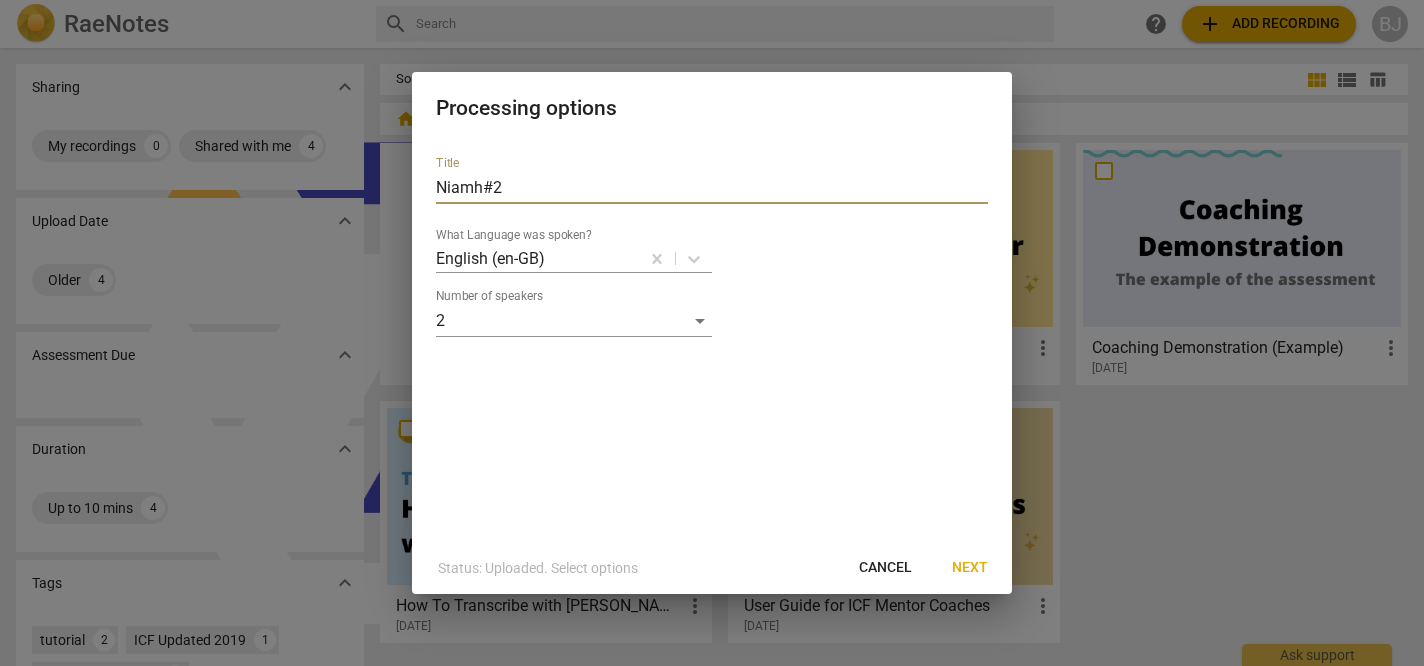 type on "Niamh#2" 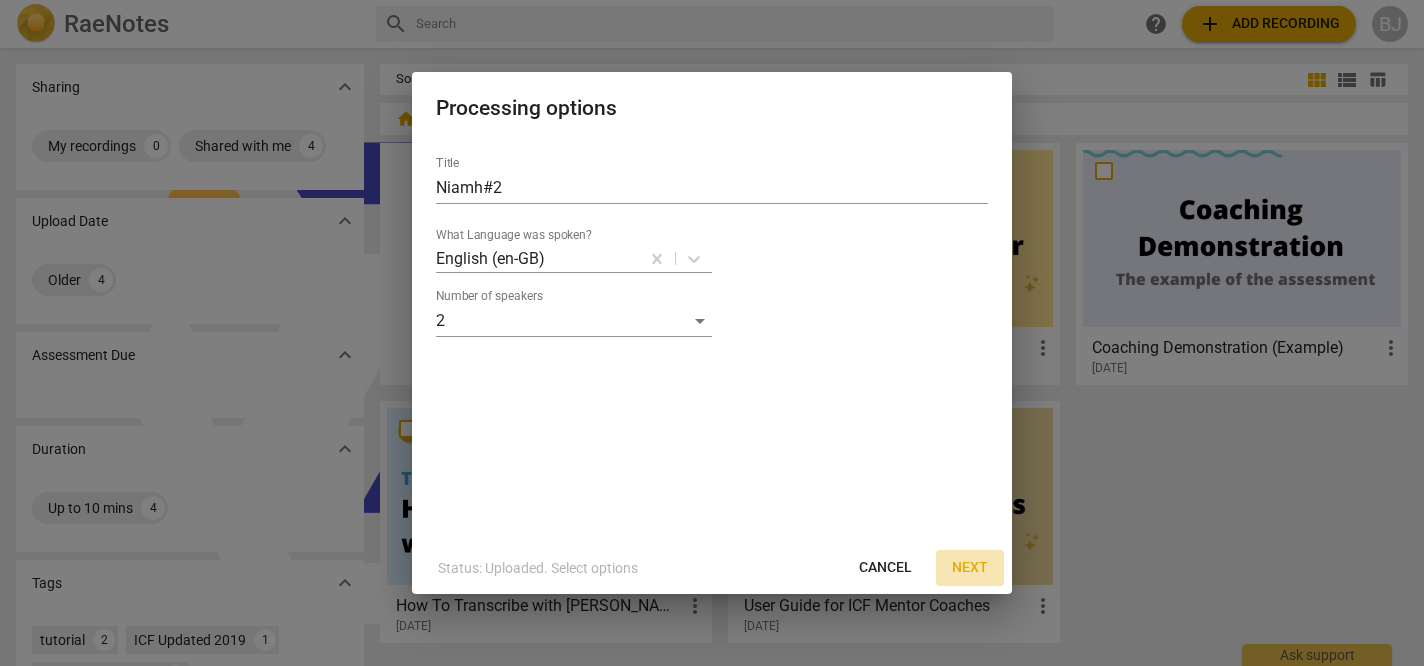 click on "Next" at bounding box center (970, 568) 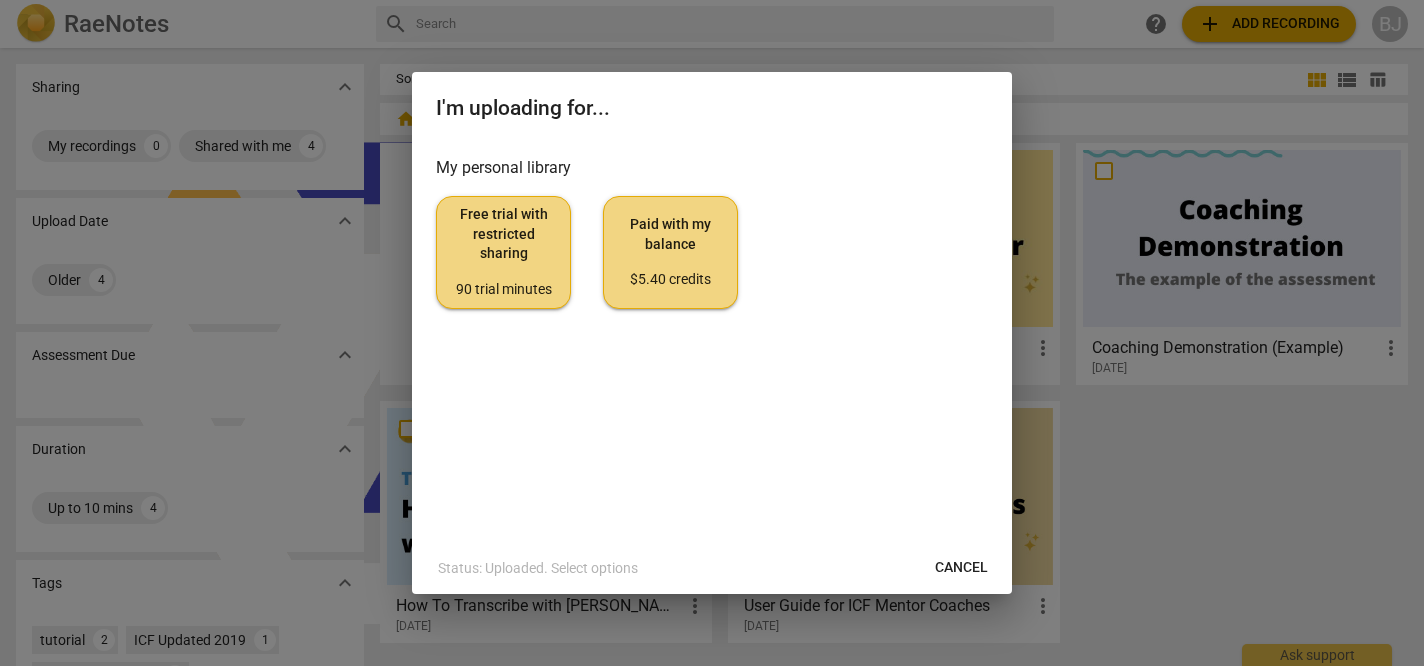 click on "$5.40 credits" at bounding box center [670, 280] 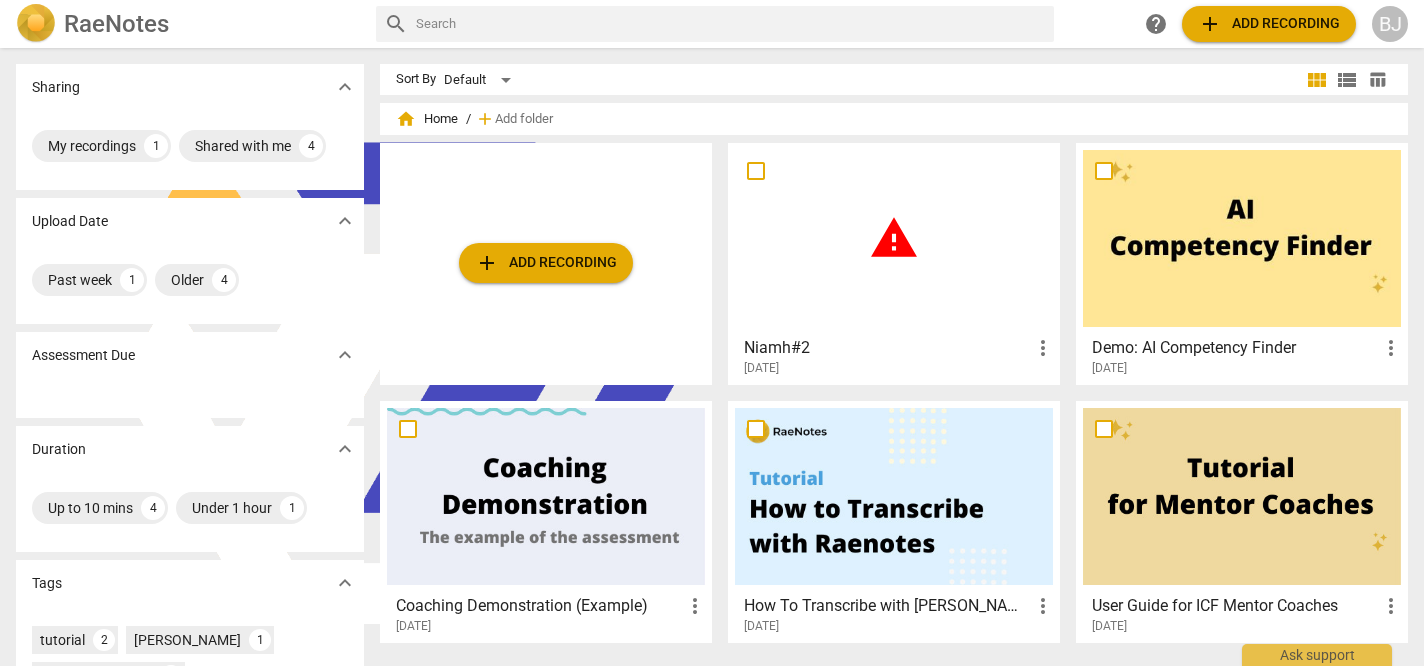 click on "add   Add recording" at bounding box center [546, 263] 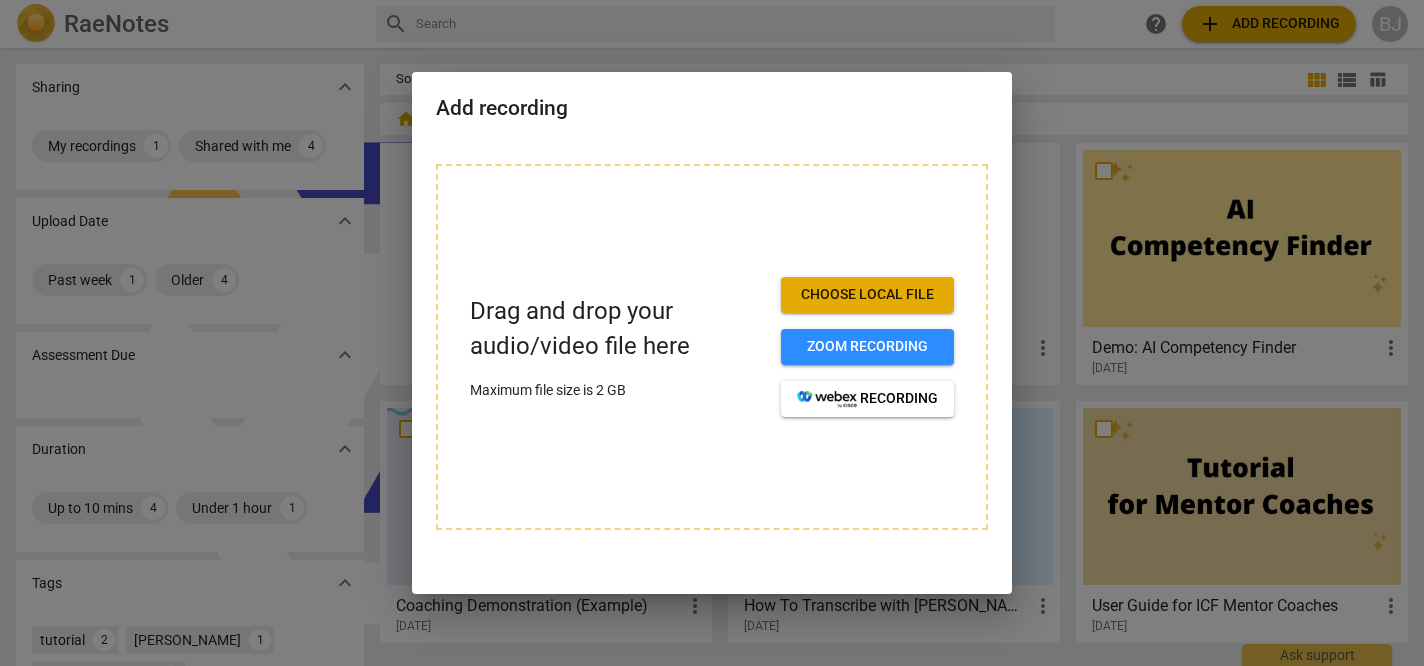 click at bounding box center (712, 333) 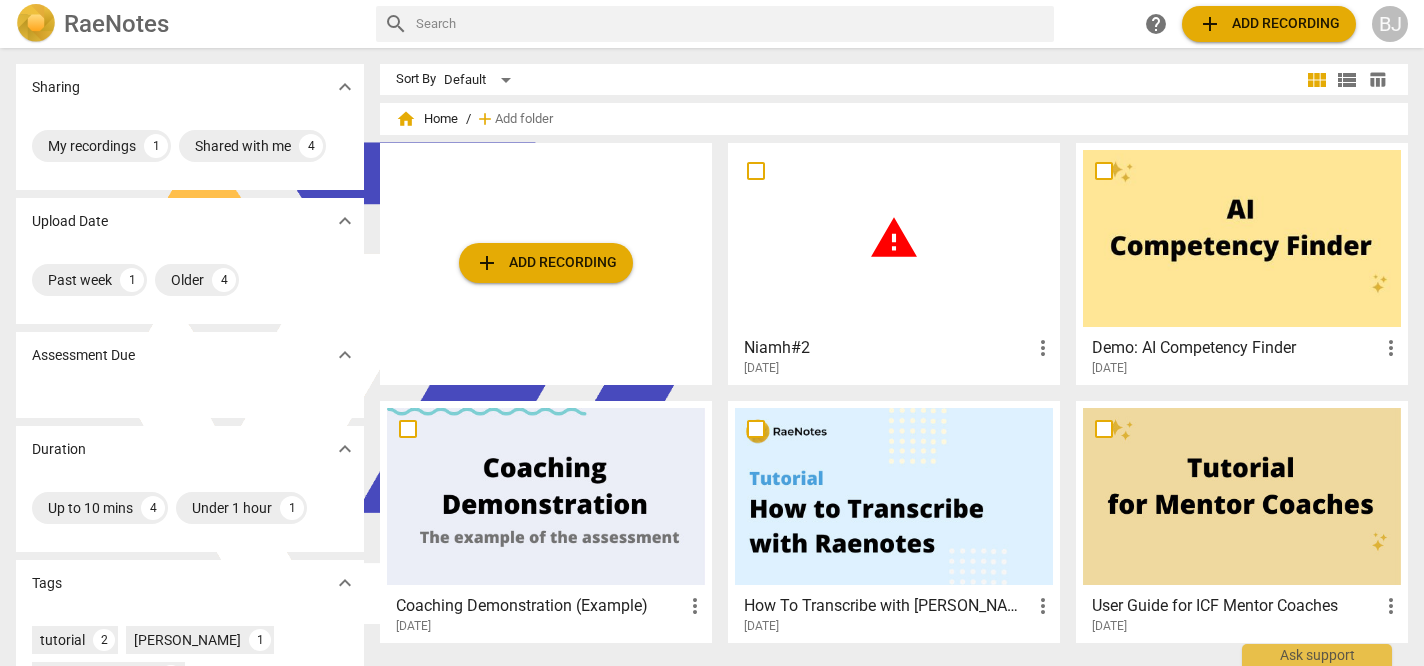 click on "Niamh#2" at bounding box center (887, 348) 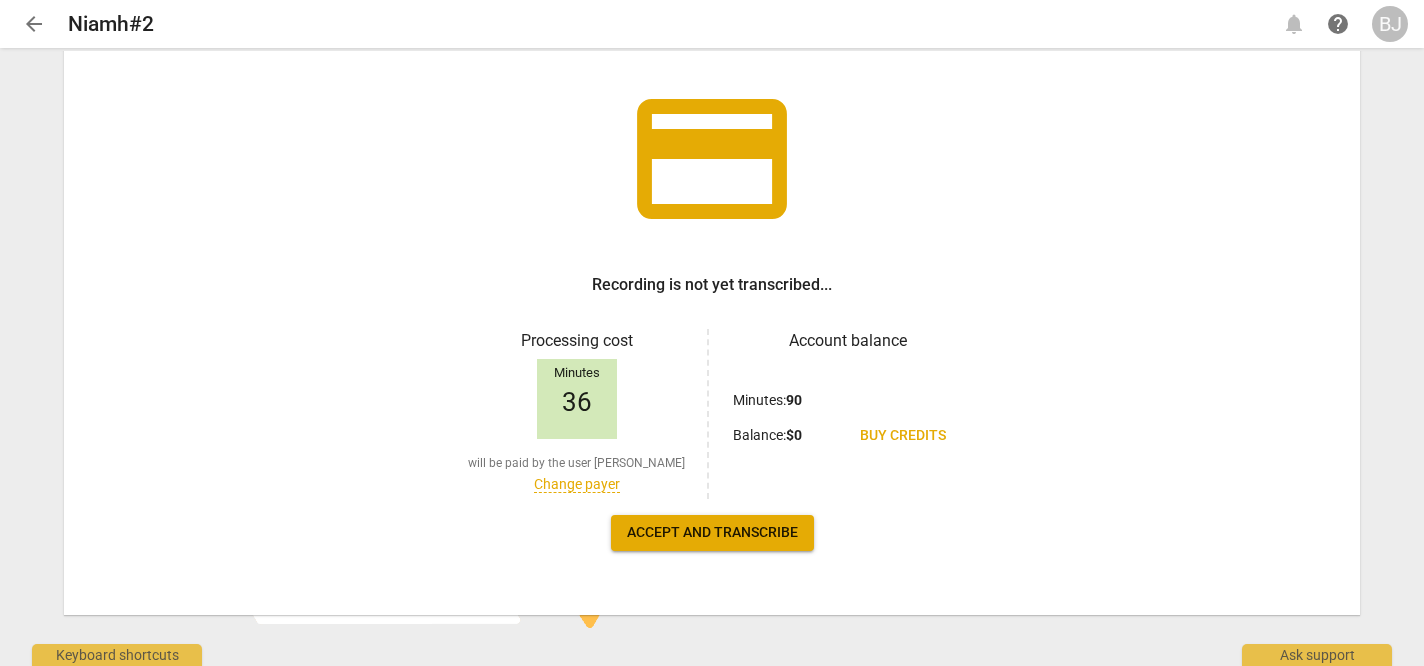 scroll, scrollTop: 117, scrollLeft: 0, axis: vertical 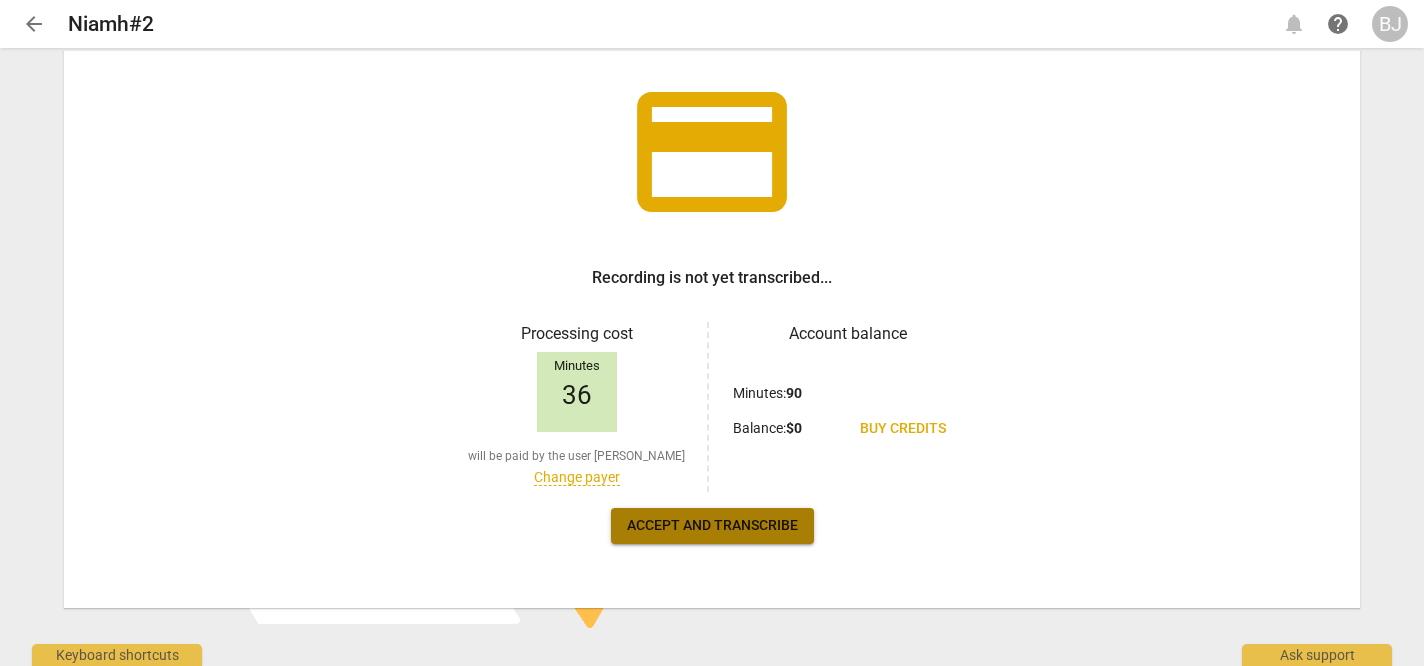 click on "Accept and transcribe" at bounding box center (712, 526) 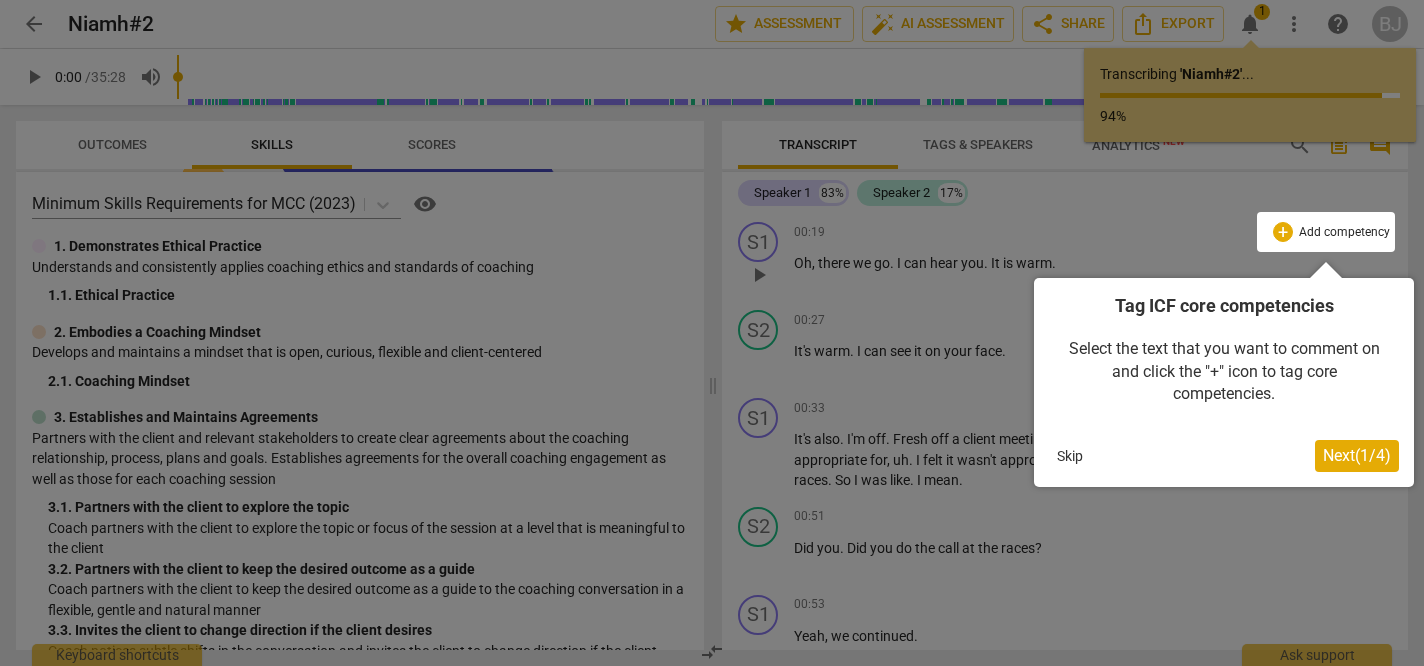 click on "Next  ( 1 / 4 )" at bounding box center (1357, 455) 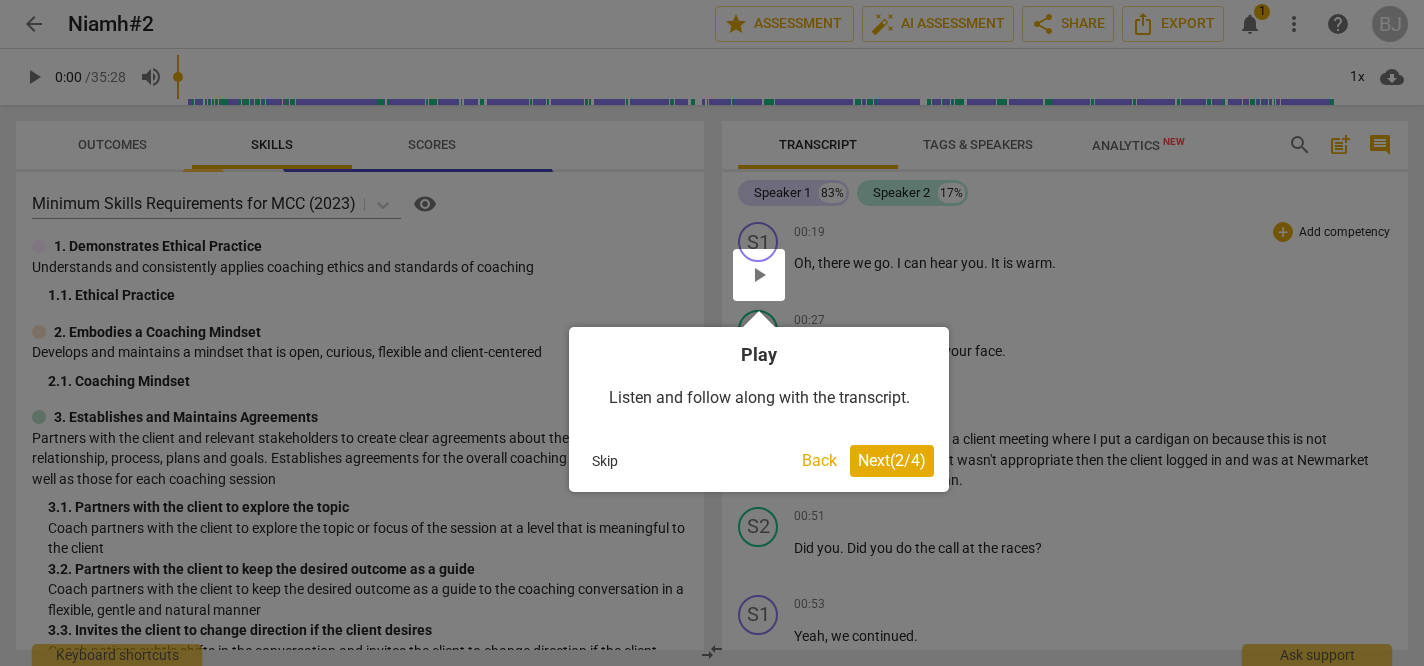 click on "Next  ( 2 / 4 )" at bounding box center [892, 460] 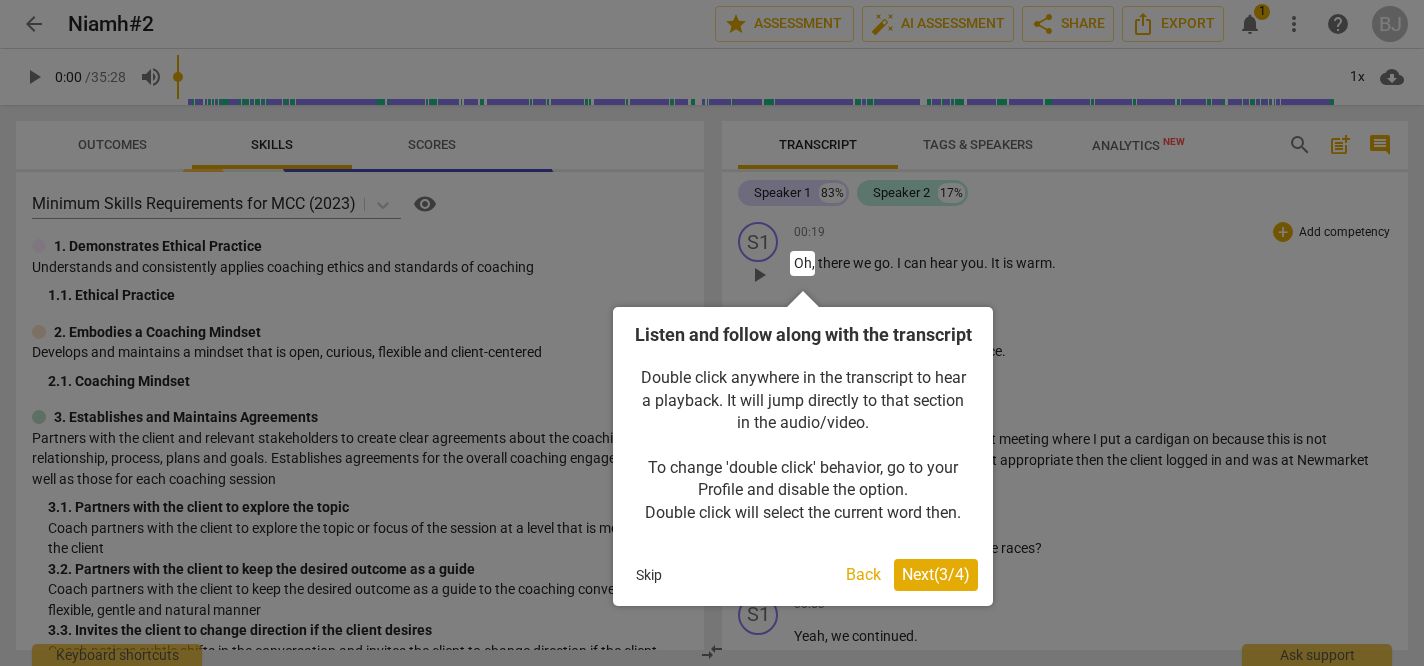 click on "Next  ( 3 / 4 )" at bounding box center (936, 574) 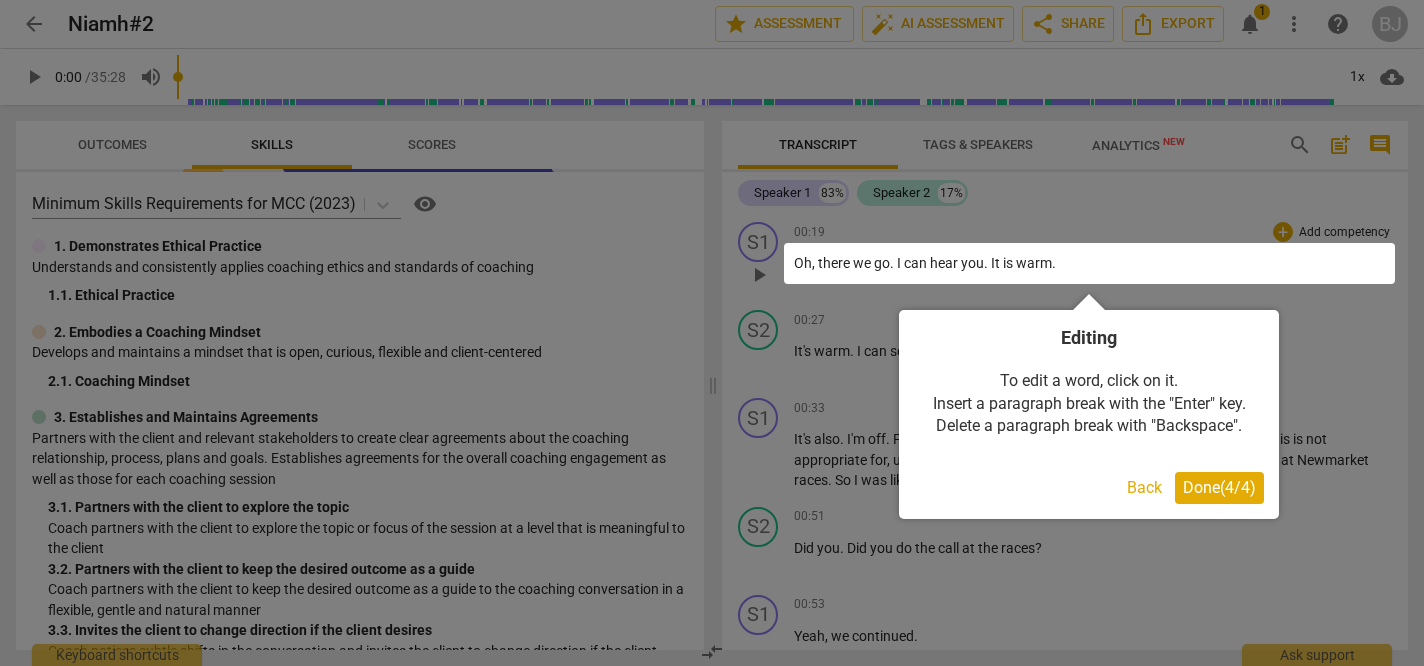 click on "Done  ( 4 / 4 )" at bounding box center [1219, 488] 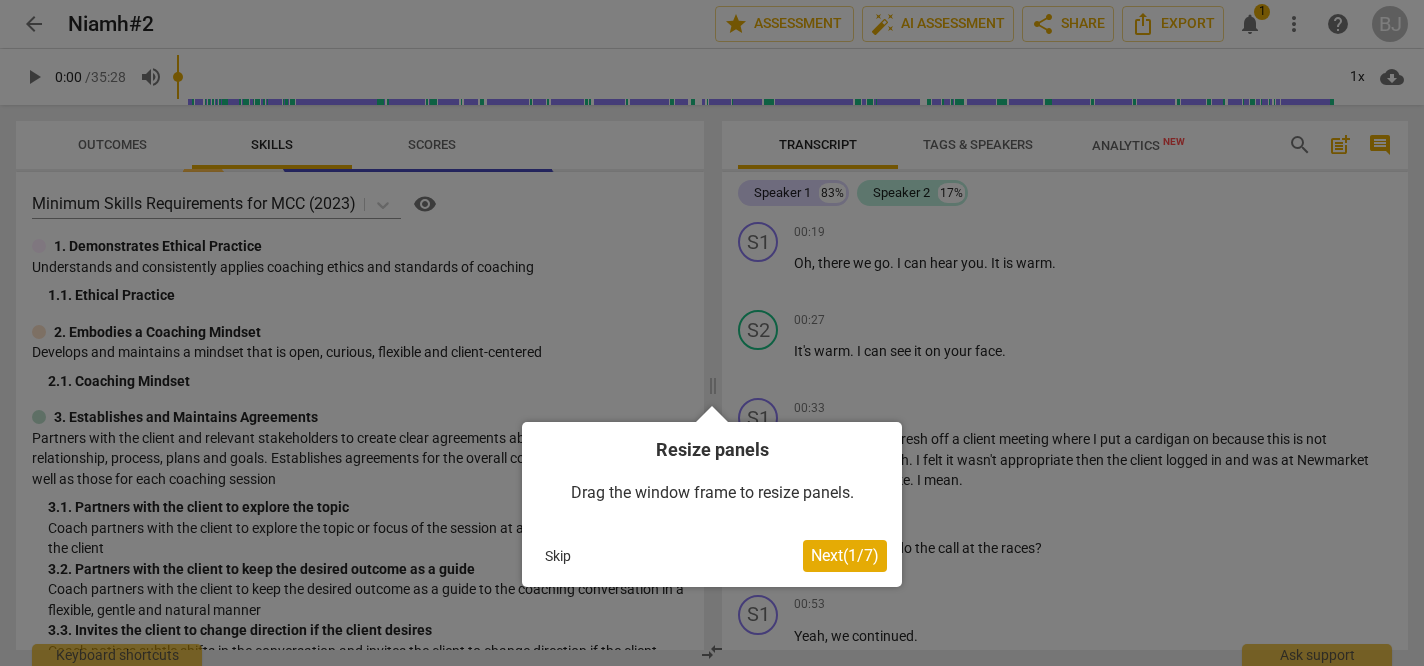 click on "Next  ( 1 / 7 )" at bounding box center [845, 555] 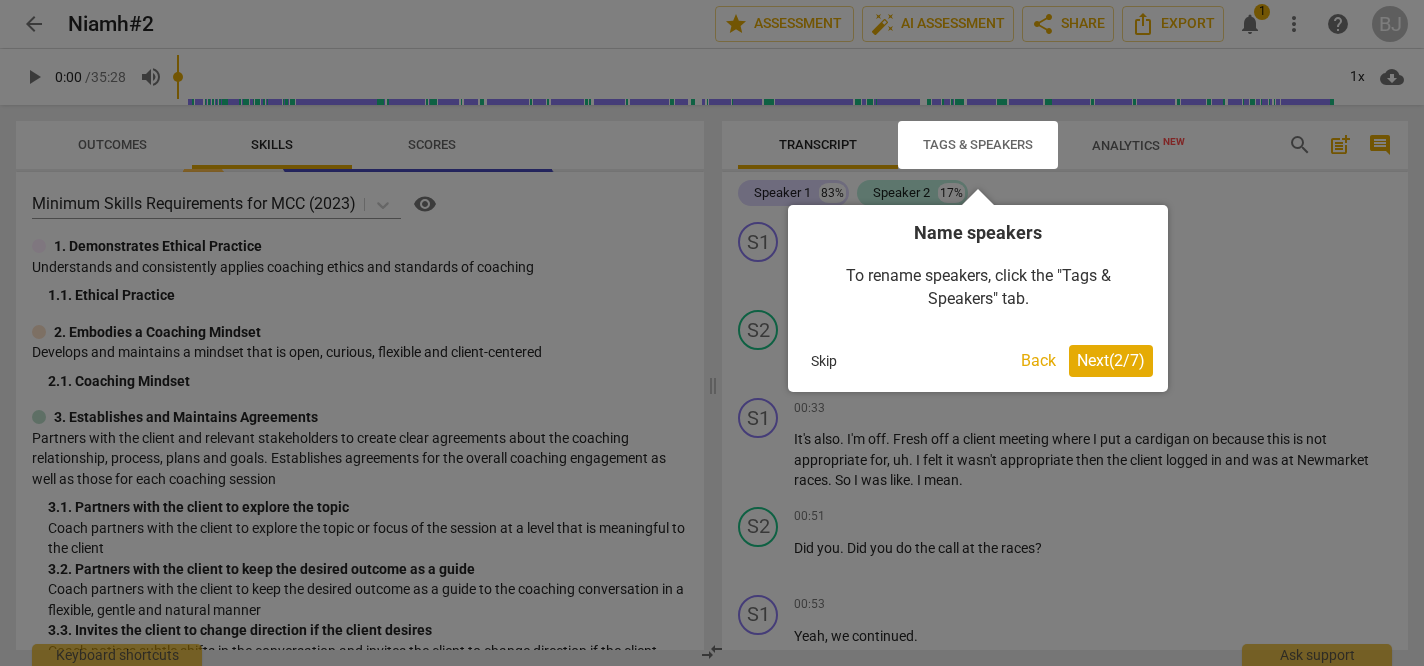 click on "Next  ( 2 / 7 )" at bounding box center (1111, 360) 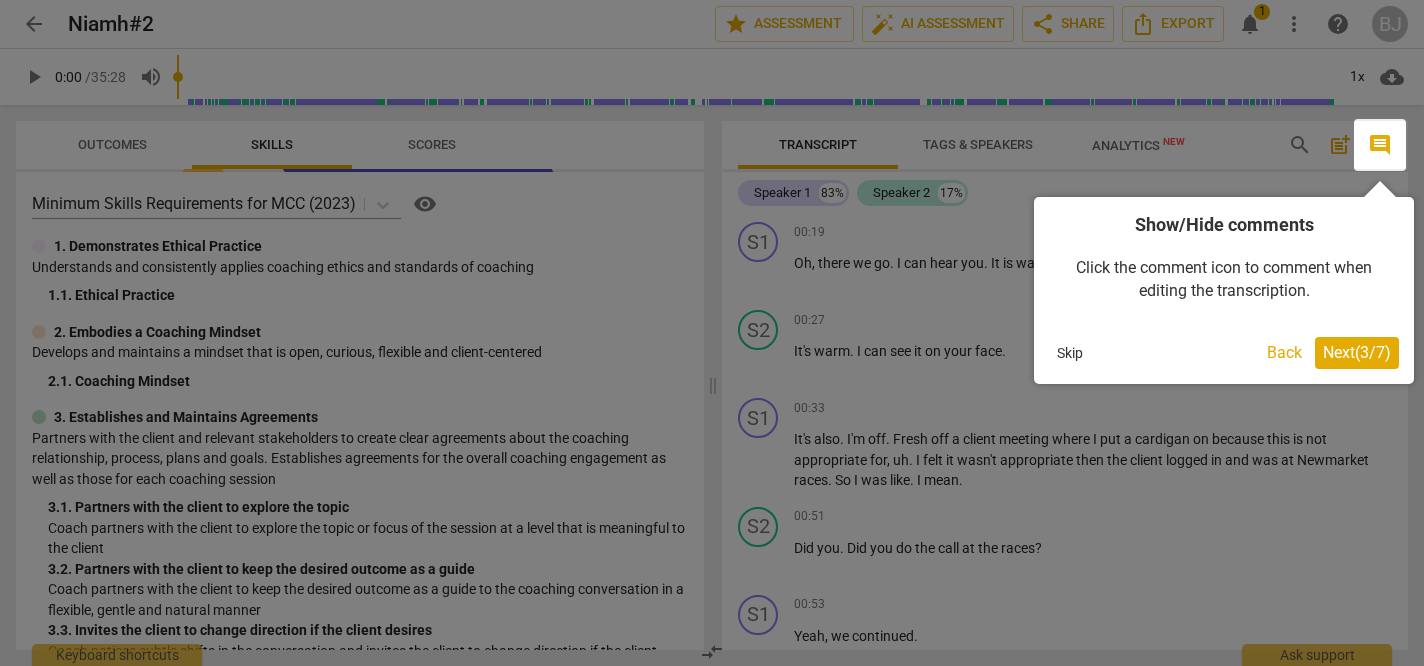 click on "Next  ( 3 / 7 )" at bounding box center (1357, 352) 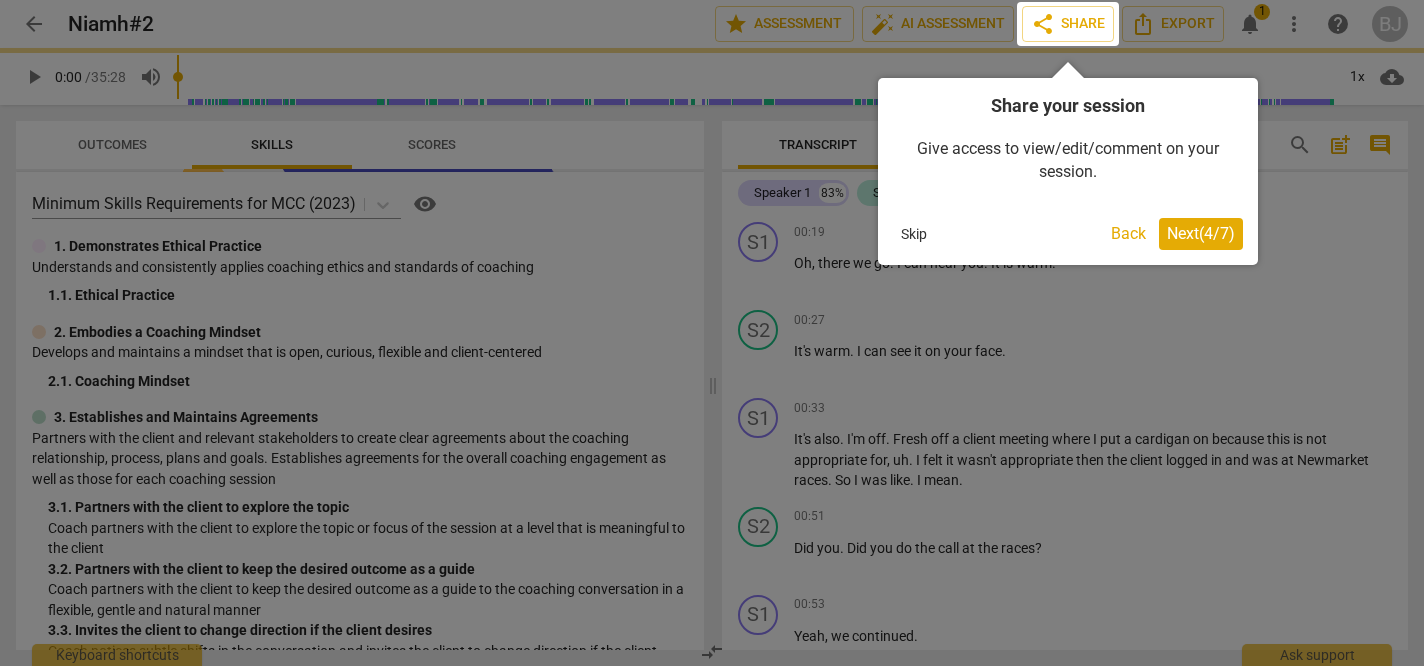 click on "Next  ( 4 / 7 )" at bounding box center (1201, 233) 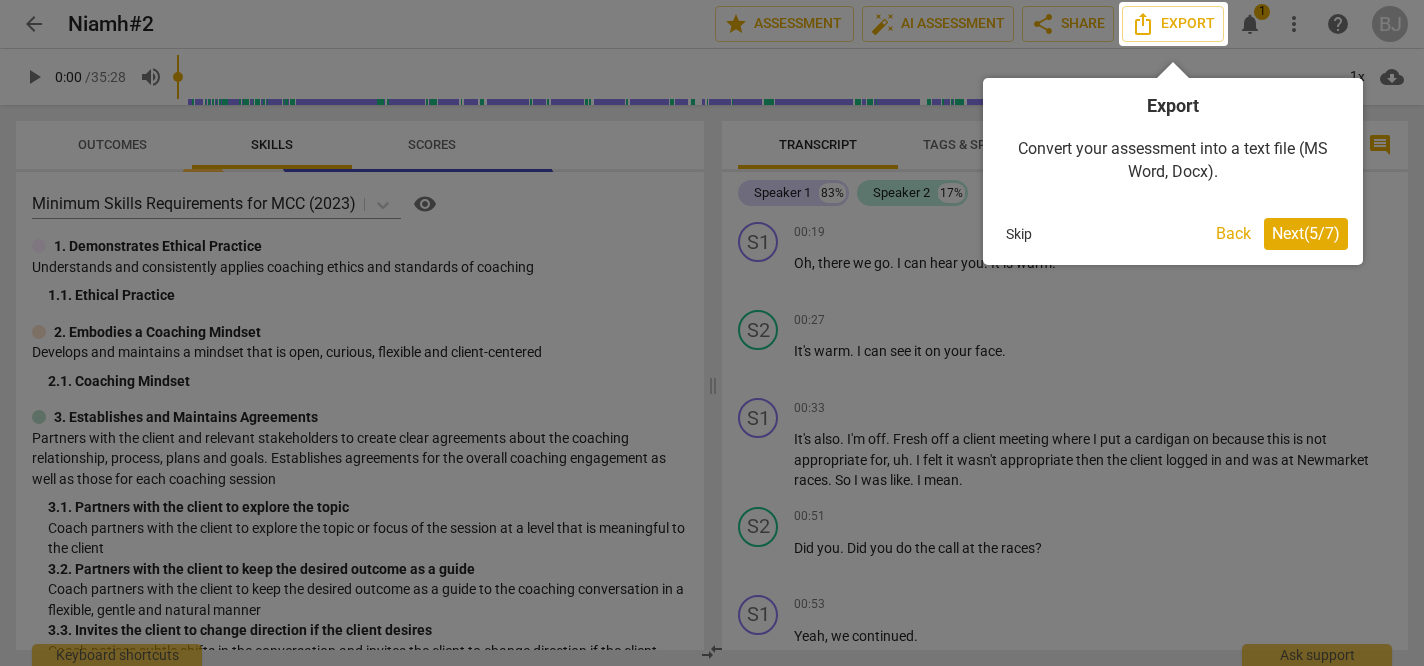 click on "Skip" at bounding box center (1103, 234) 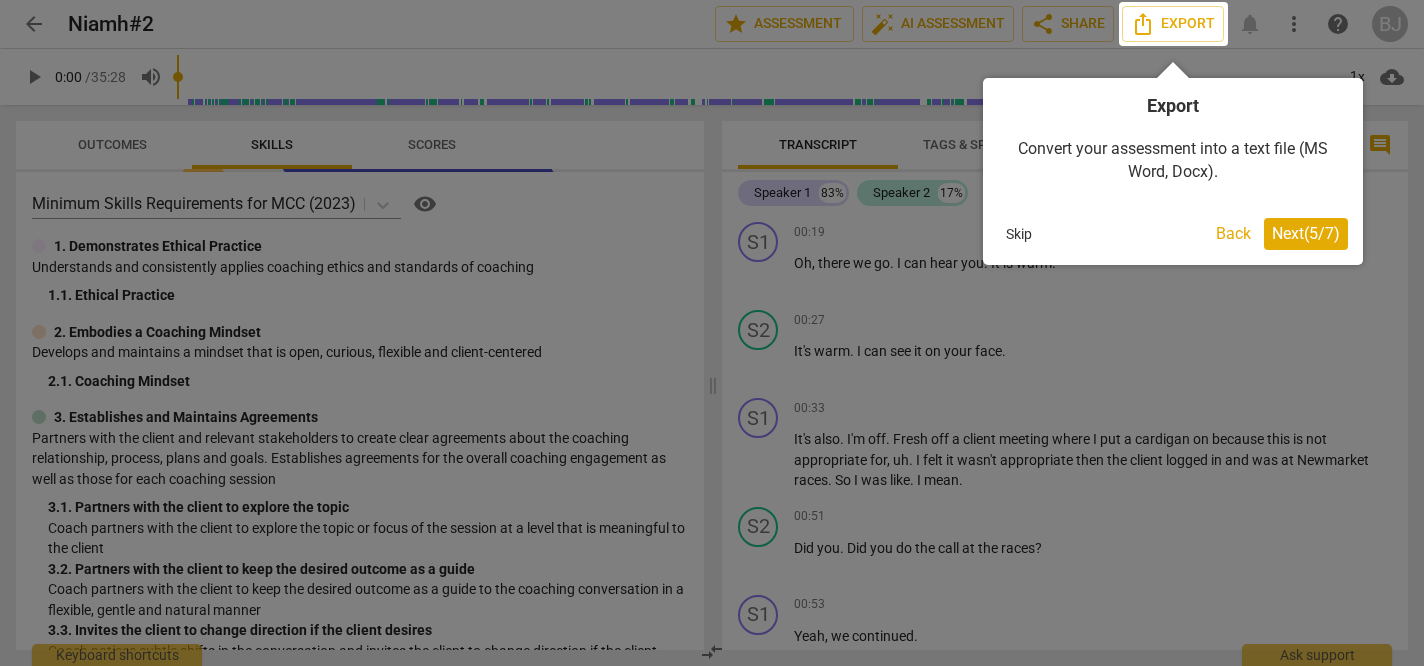 click on "Next  ( 5 / 7 )" at bounding box center [1306, 233] 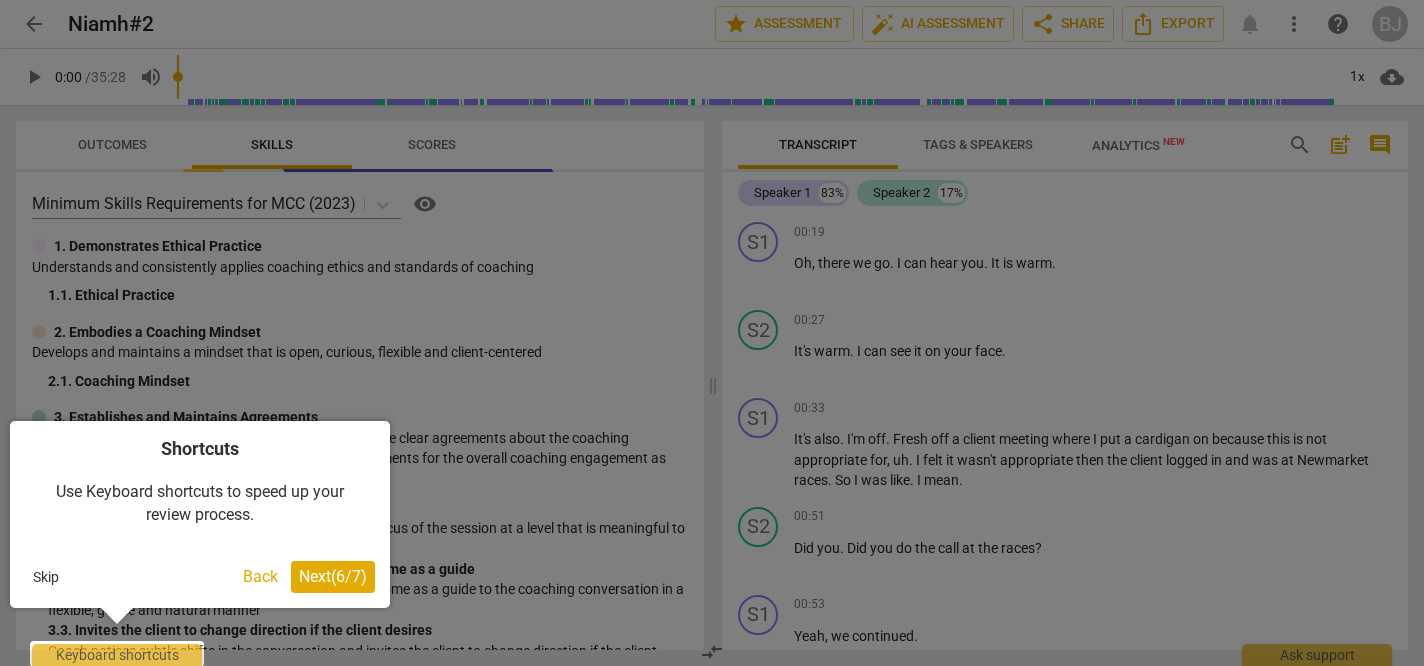 click on "Next  ( 6 / 7 )" at bounding box center [333, 576] 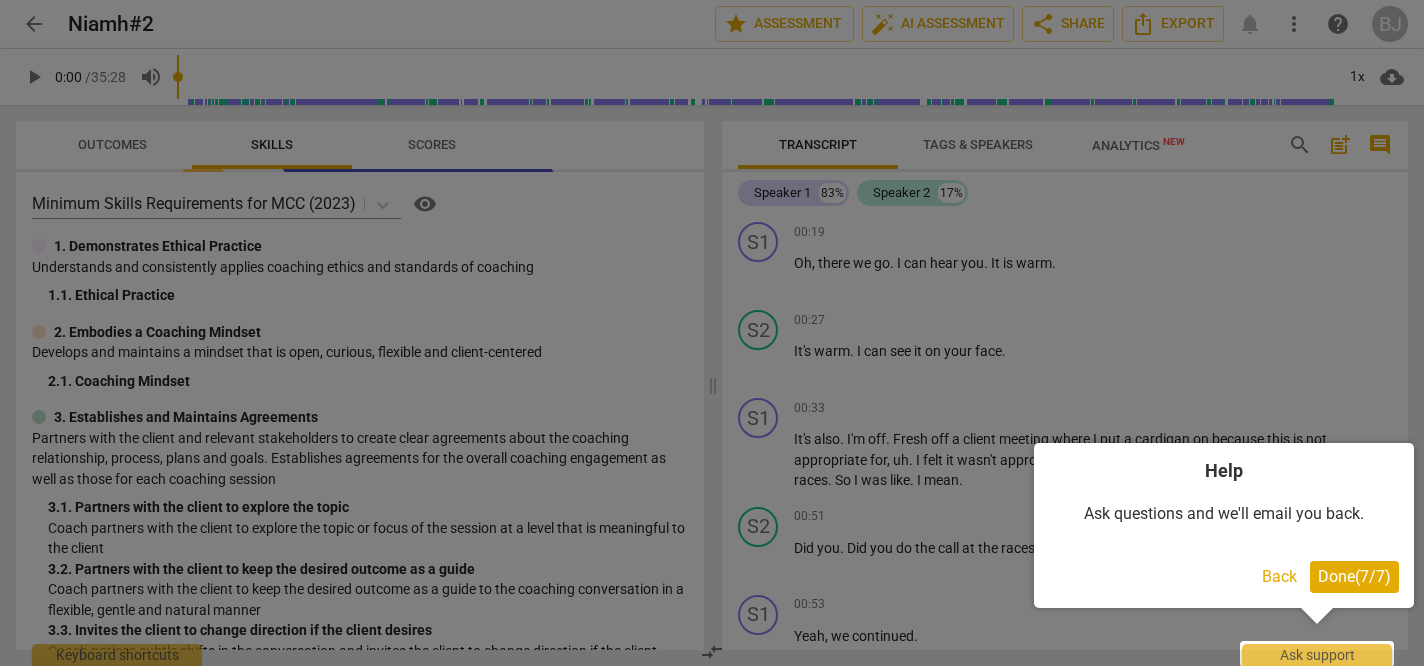 click on "Done  ( 7 / 7 )" at bounding box center (1354, 576) 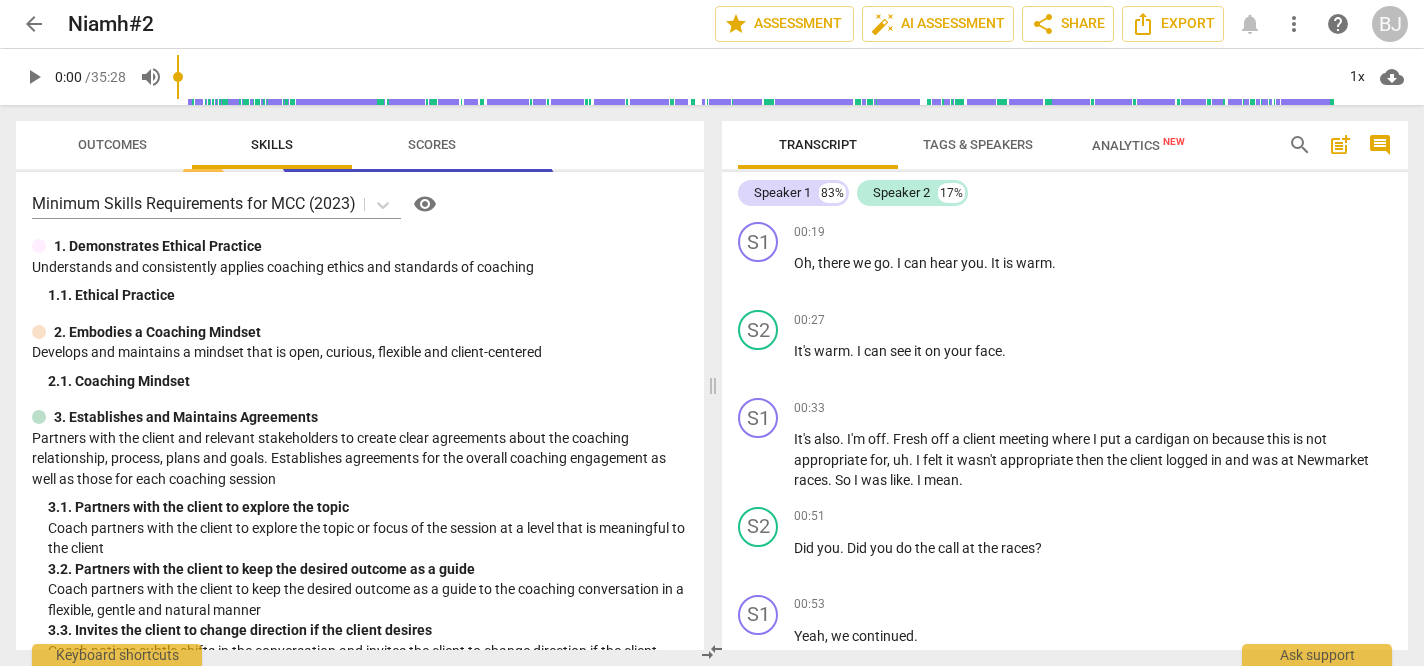 click on "Tags & Speakers" at bounding box center [978, 144] 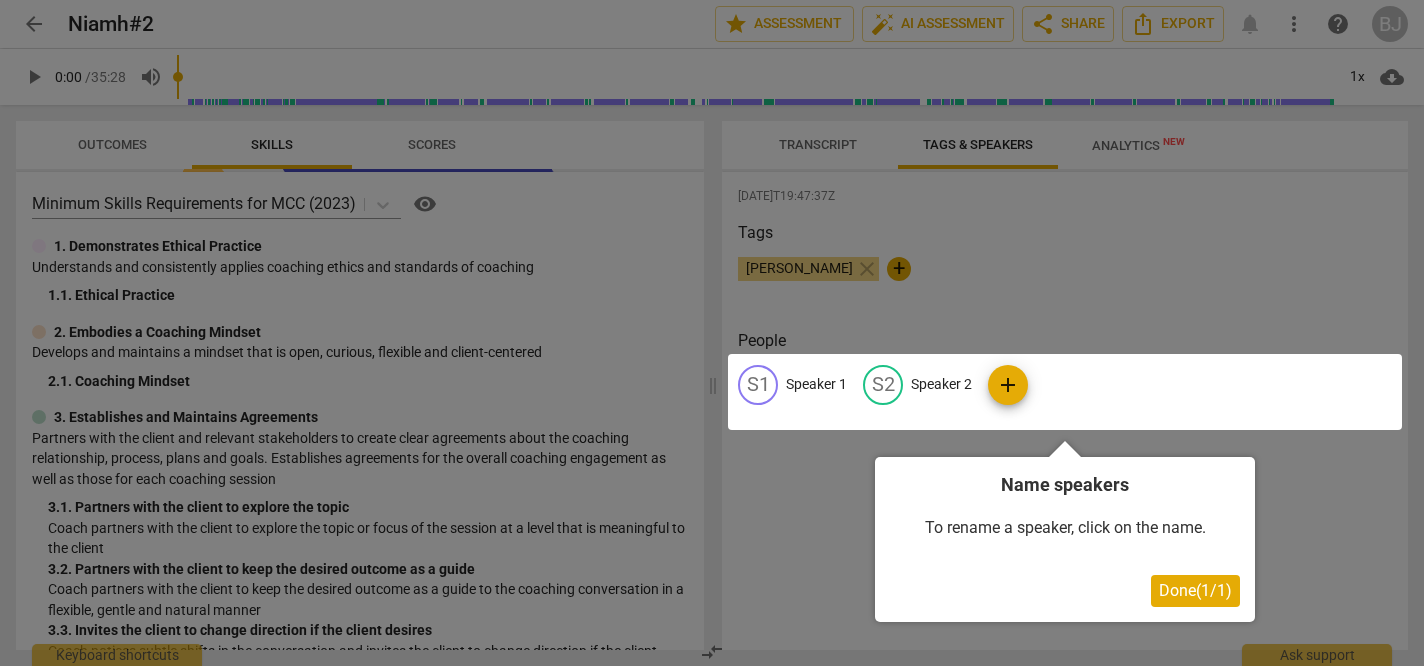 click on "Done  ( 1 / 1 )" at bounding box center [1195, 590] 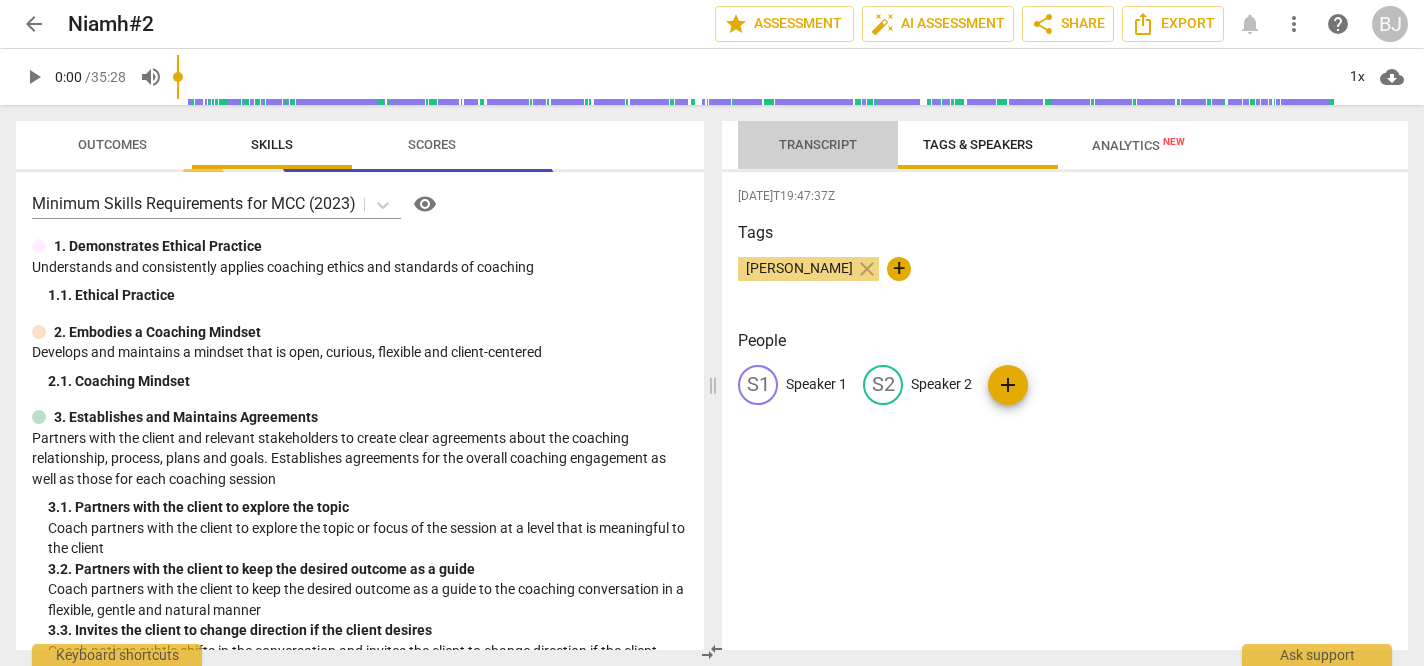 click on "Transcript" at bounding box center (818, 145) 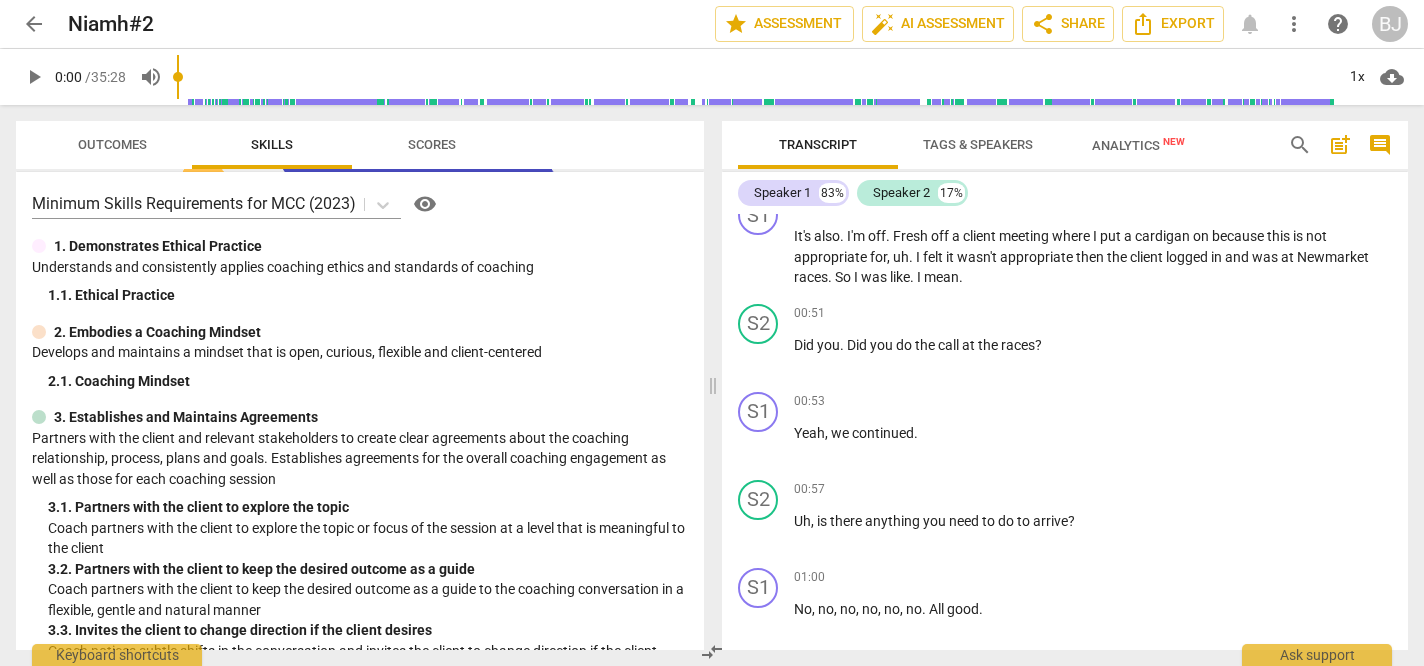scroll, scrollTop: 0, scrollLeft: 0, axis: both 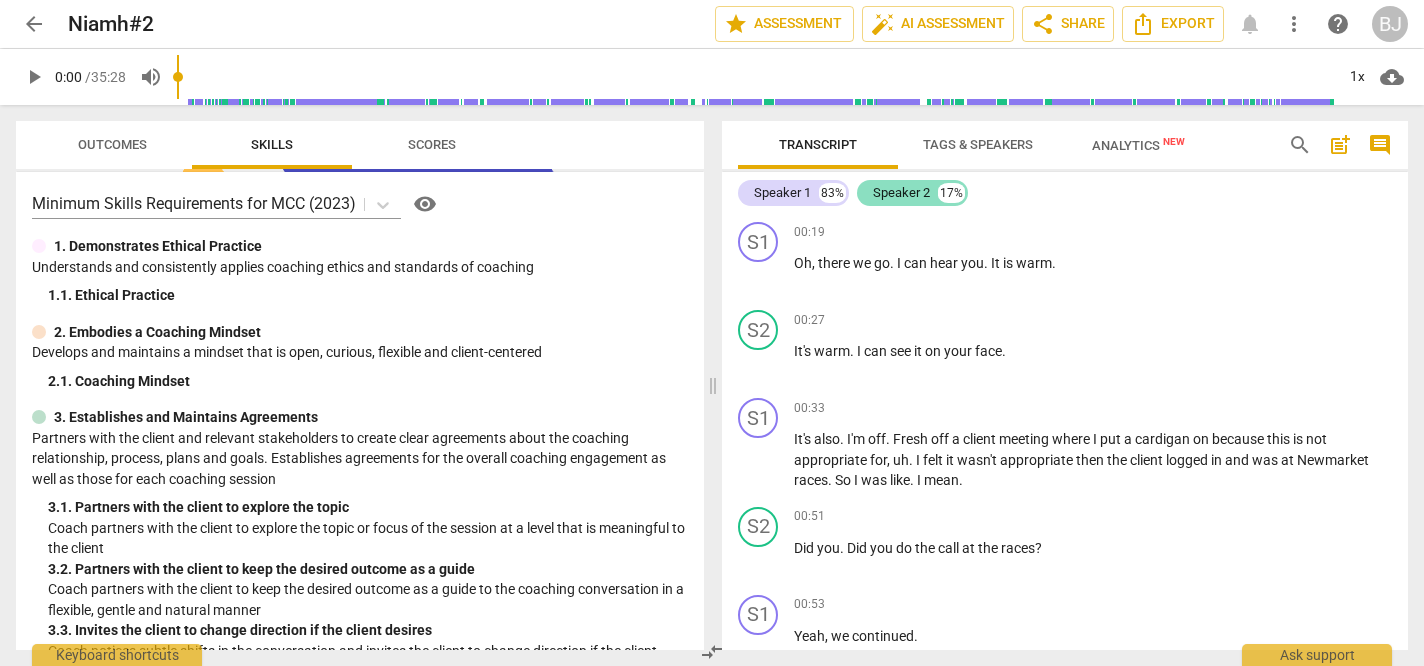 click on "Speaker 2" at bounding box center (901, 193) 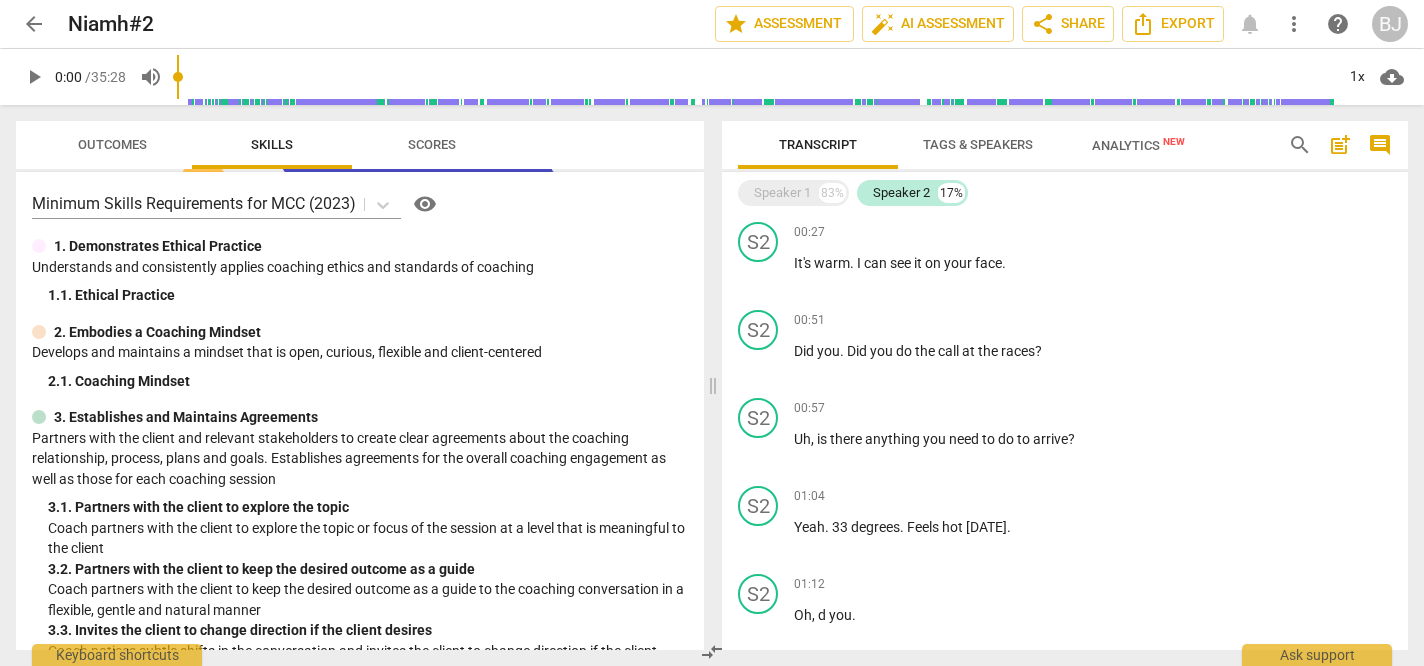 click on "Tags & Speakers" at bounding box center (978, 144) 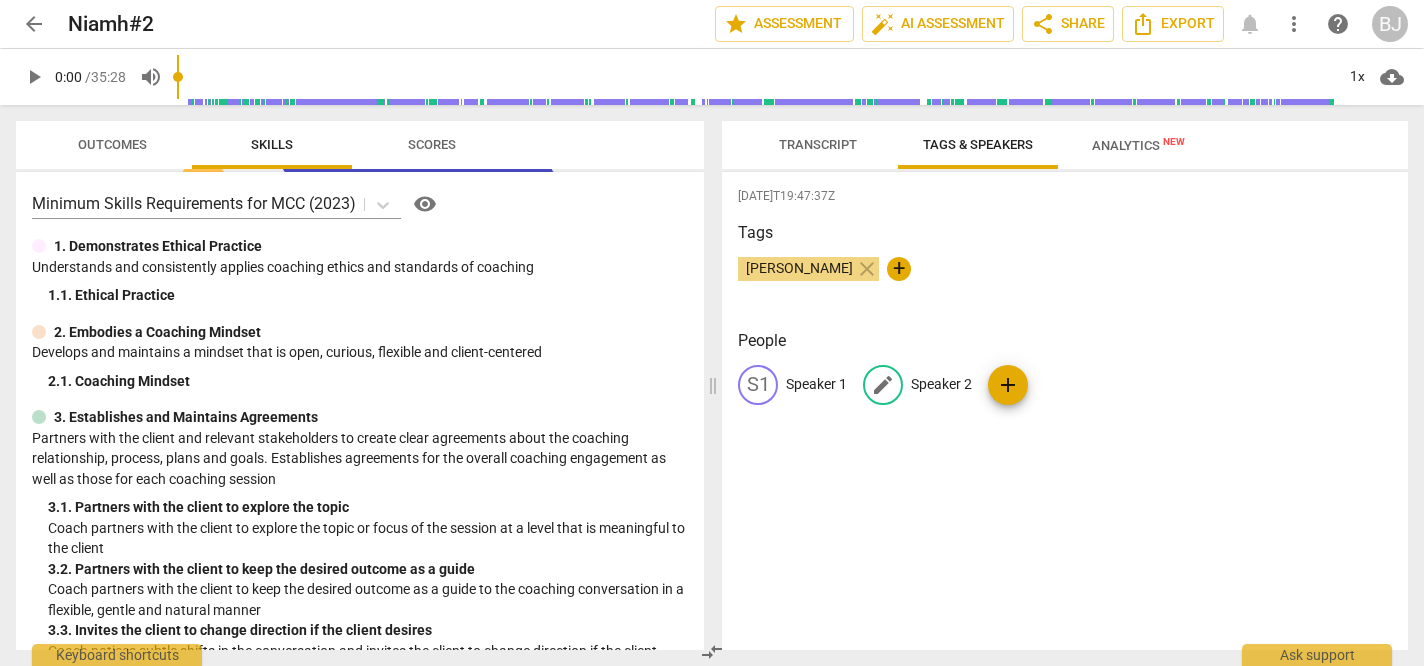click on "Speaker 2" at bounding box center (941, 384) 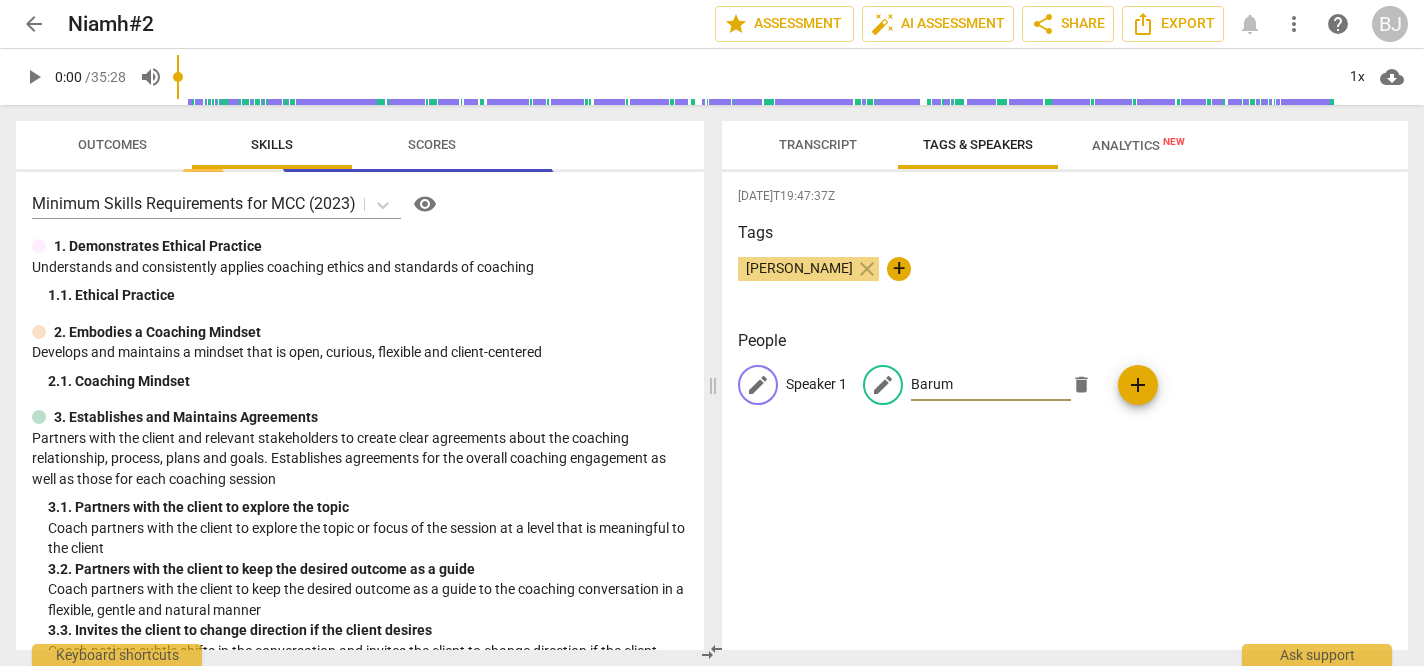 type on "Barum" 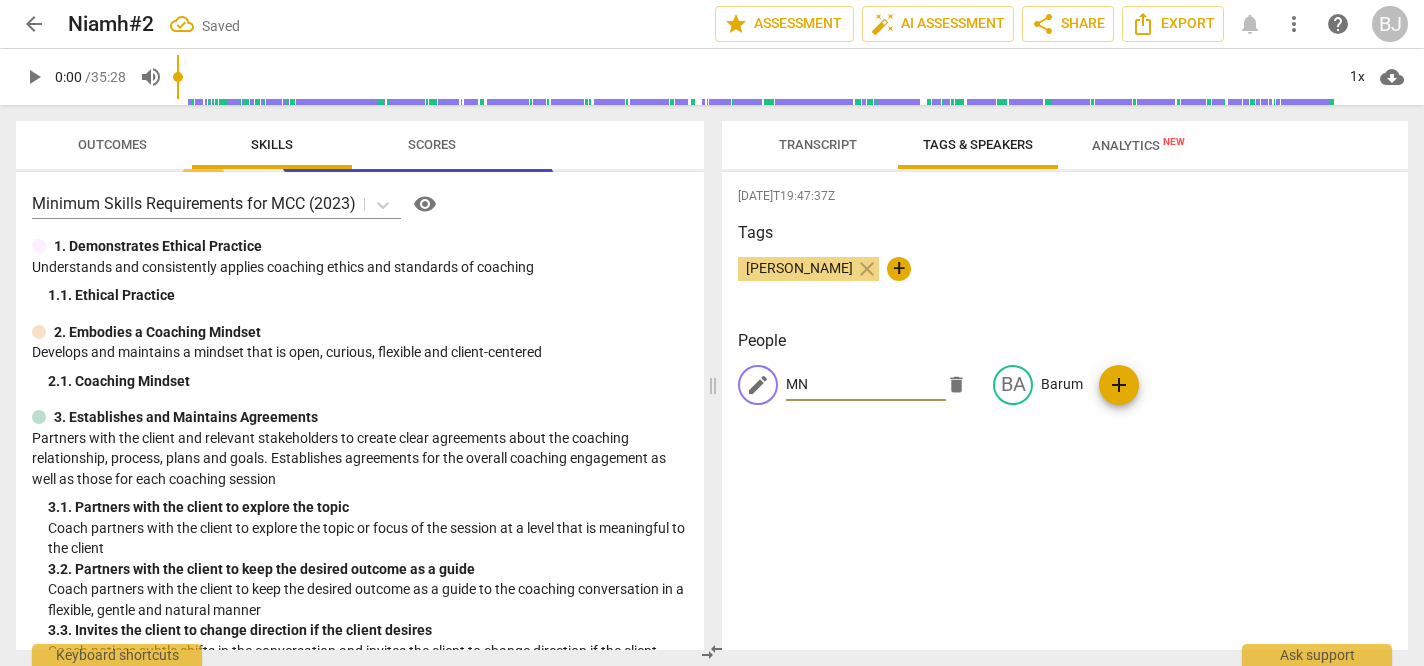 type on "M" 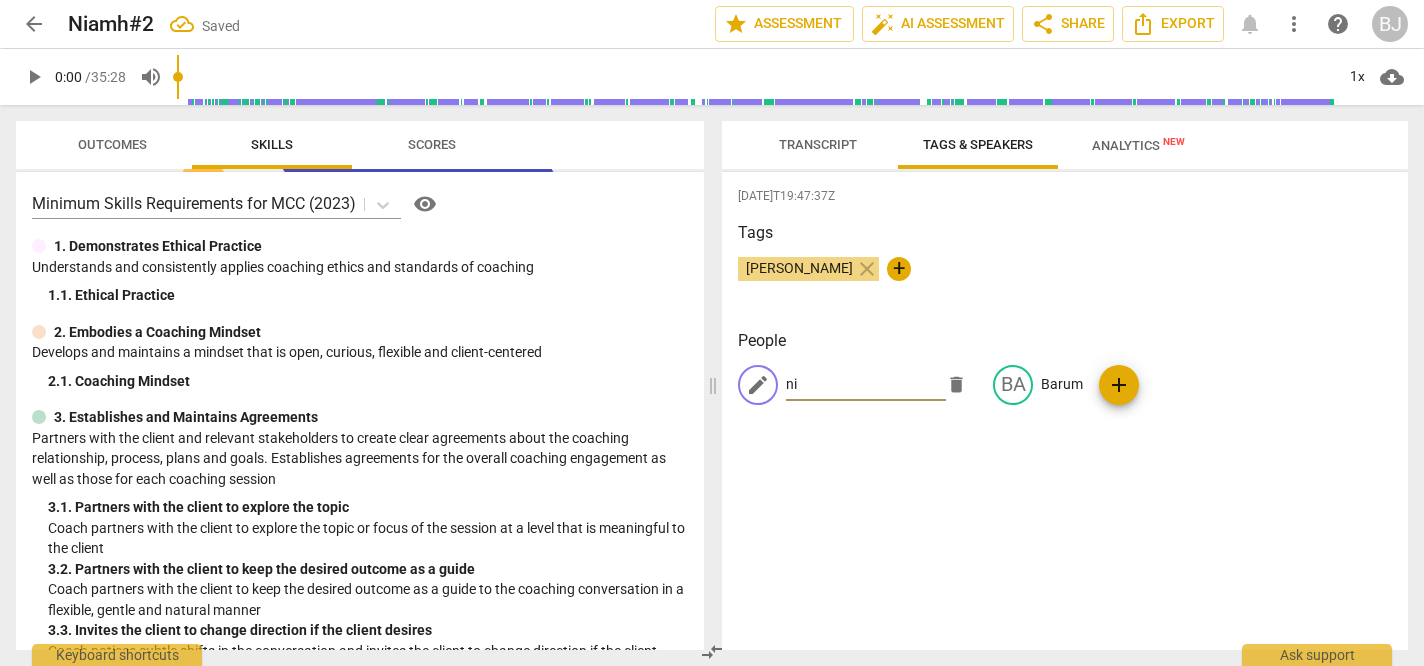 type on "n" 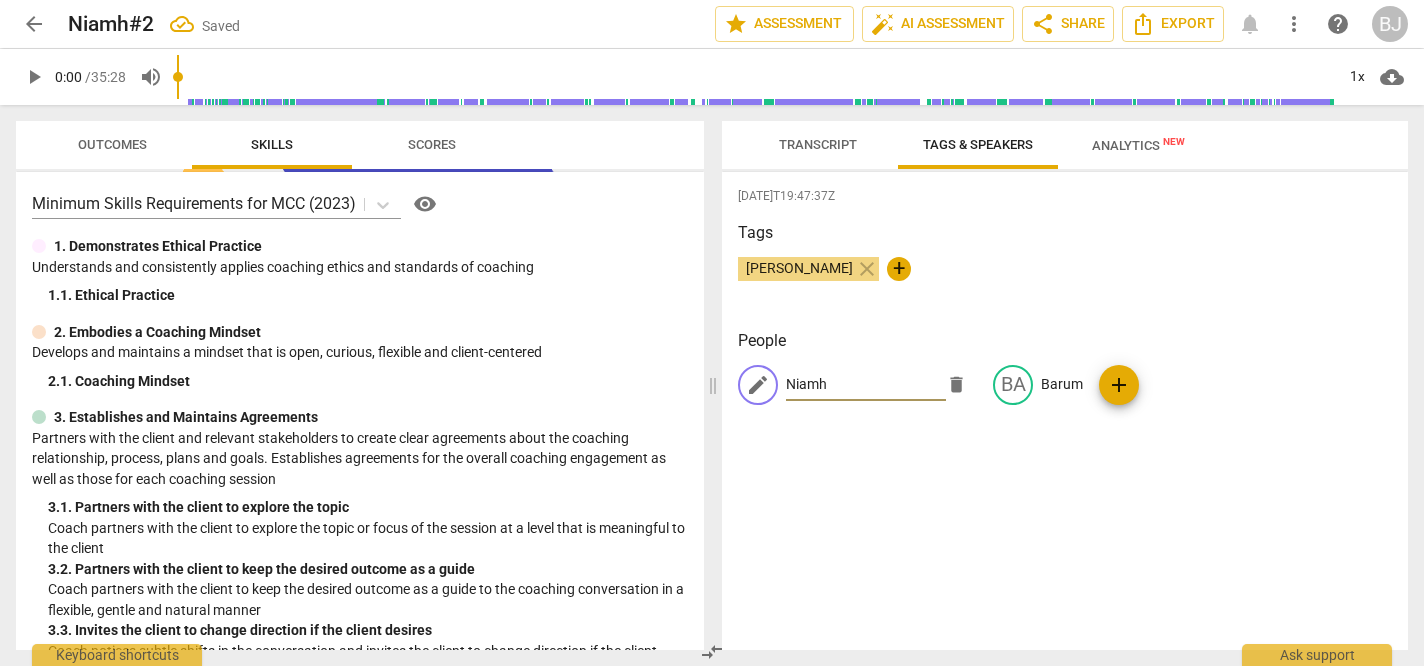 type on "Niamh" 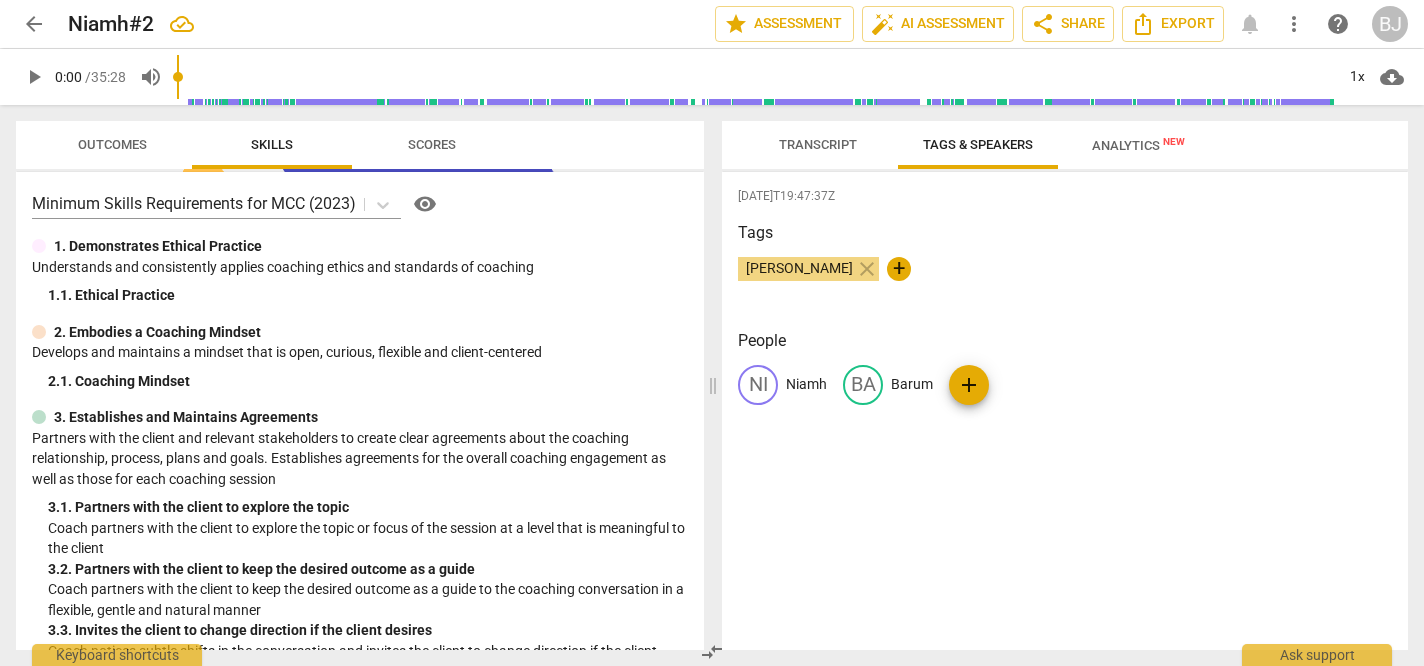 click on "Analytics   New" at bounding box center (1138, 145) 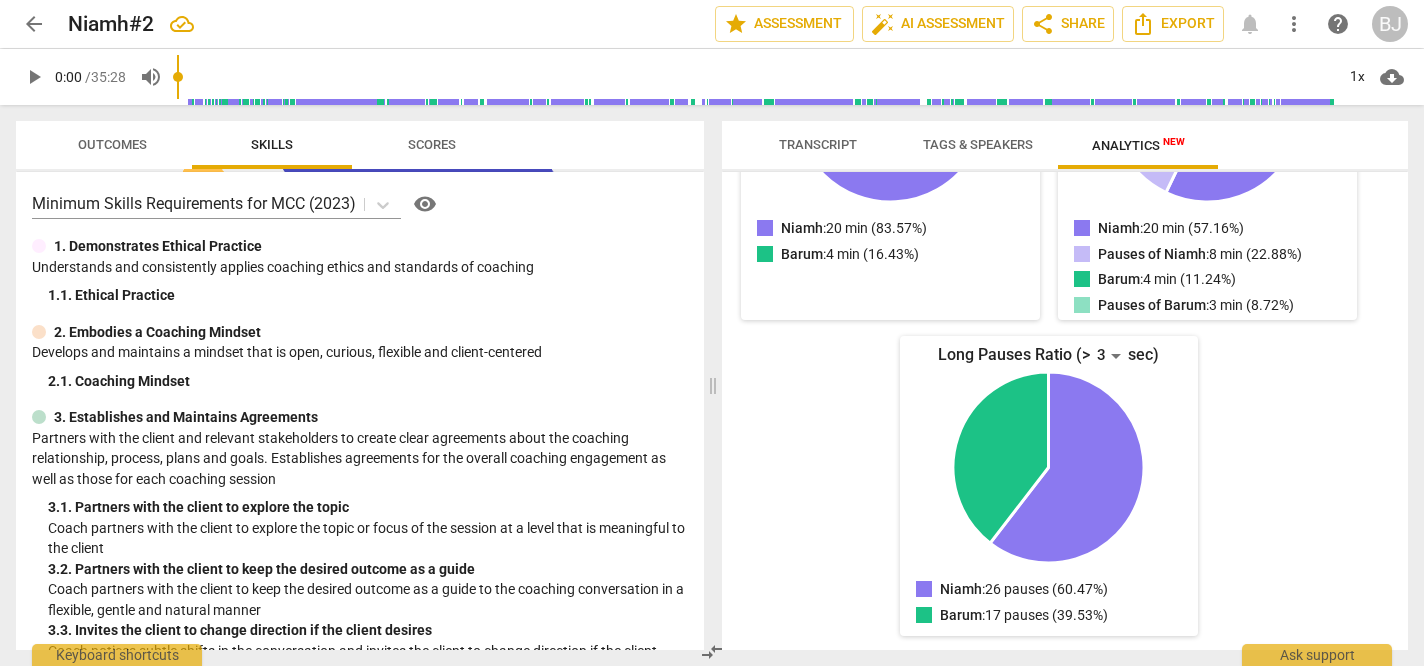 scroll, scrollTop: 0, scrollLeft: 0, axis: both 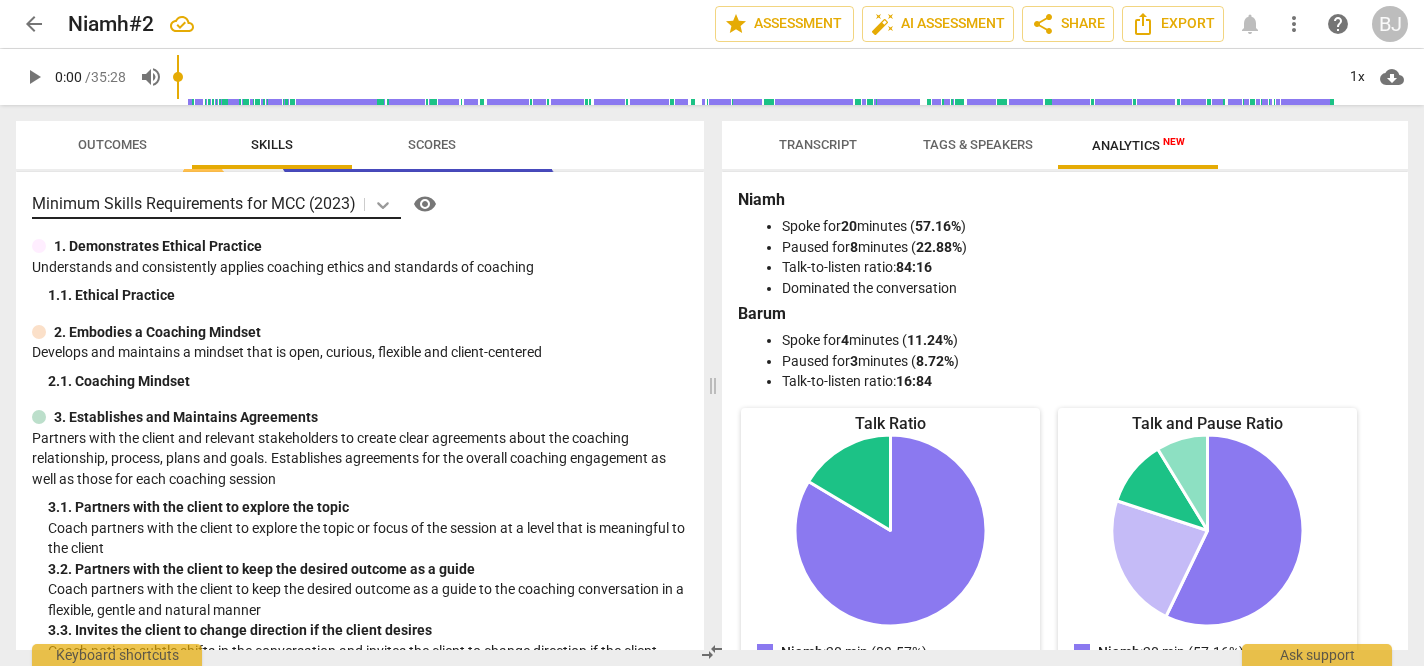 click 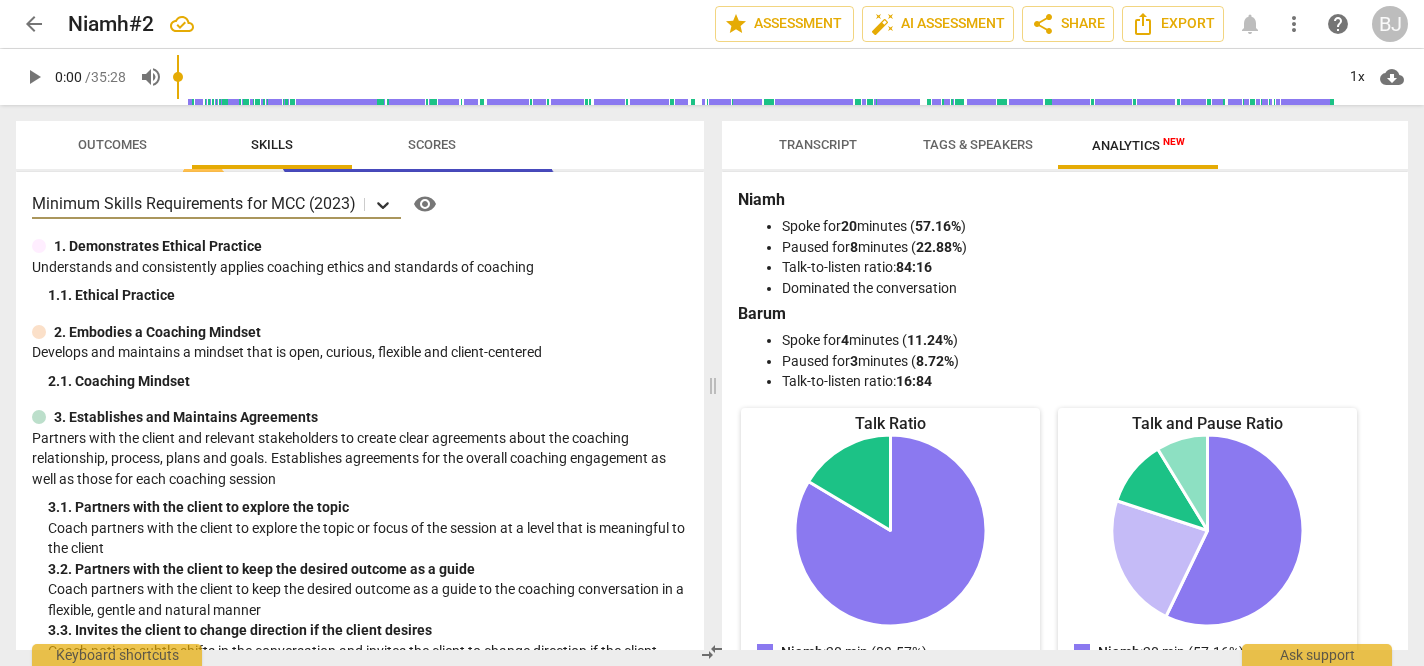 click 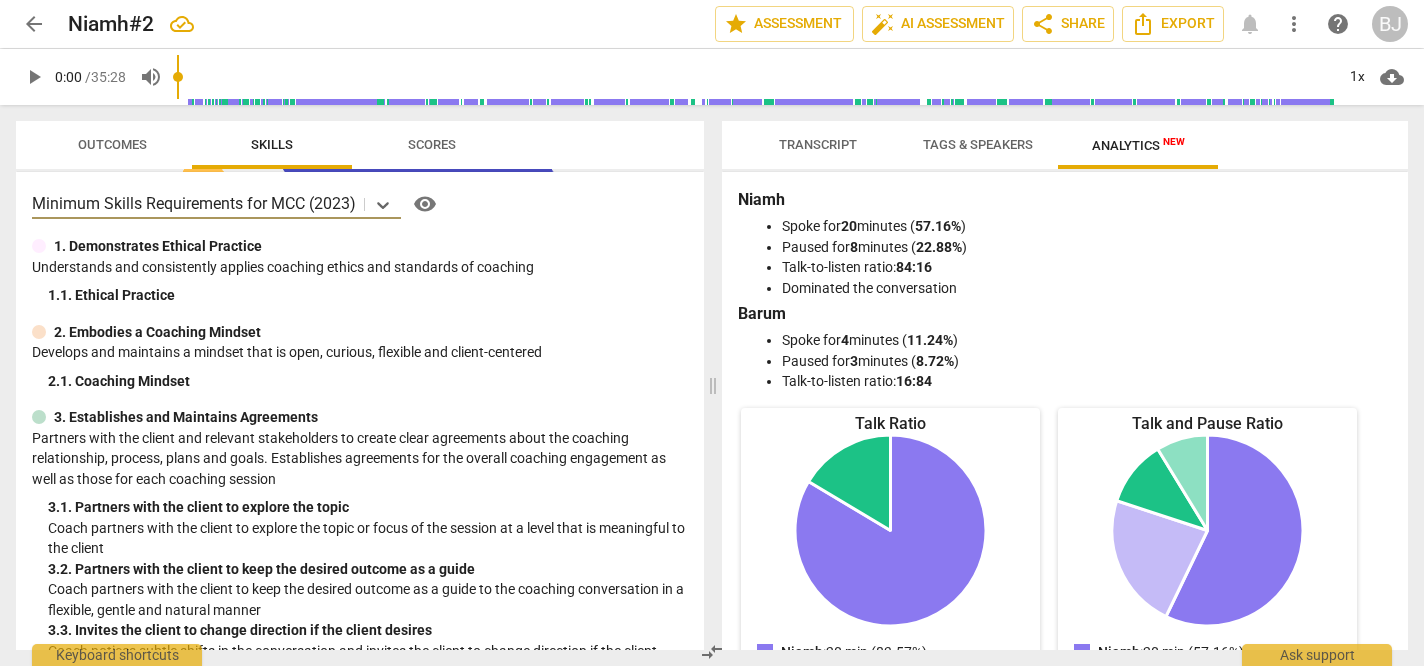 click on "Scores" at bounding box center (432, 144) 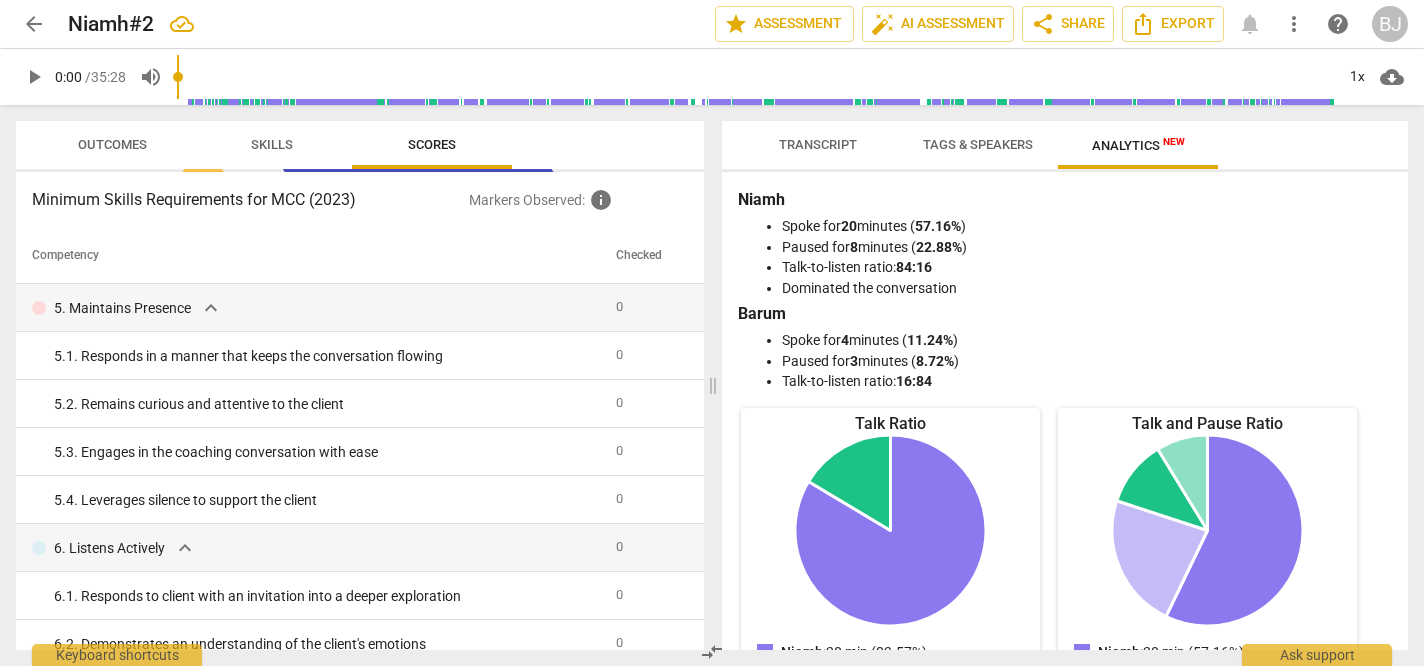 scroll, scrollTop: 520, scrollLeft: 0, axis: vertical 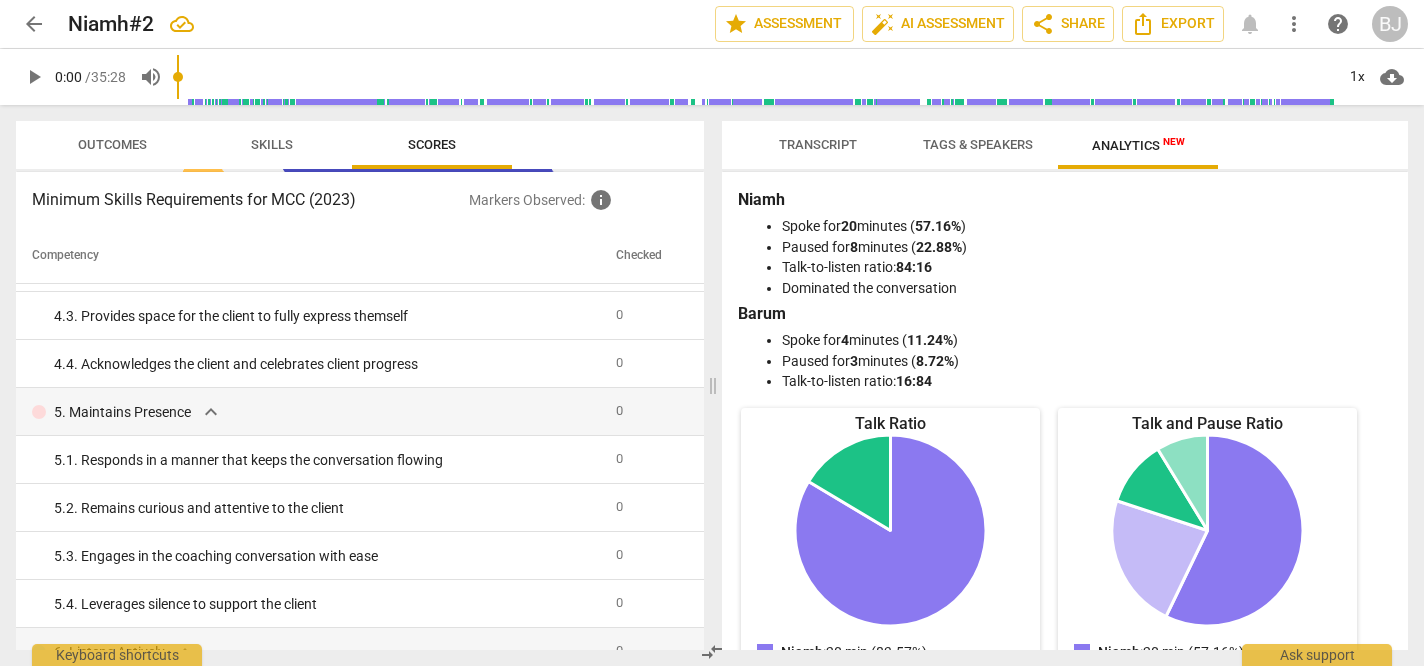 click on "Skills" at bounding box center (272, 144) 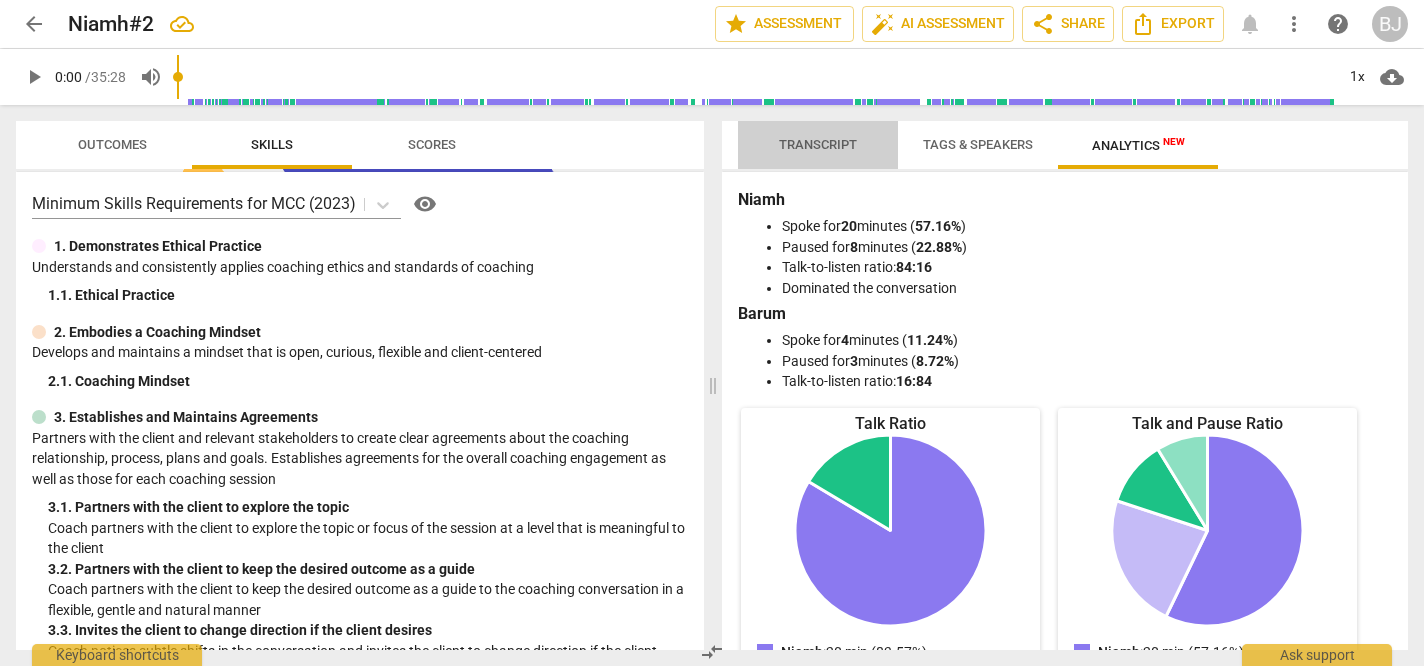 click on "Transcript" at bounding box center (818, 145) 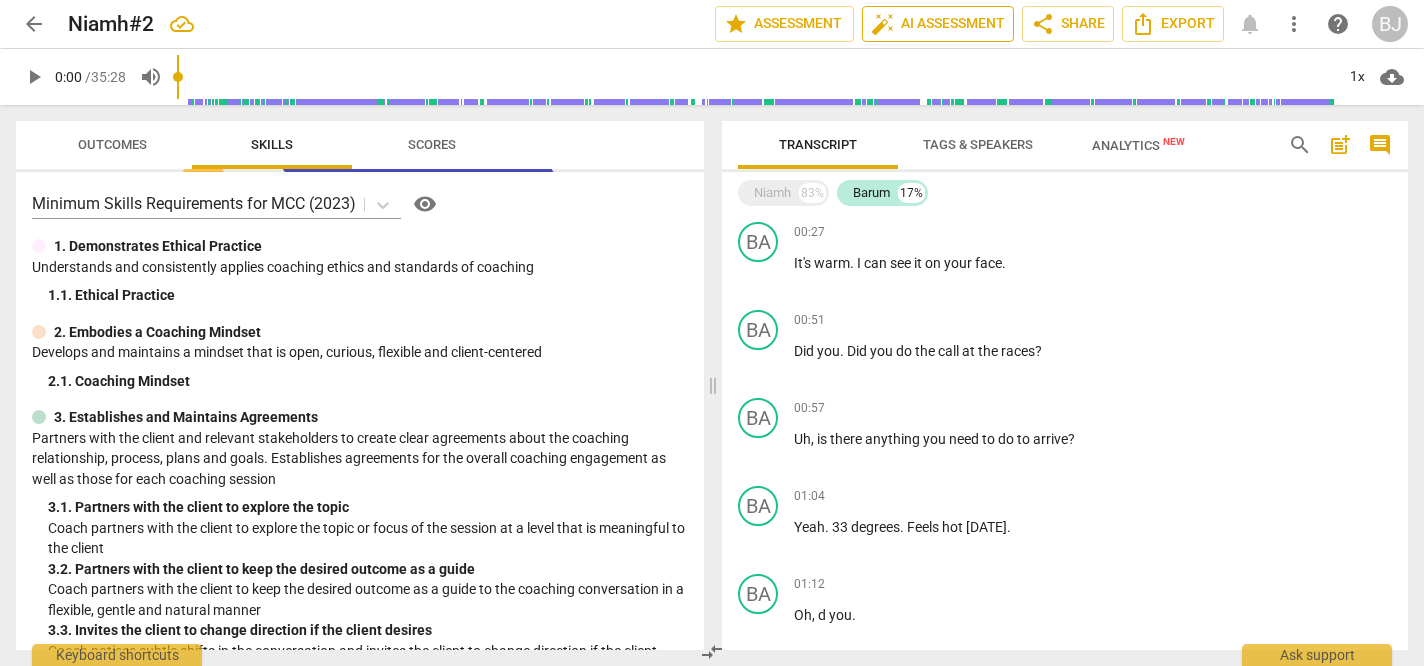 click on "auto_fix_high    AI Assessment" at bounding box center (938, 24) 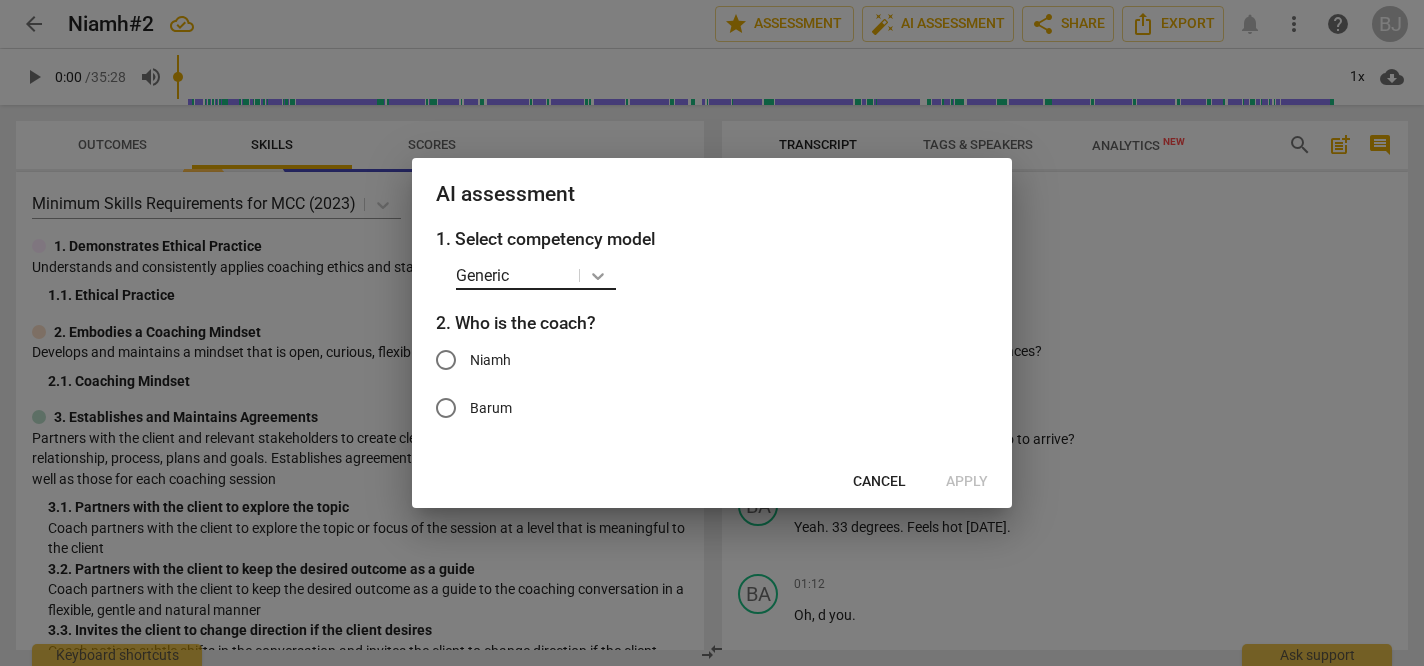 click 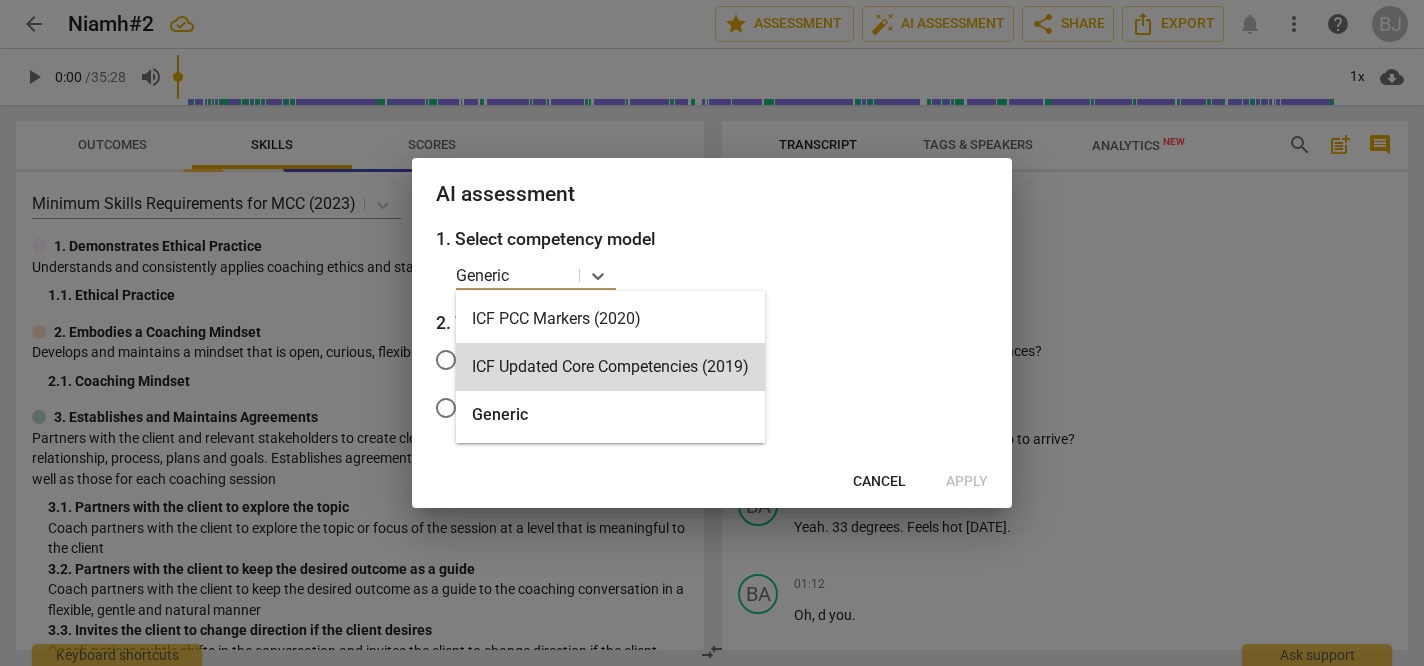 click on "ICF Updated Core Competencies (2019), 2 of 3. 3 results available. Use Up and Down to choose options, press Enter to select the currently focused option, press Escape to exit the menu, press Tab to select the option and exit the menu. Generic" at bounding box center (722, 275) 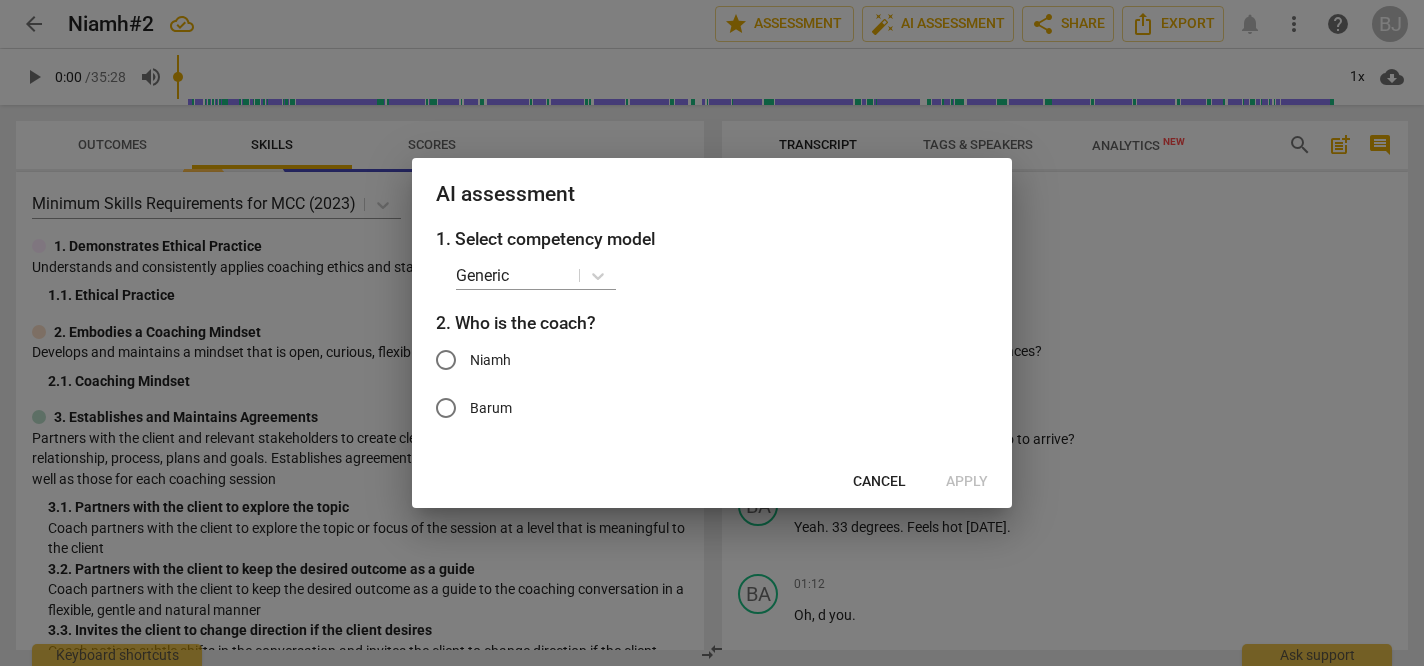 click on "Cancel" at bounding box center (879, 482) 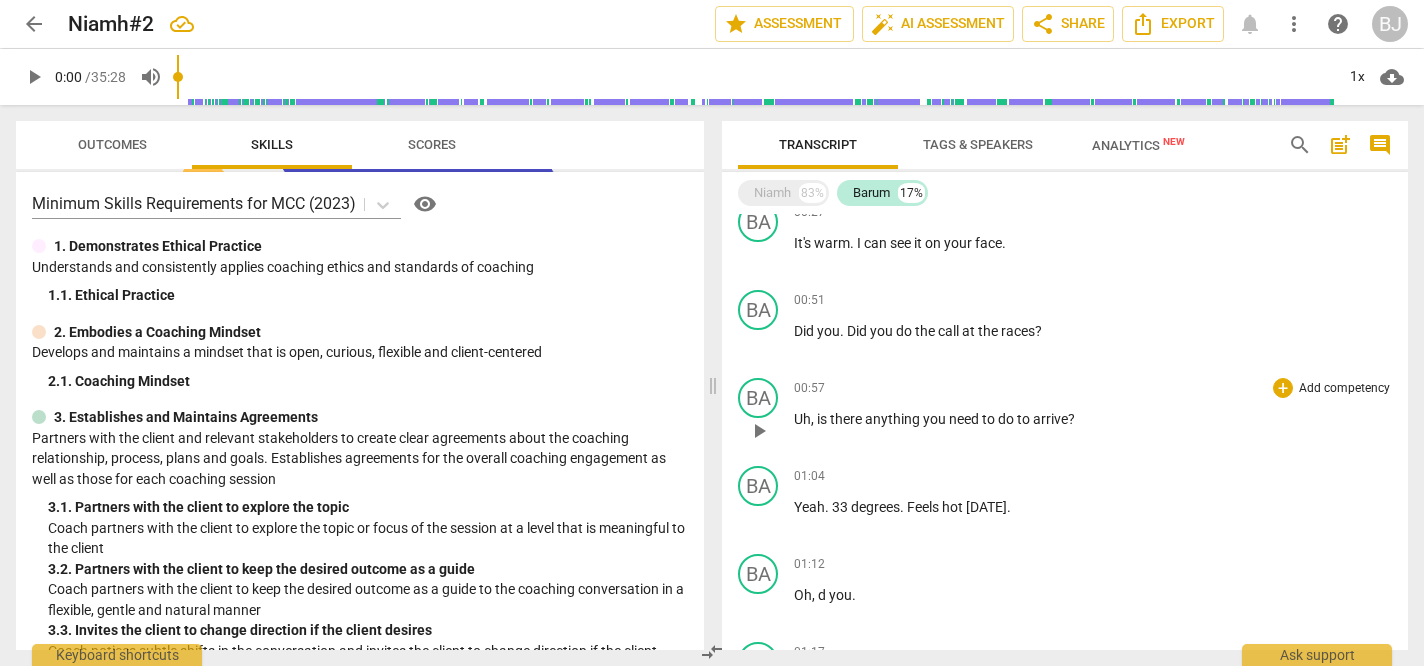 scroll, scrollTop: 0, scrollLeft: 0, axis: both 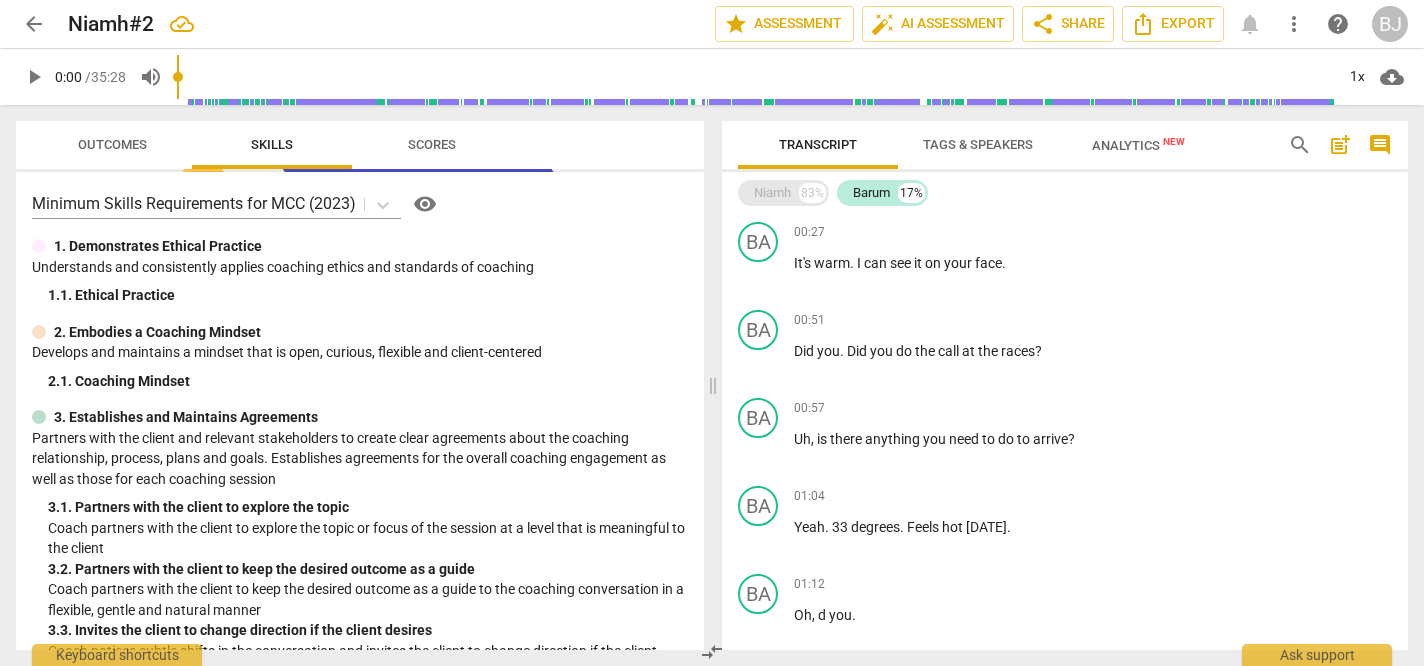 click on "Niamh 83%" at bounding box center [783, 193] 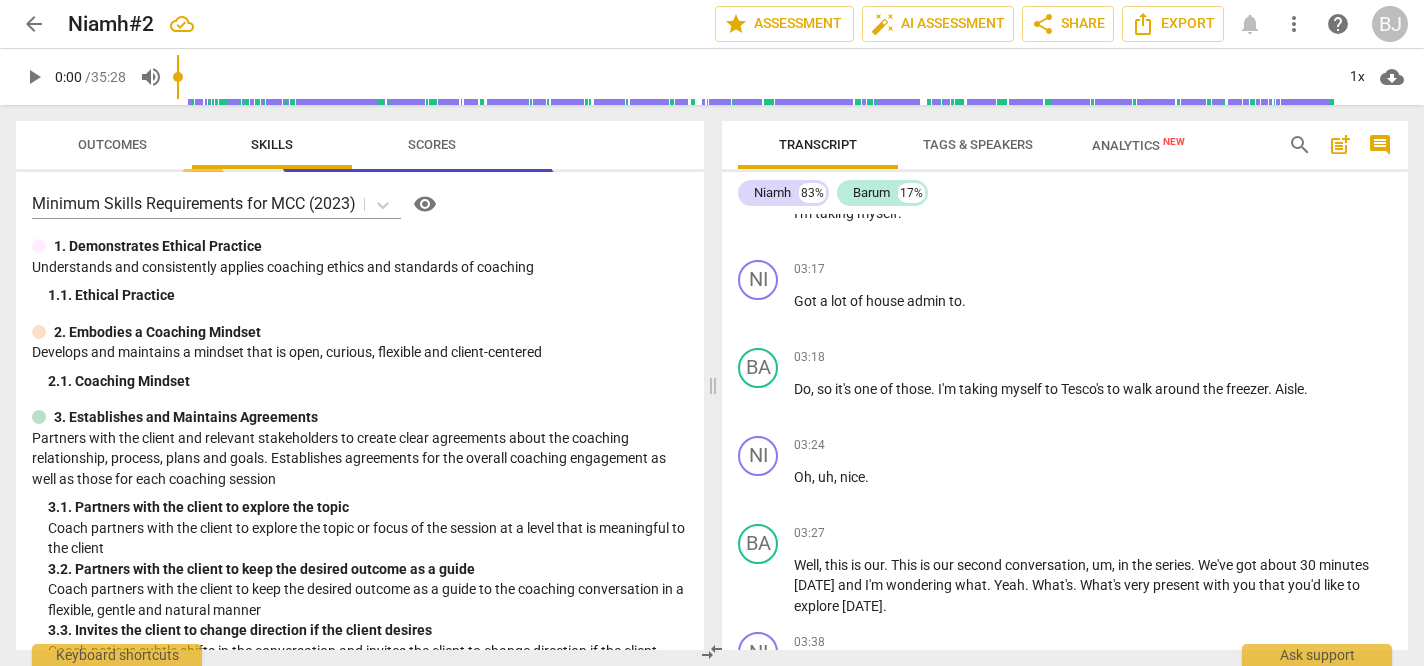 scroll, scrollTop: 2811, scrollLeft: 0, axis: vertical 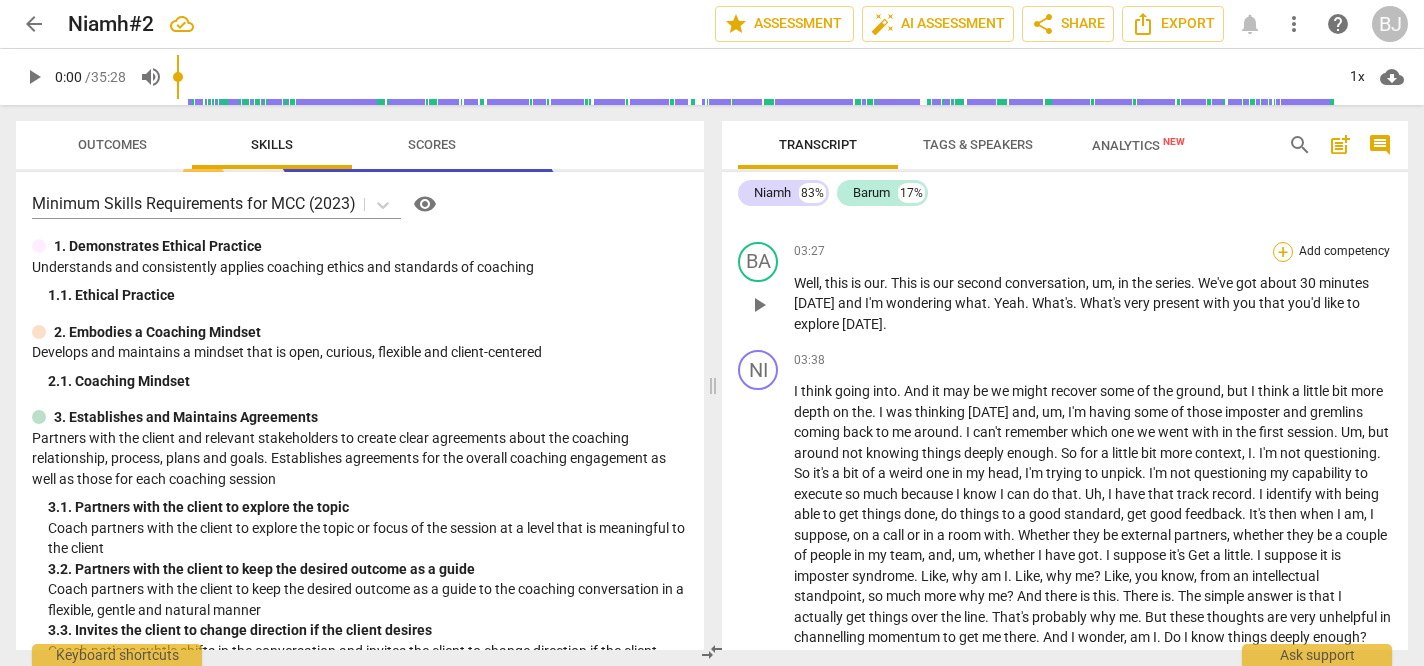click on "+" at bounding box center (1283, 252) 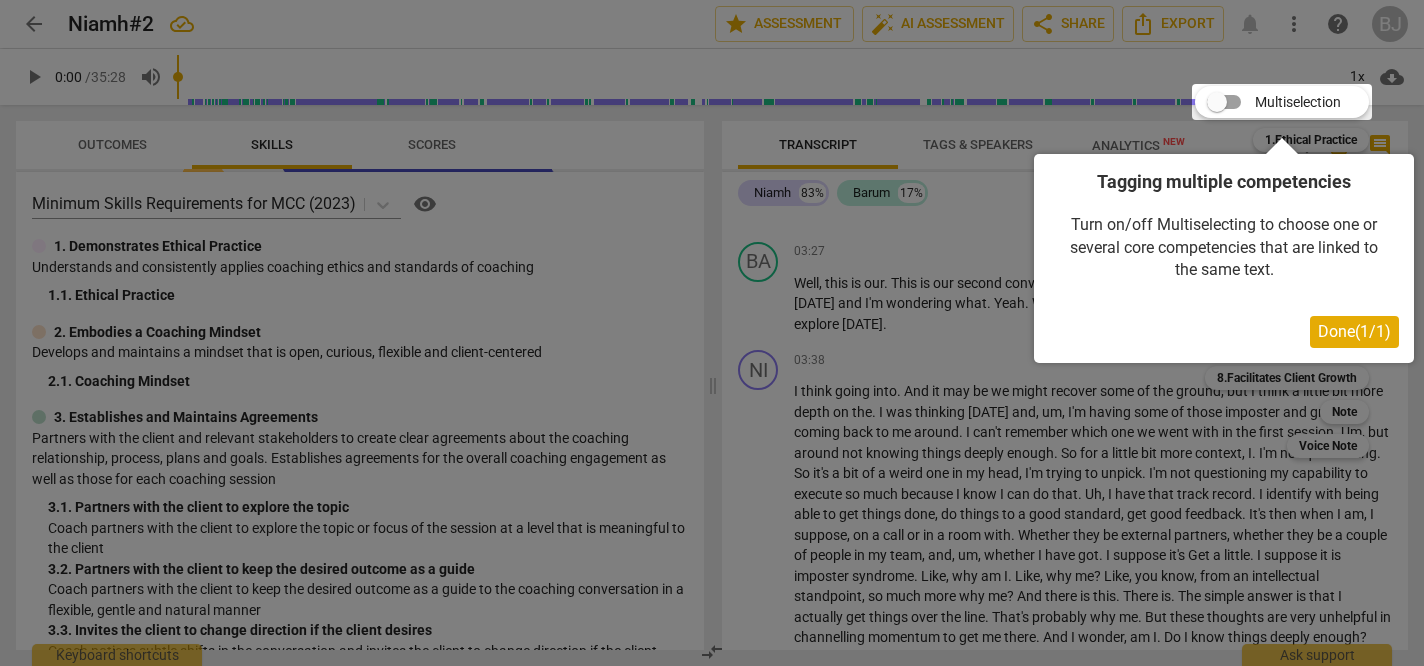 click on "Done  ( 1 / 1 )" at bounding box center [1354, 331] 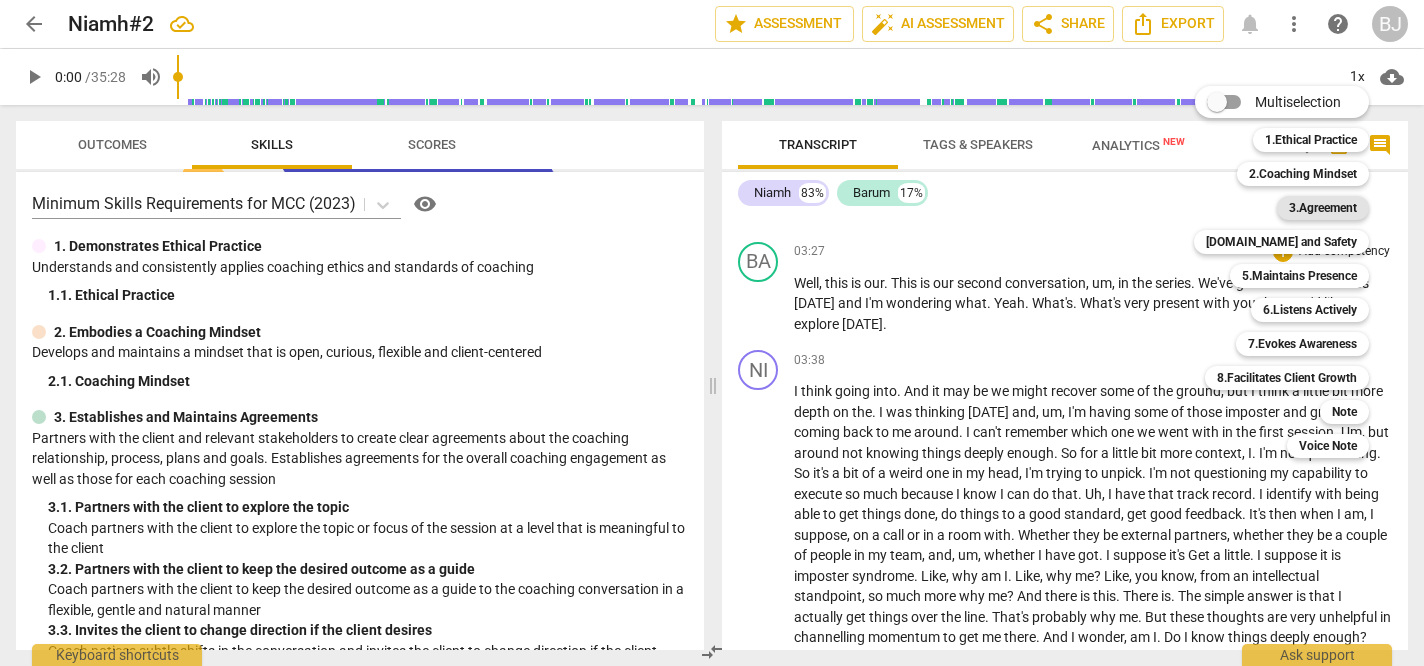 click on "3.Agreement" at bounding box center [1323, 208] 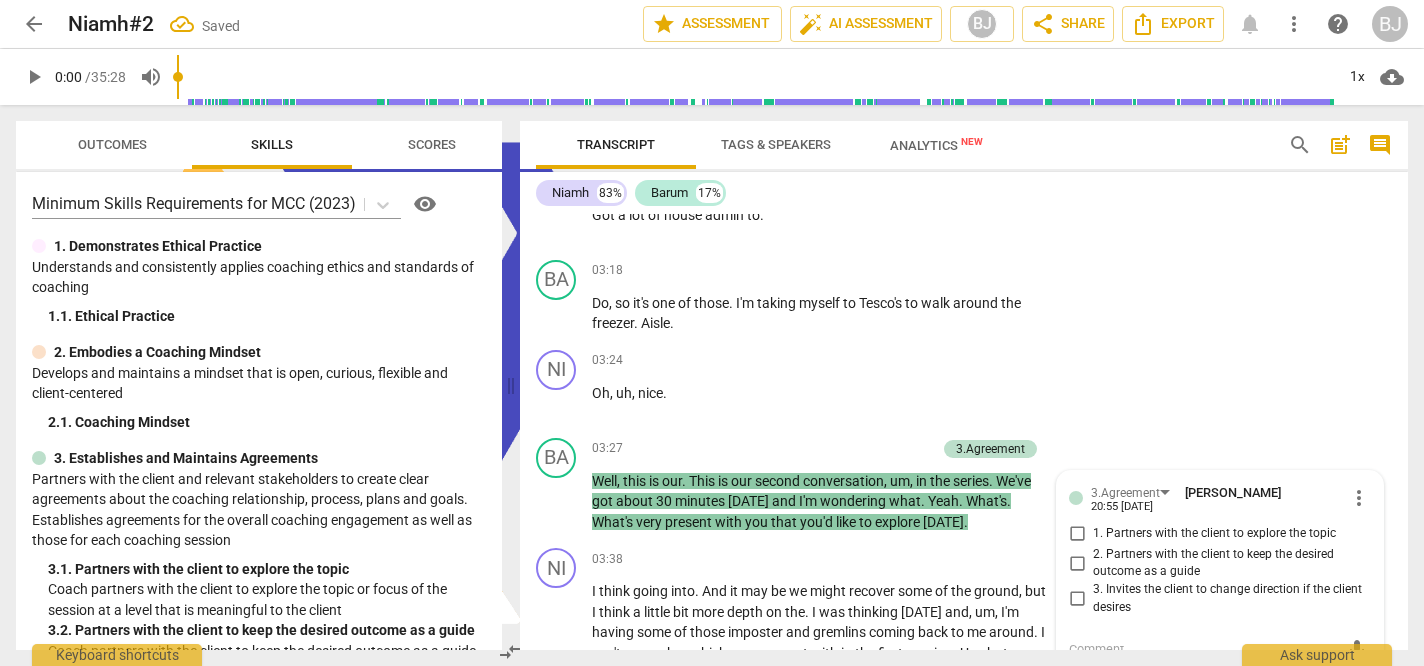 scroll, scrollTop: 2712, scrollLeft: 0, axis: vertical 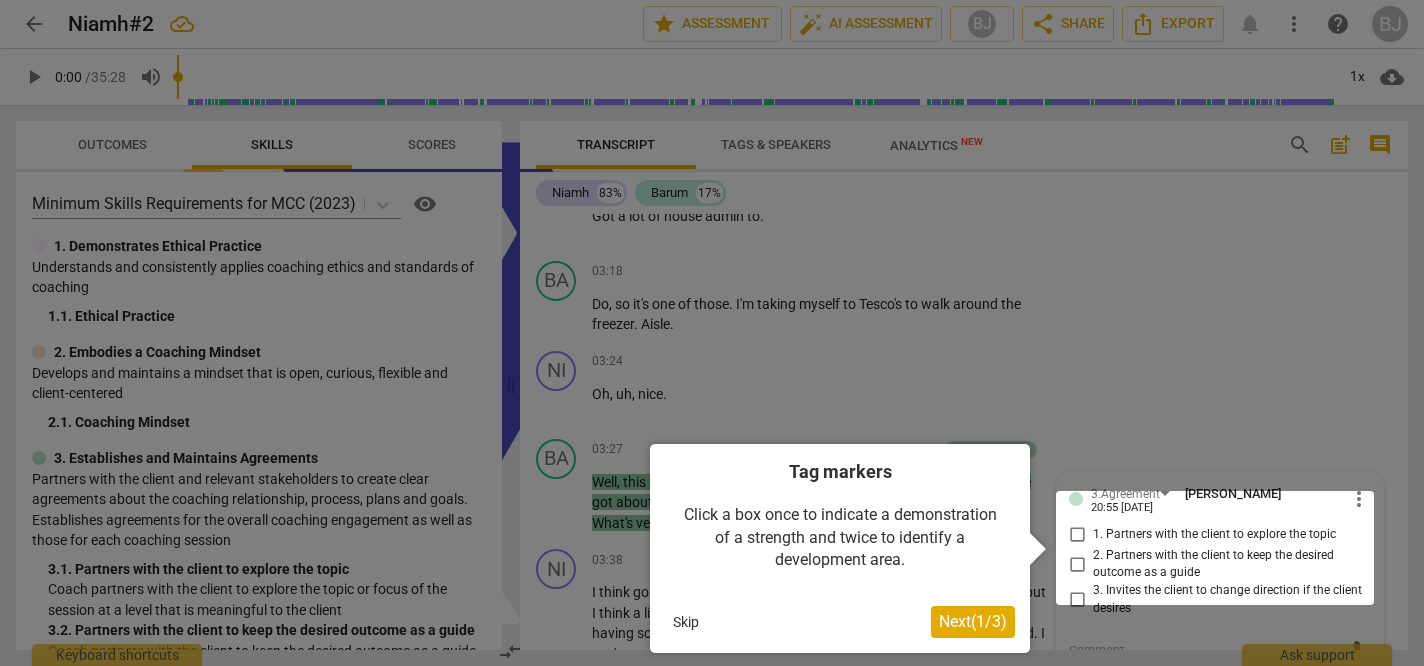 click on "Next  ( 1 / 3 )" at bounding box center (973, 621) 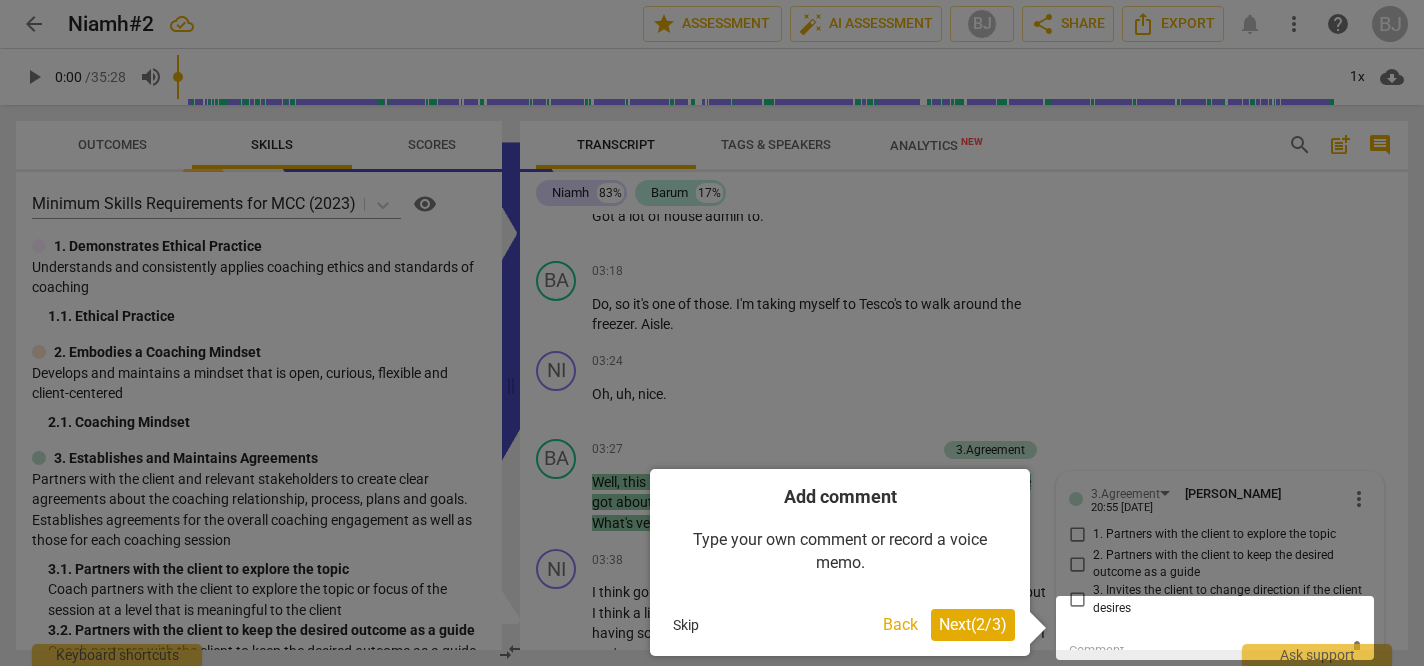 click on "Next  ( 2 / 3 )" at bounding box center [973, 625] 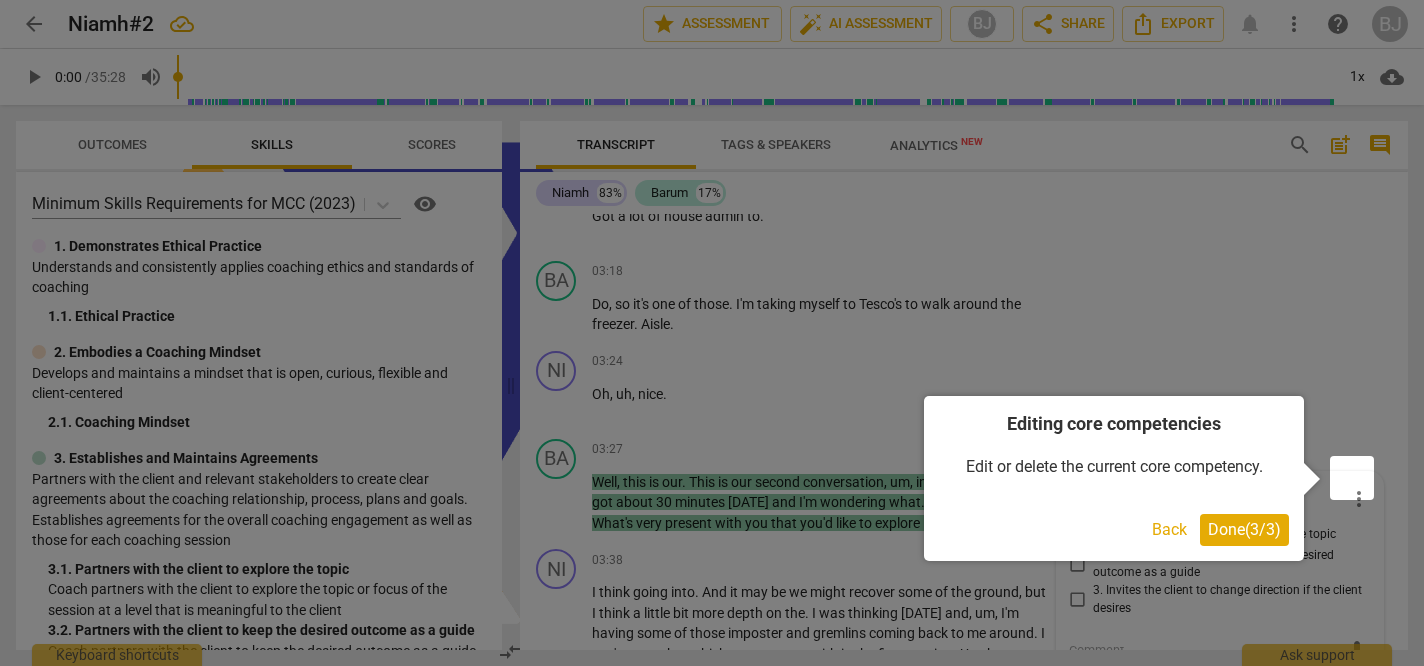 click on "Done  ( 3 / 3 )" at bounding box center (1244, 529) 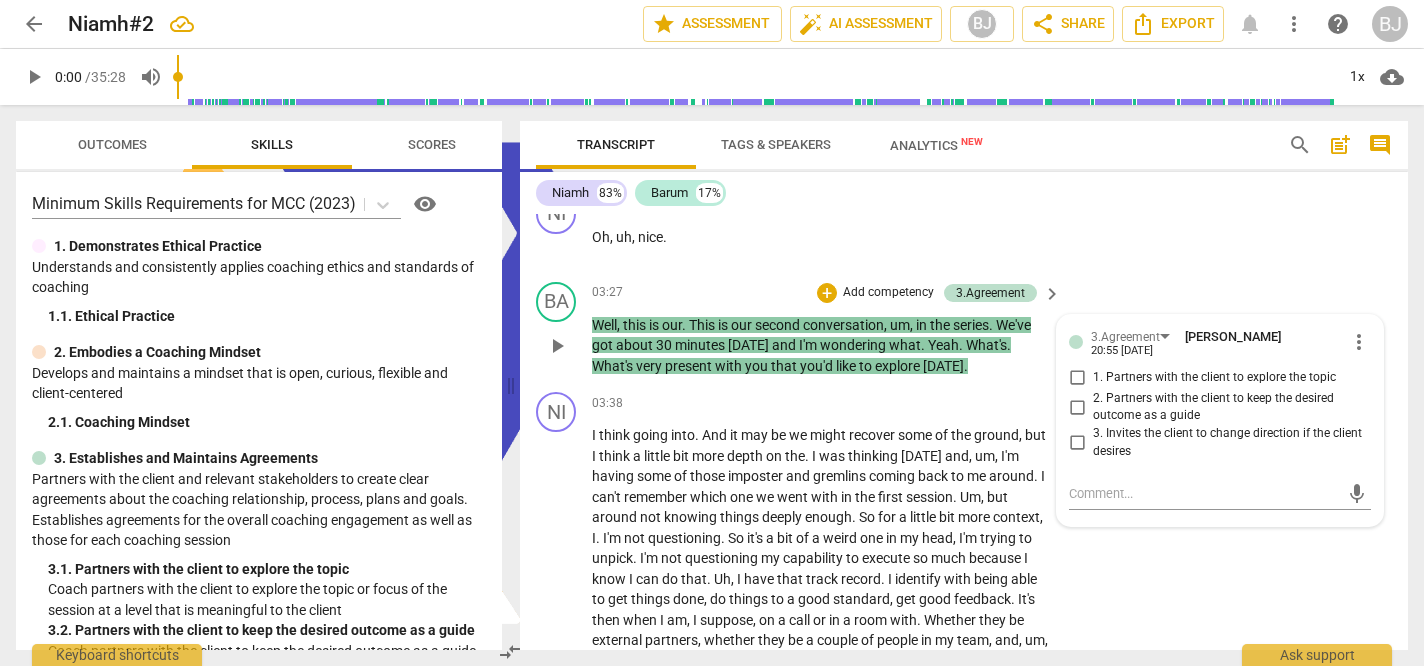 scroll, scrollTop: 2873, scrollLeft: 0, axis: vertical 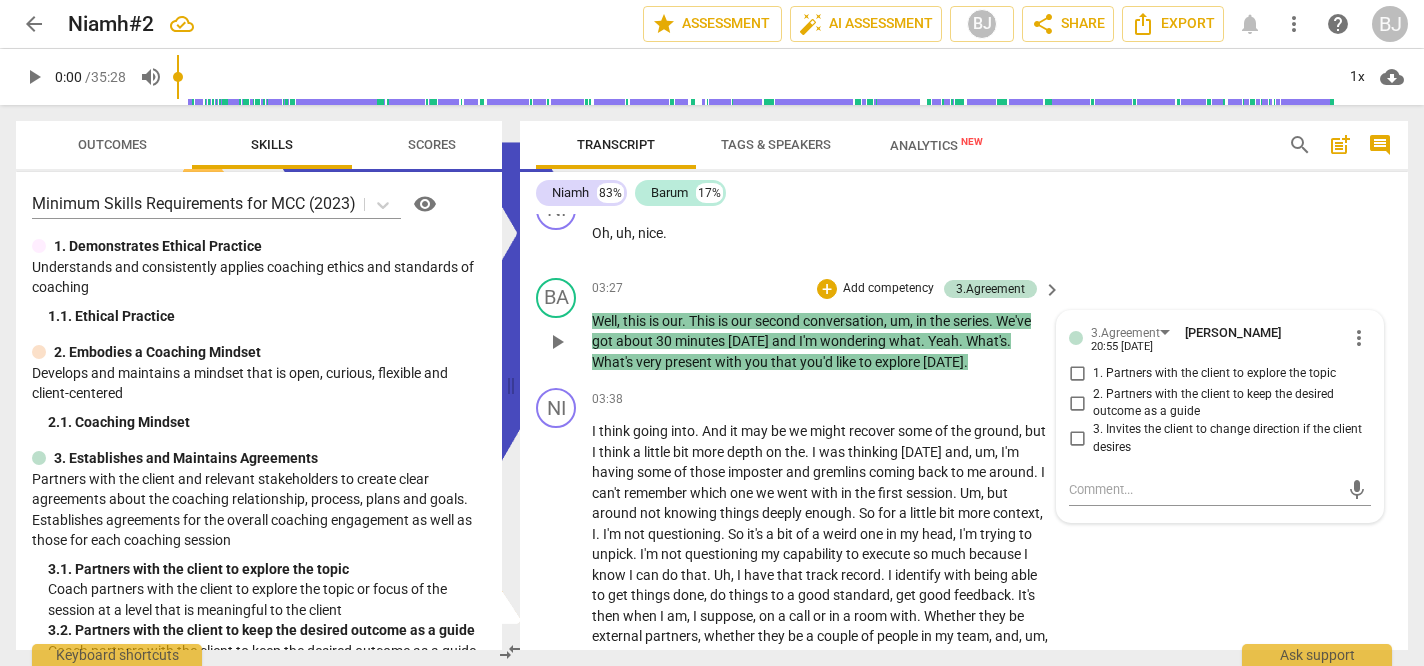click on "1. Partners with the client to explore the topic" at bounding box center [1214, 374] 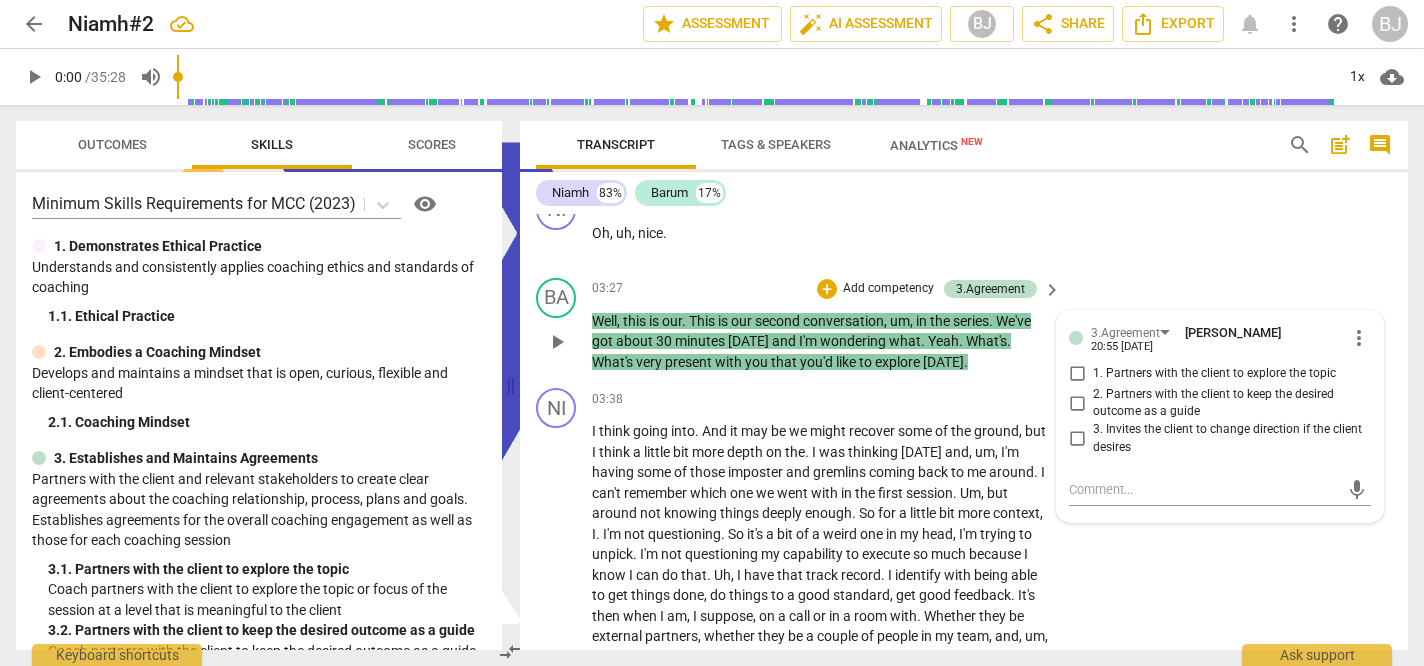 click on "1. Partners with the client to explore the topic" at bounding box center [1077, 374] 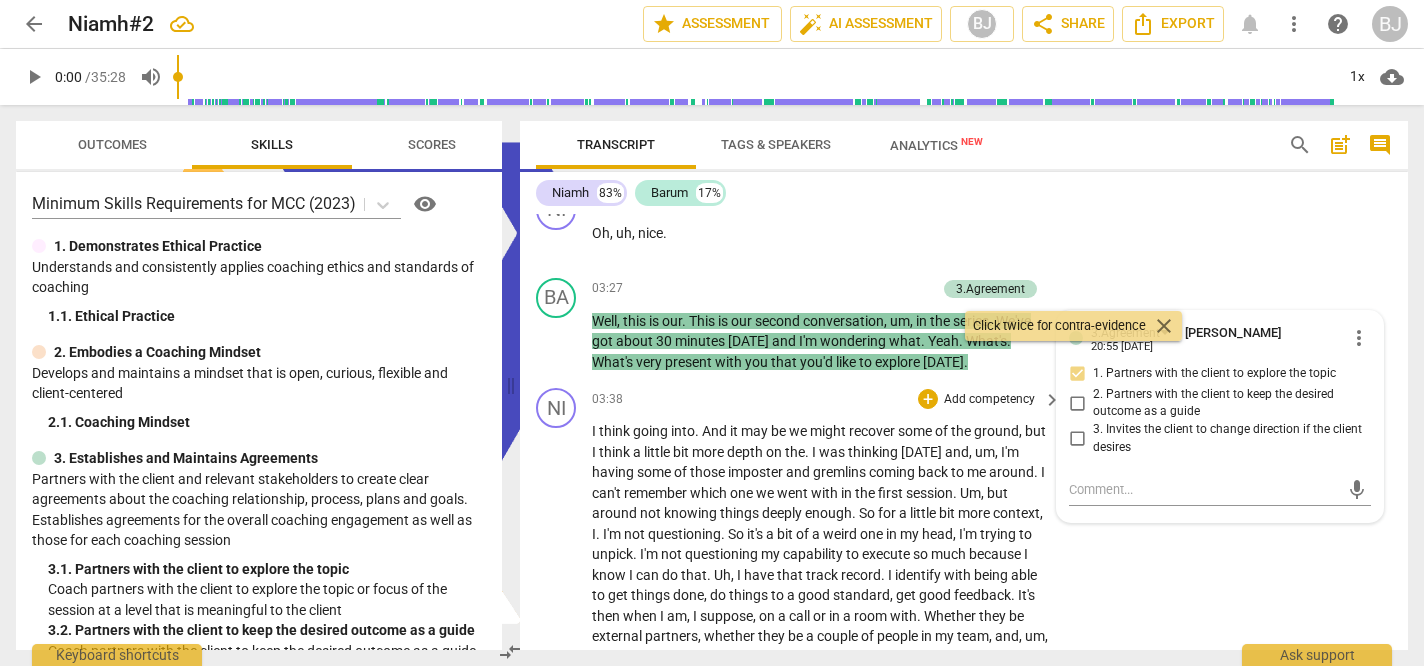 click on "NI play_arrow pause 03:38 + Add competency keyboard_arrow_right I   think   going   into .   And   it   may   be   we   might   recover   some   of   the   ground ,   but   I   think   a   little   bit   more   depth   on   the .   I   was   thinking   [DATE]   and ,   um ,   I'm   having   some   of   those   imposter   and   gremlins   coming   back   to   me   around .   I   can't   remember   which   one   we   went   with   in   the   first   session .   Um ,   but   around   not   knowing   things   deeply   enough .   So   for   a   little   bit   more   context ,   I .   I'm   not   questioning .   So   it's   a   bit   of   a   weird   one   in   my   head ,   I'm   trying   to   unpick .   I'm   not   questioning   my   capability   to   execute   so   much   because   I   know   I   can   do   that .   Uh ,   I   have   that   track   record .   I   identify   with   being   able   to   get   things   done ,   do   things   to   a   good   standard ,   get   good   feedback .   It's   then   when" at bounding box center [964, 650] 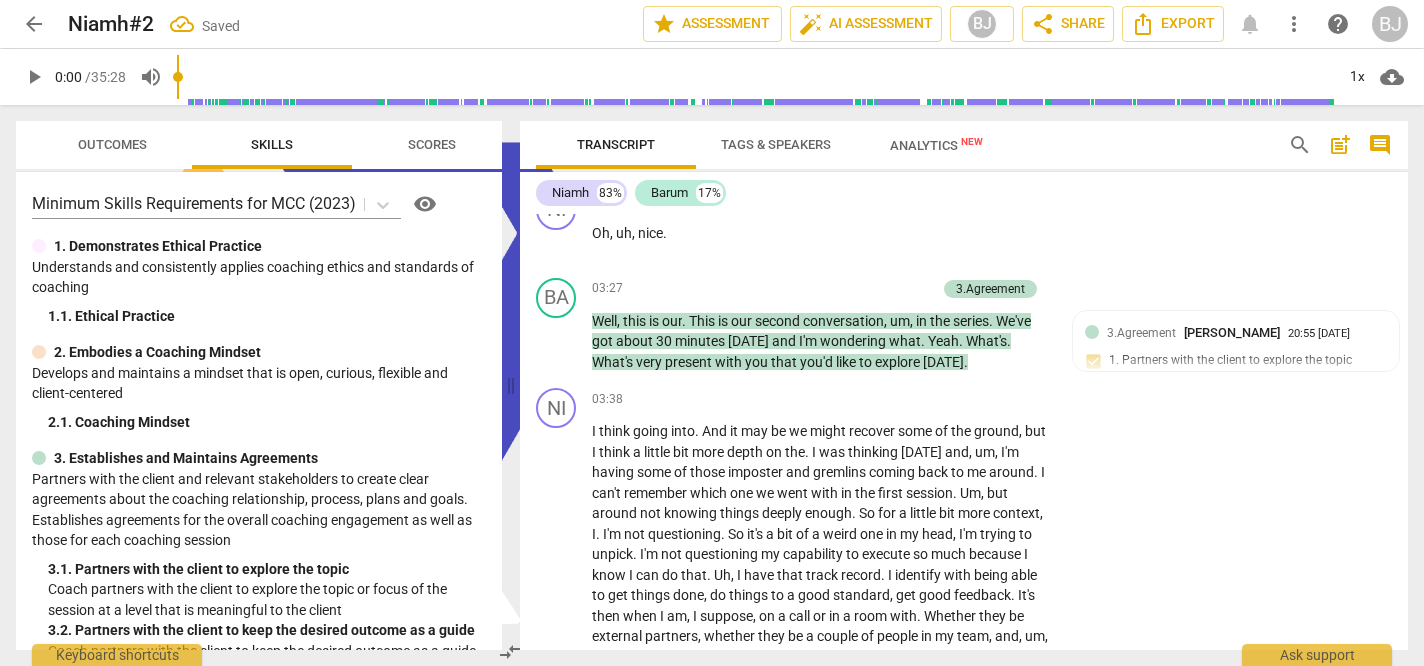 scroll, scrollTop: 3296, scrollLeft: 0, axis: vertical 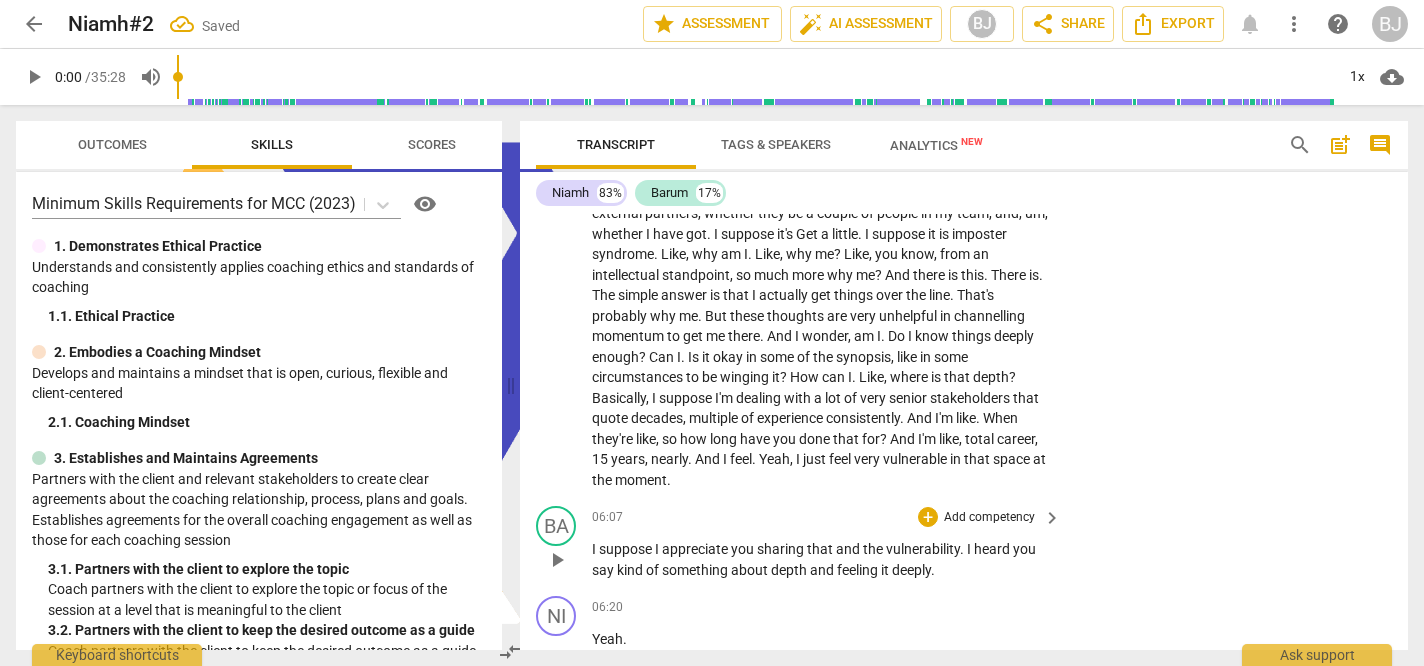 click on "Add competency" at bounding box center (989, 518) 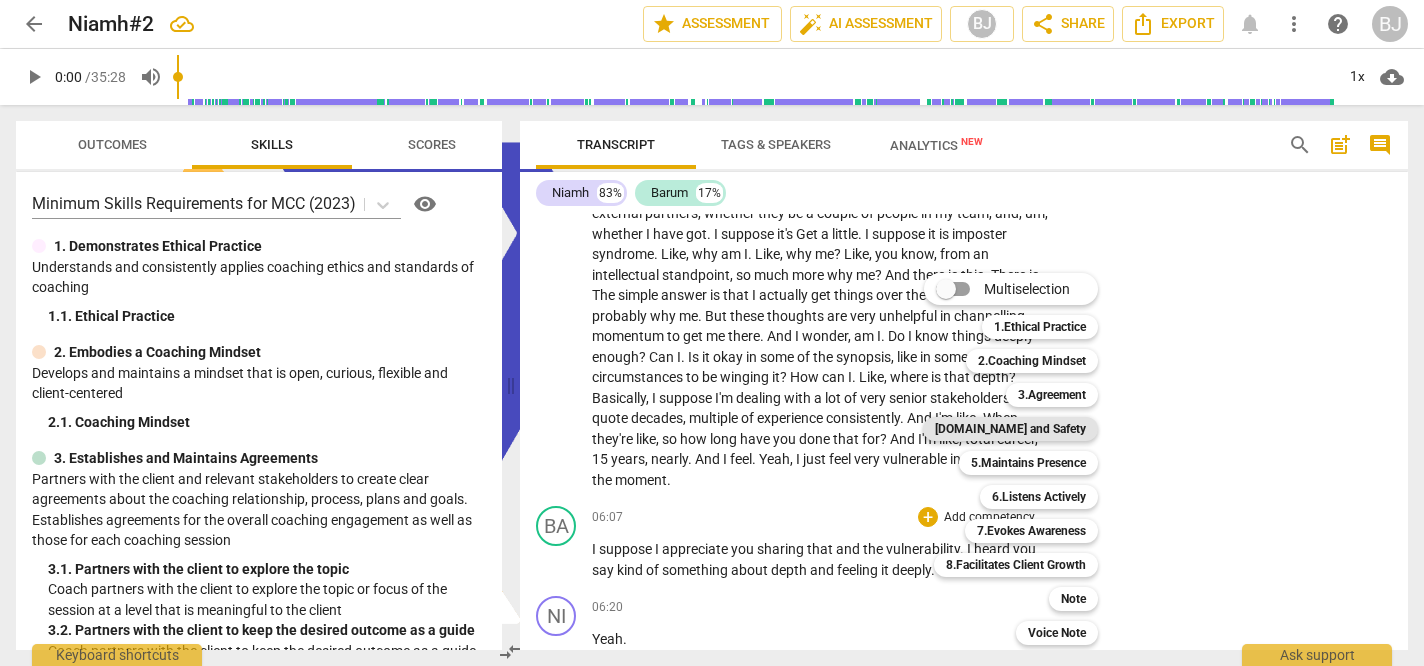 click on "[DOMAIN_NAME] and Safety" at bounding box center [1010, 429] 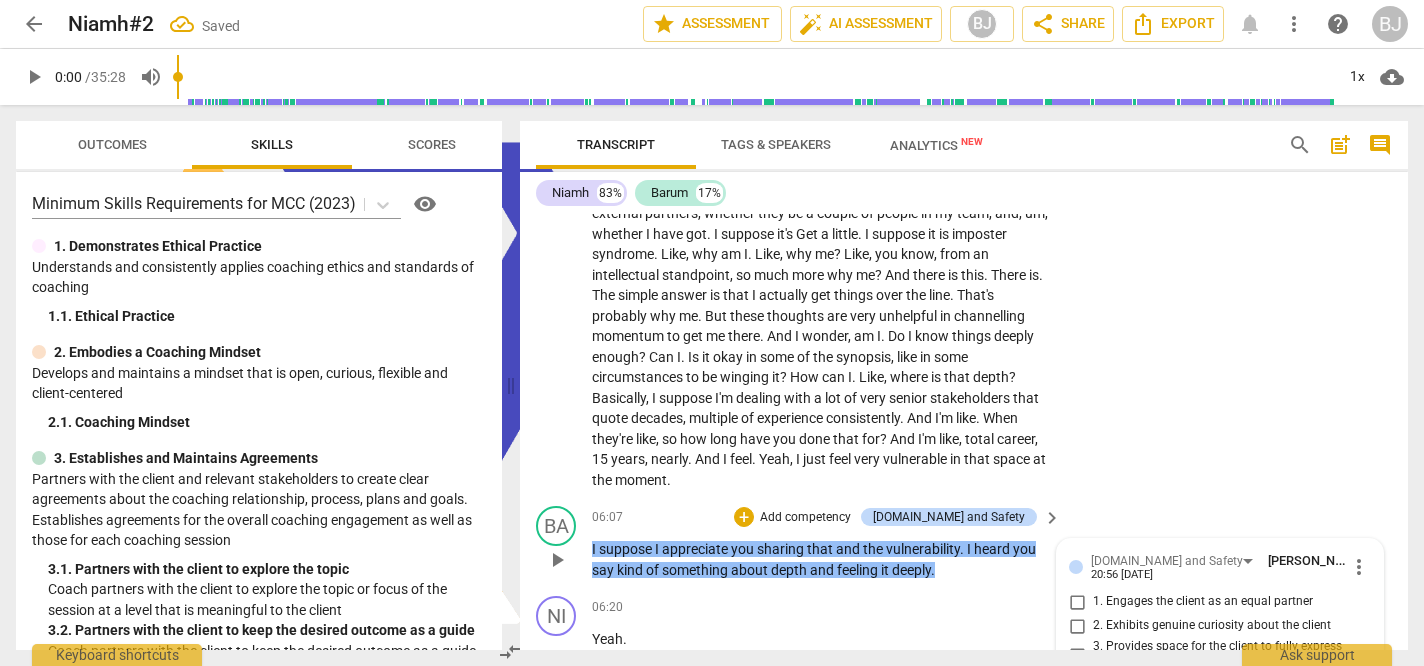 scroll, scrollTop: 3586, scrollLeft: 0, axis: vertical 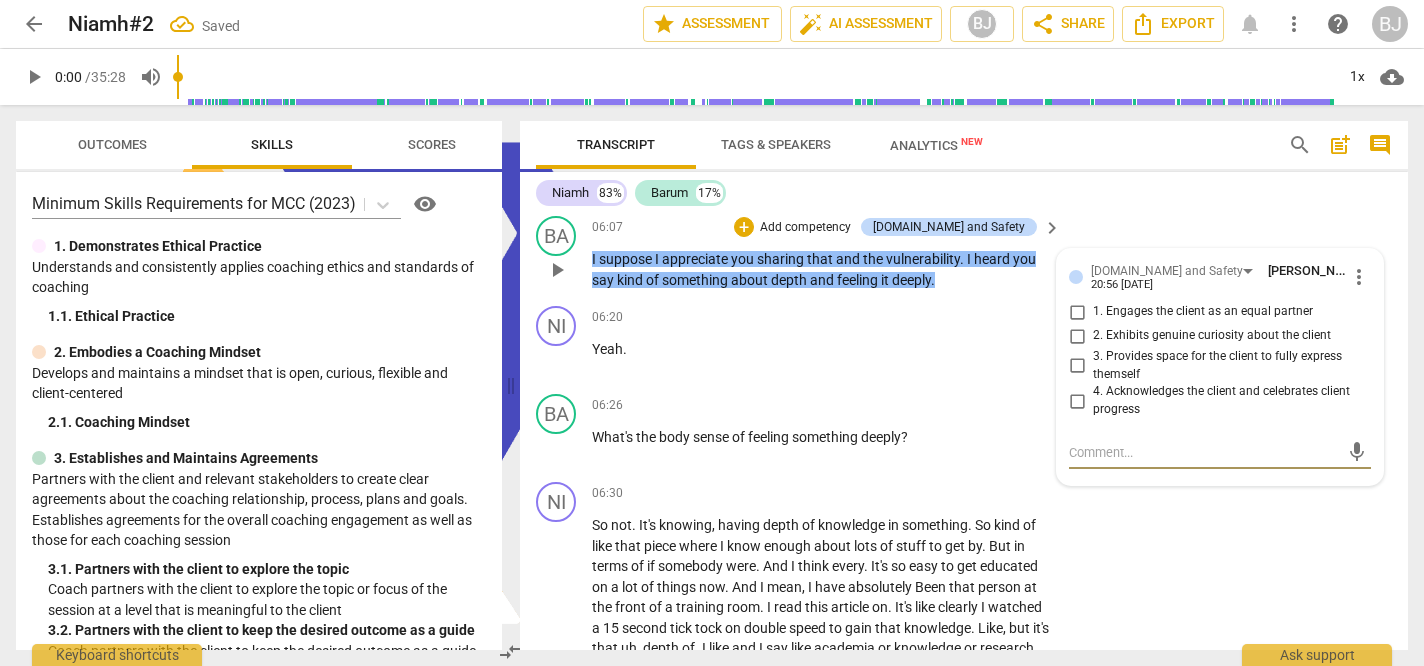 click on "4. Acknowledges the client and celebrates client progress" at bounding box center [1228, 400] 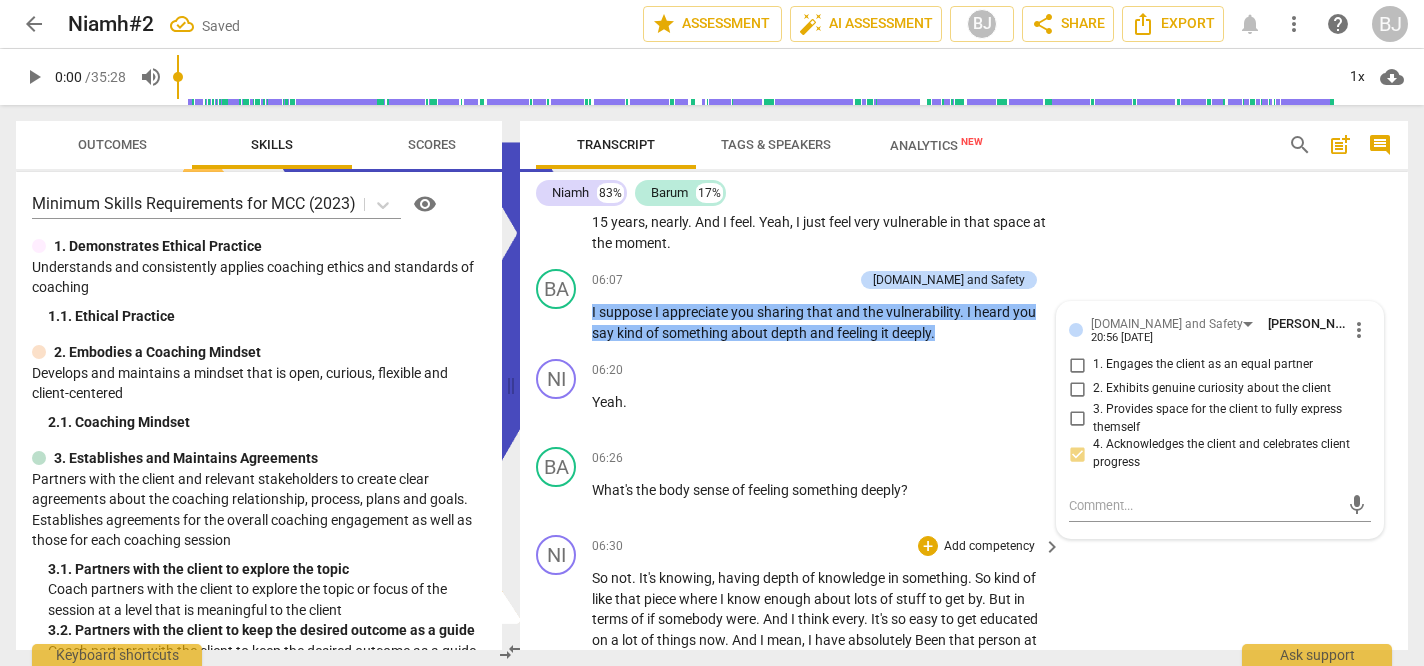 scroll, scrollTop: 3531, scrollLeft: 0, axis: vertical 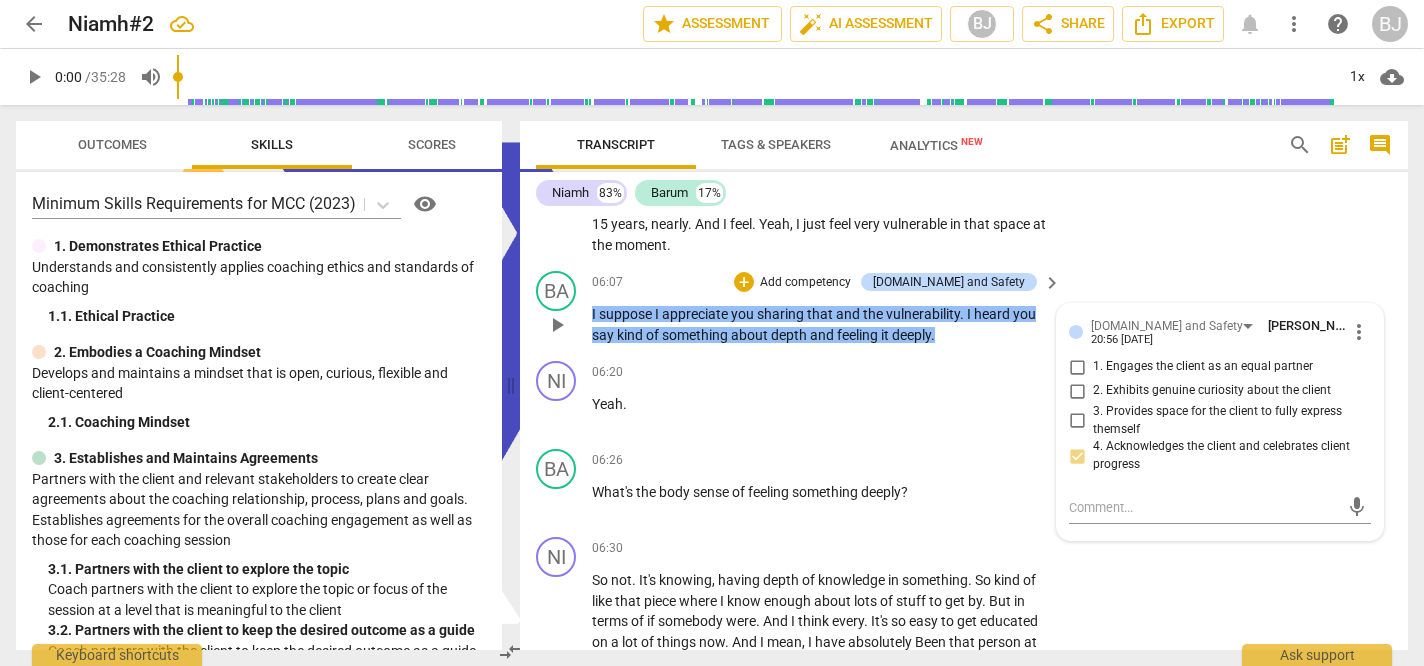 click on "Add competency" at bounding box center (805, 283) 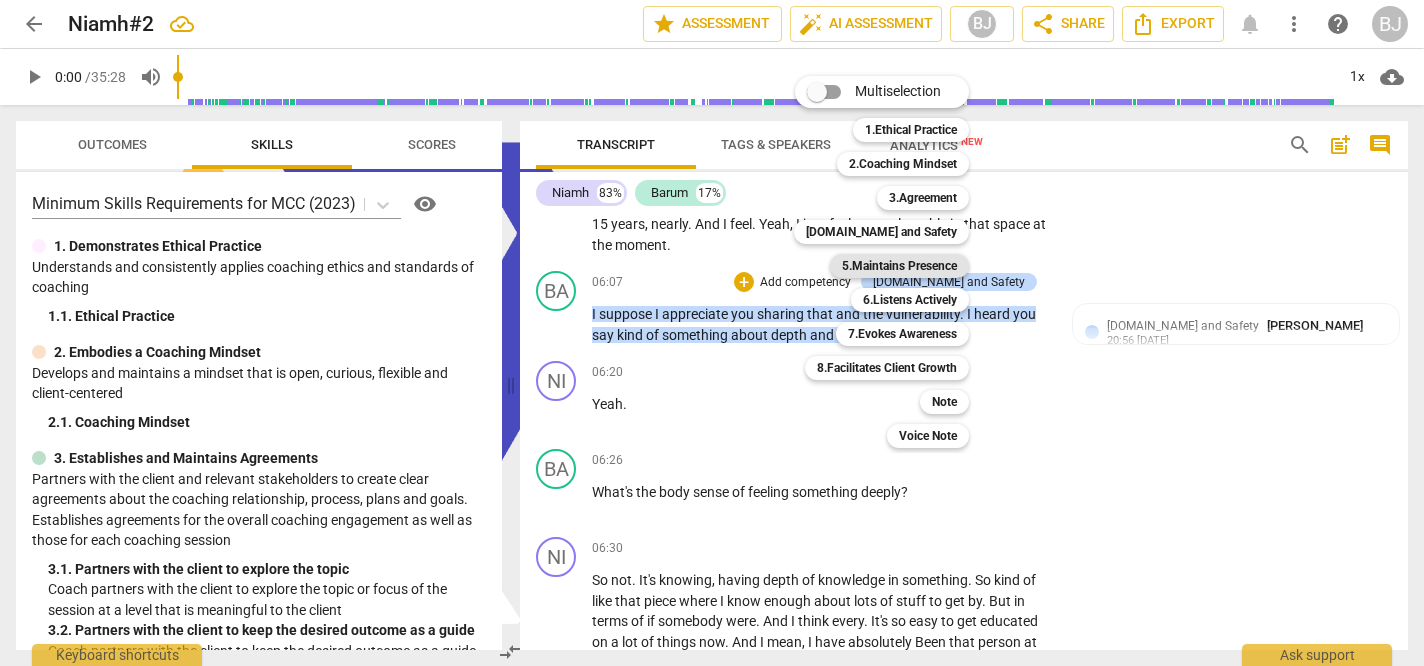 click on "5.Maintains Presence" at bounding box center [899, 266] 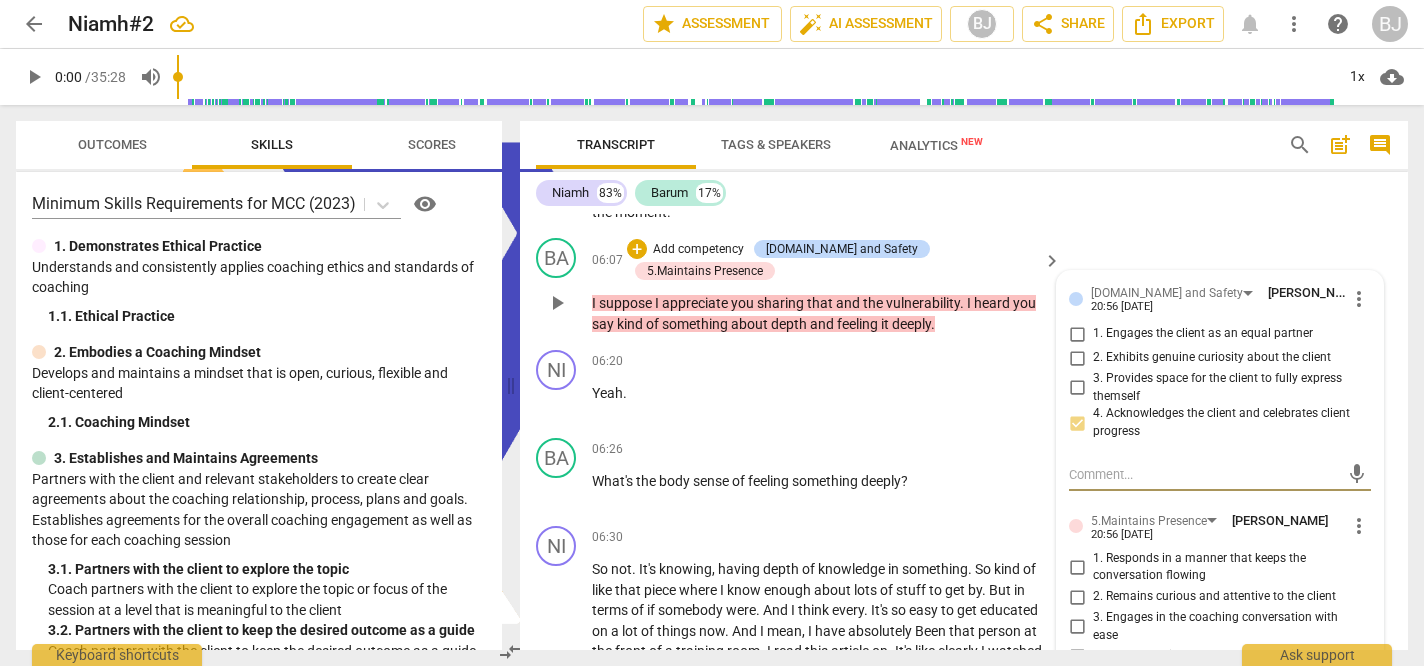 scroll, scrollTop: 3547, scrollLeft: 0, axis: vertical 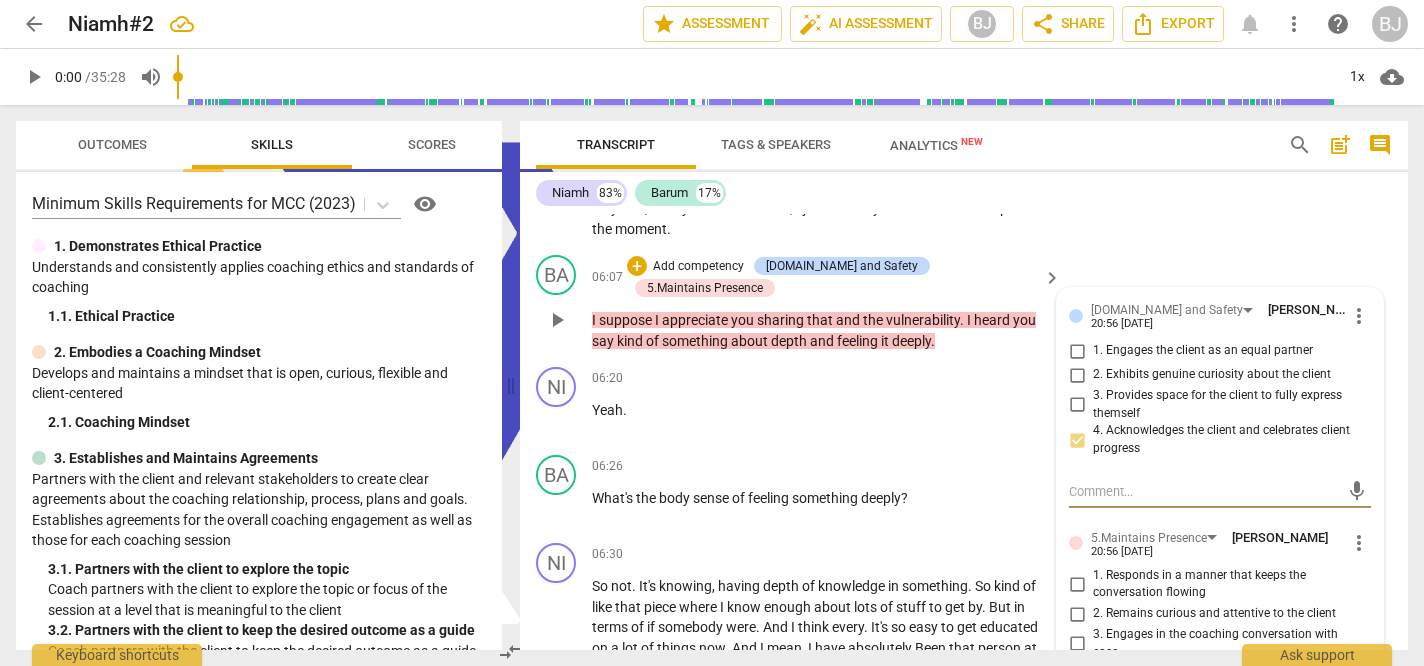 click on "more_vert" at bounding box center [1359, 543] 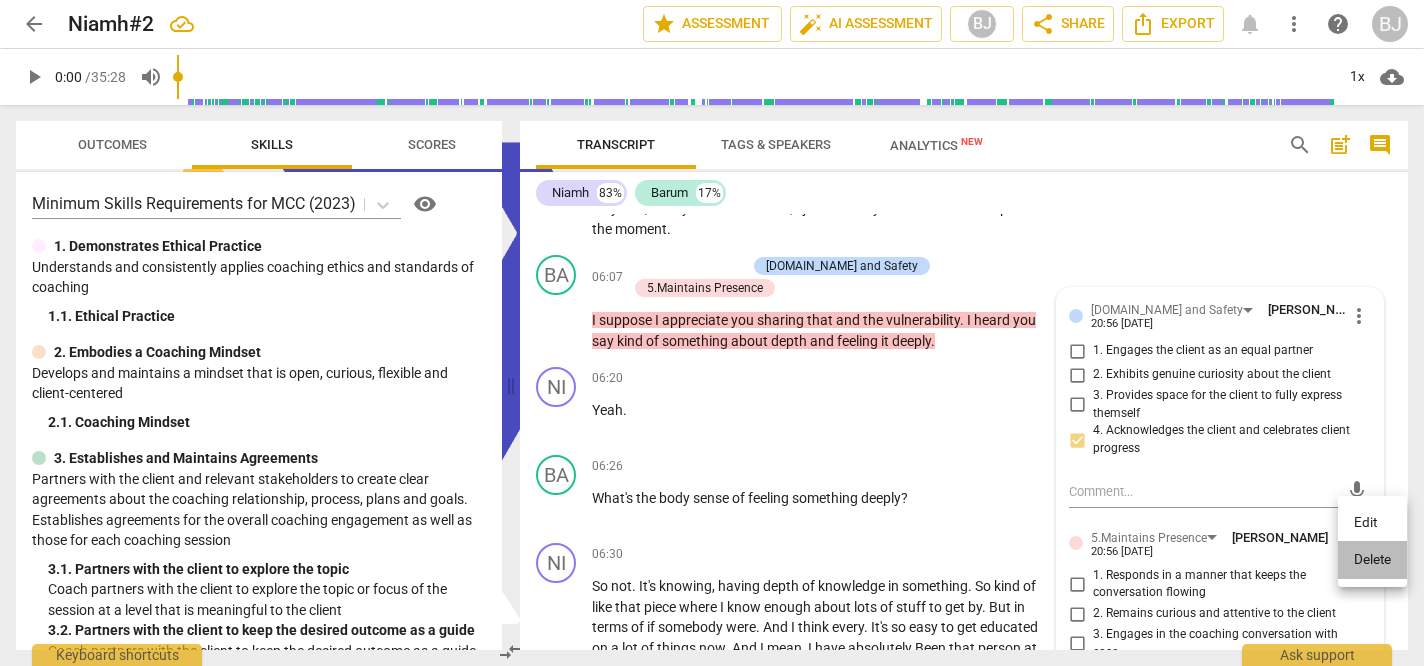click on "Delete" at bounding box center (1372, 560) 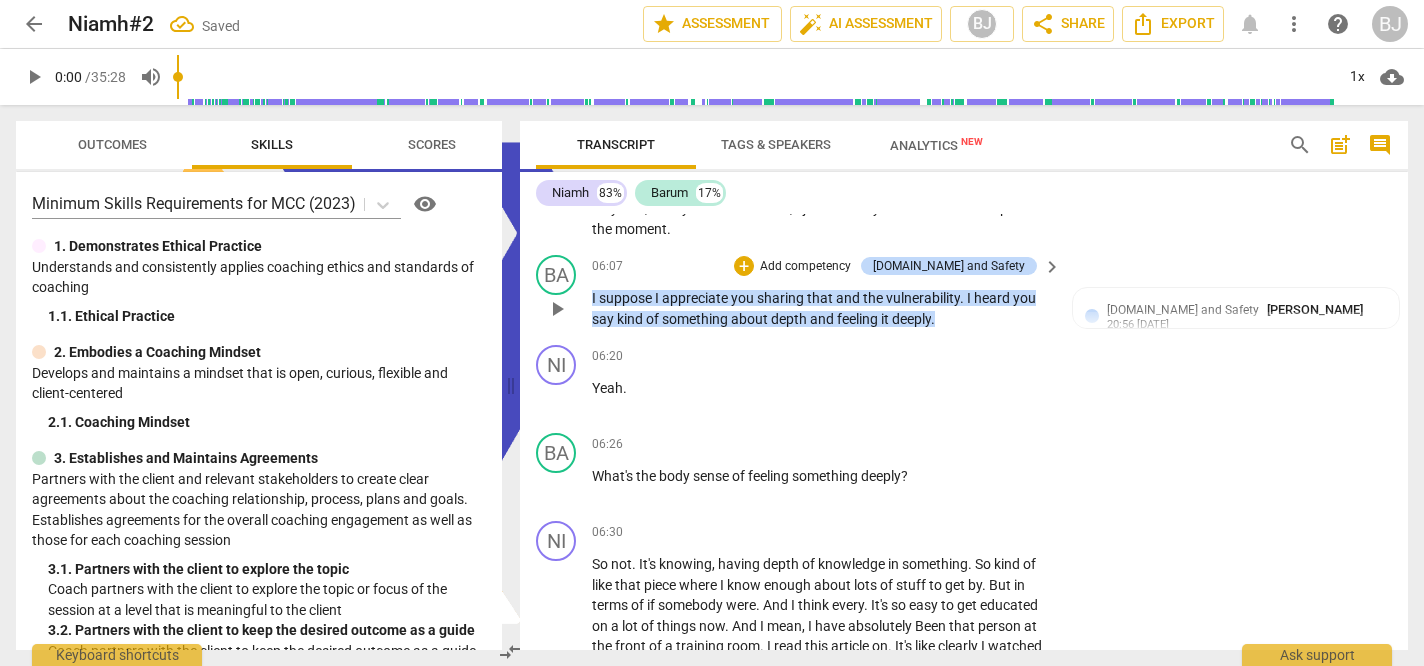 click on "Add competency" at bounding box center [805, 267] 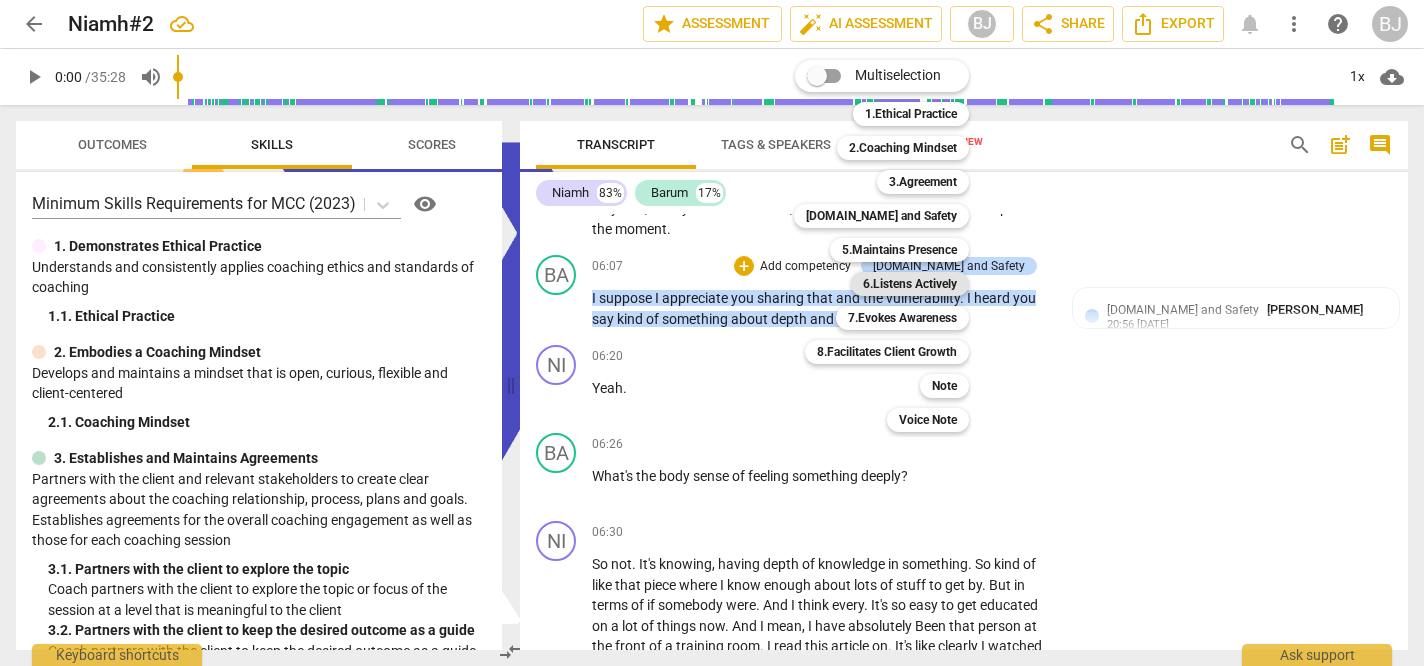 click on "6.Listens Actively" at bounding box center [910, 284] 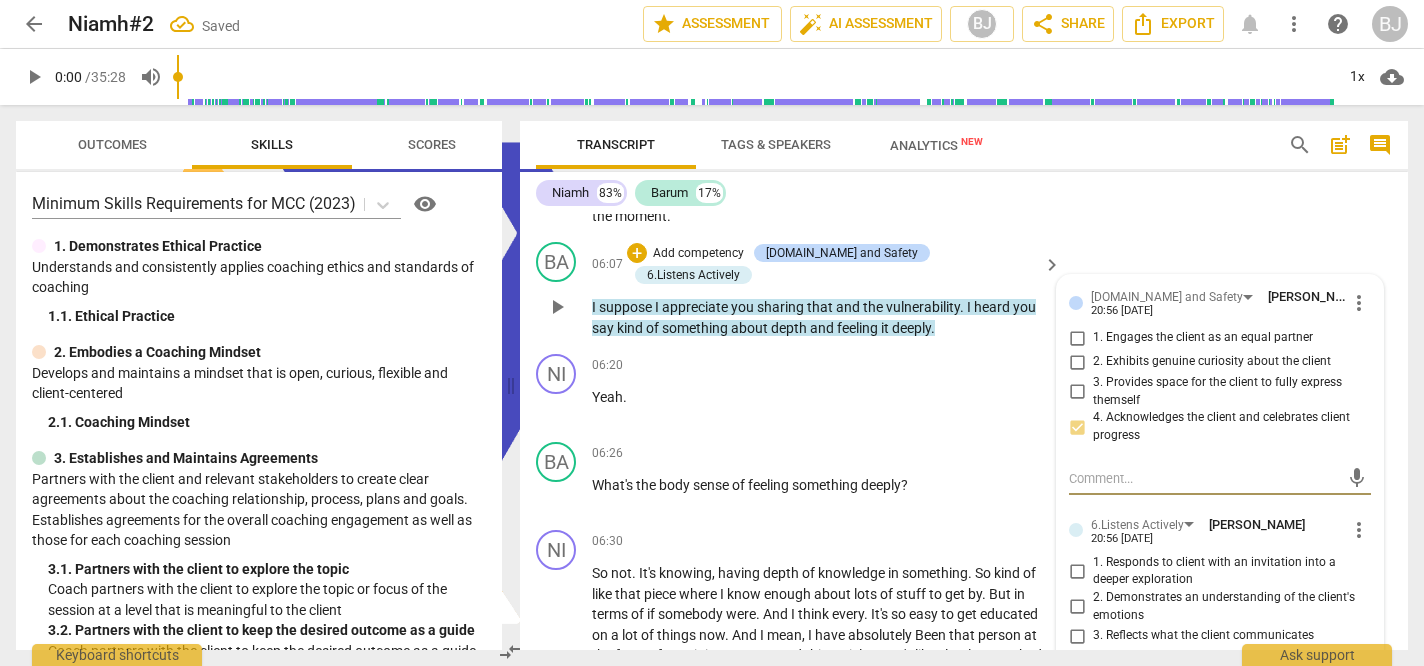 scroll, scrollTop: 3583, scrollLeft: 0, axis: vertical 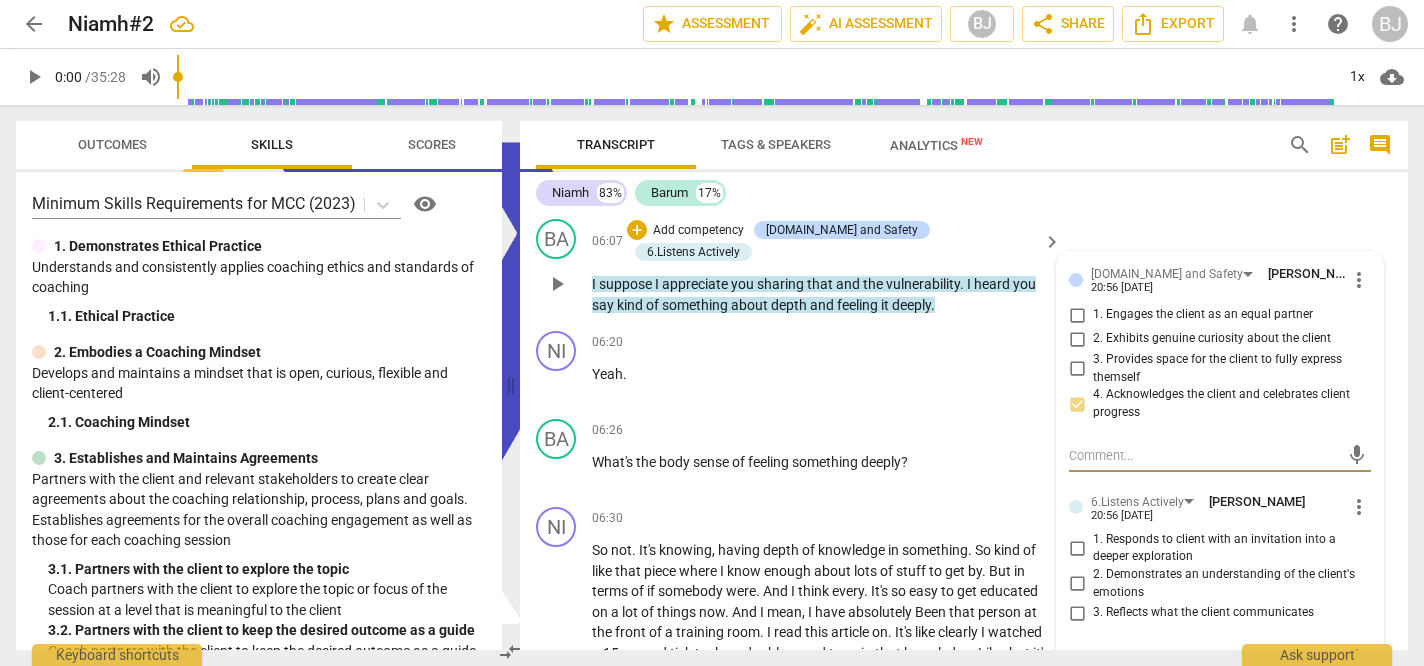 click on "3. Reflects what the client communicates" at bounding box center (1203, 613) 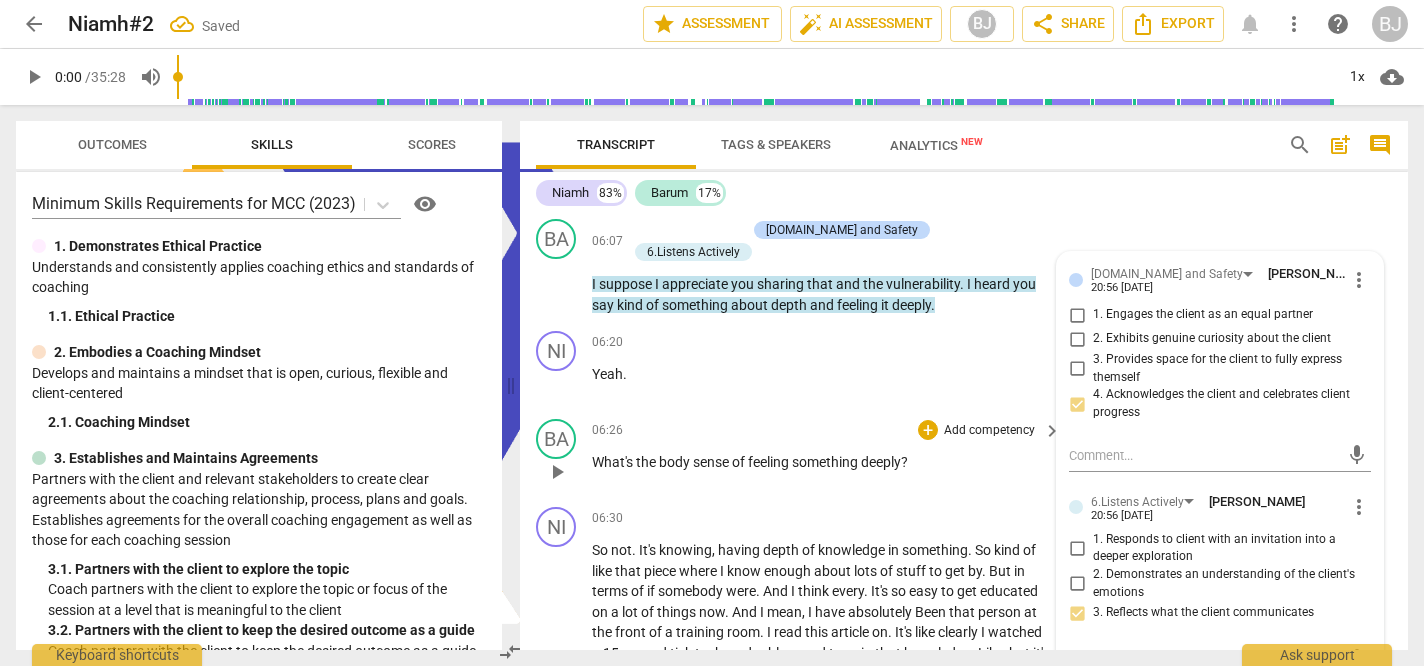 click on "What's   the   body   sense   of   feeling   something   deeply ?" at bounding box center [821, 462] 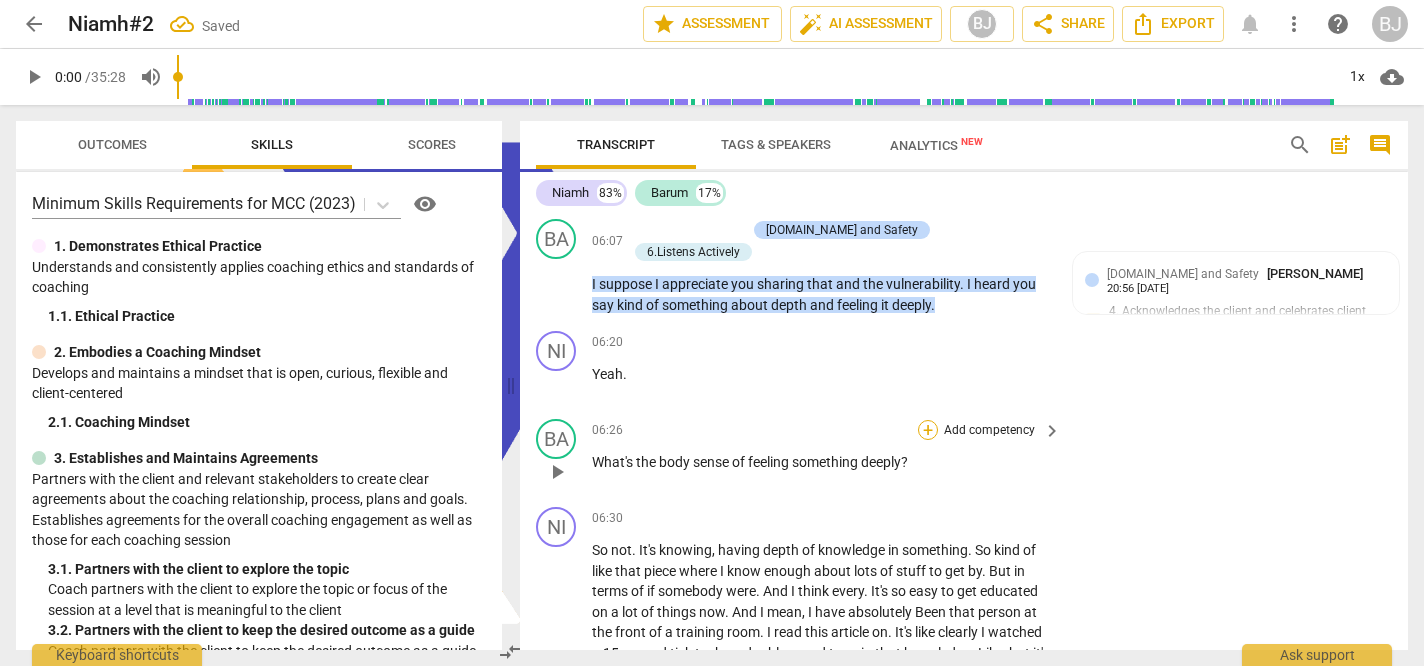 click on "+" at bounding box center [928, 430] 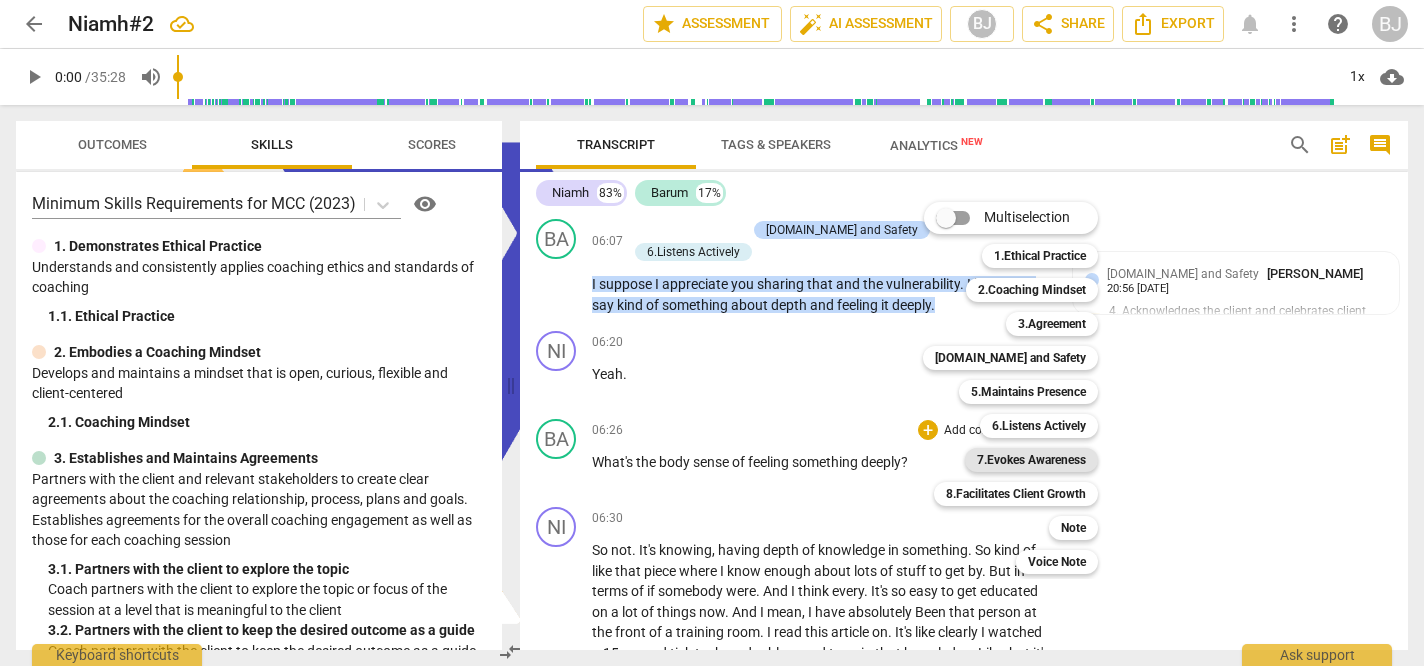 click on "7.Evokes Awareness" at bounding box center (1031, 460) 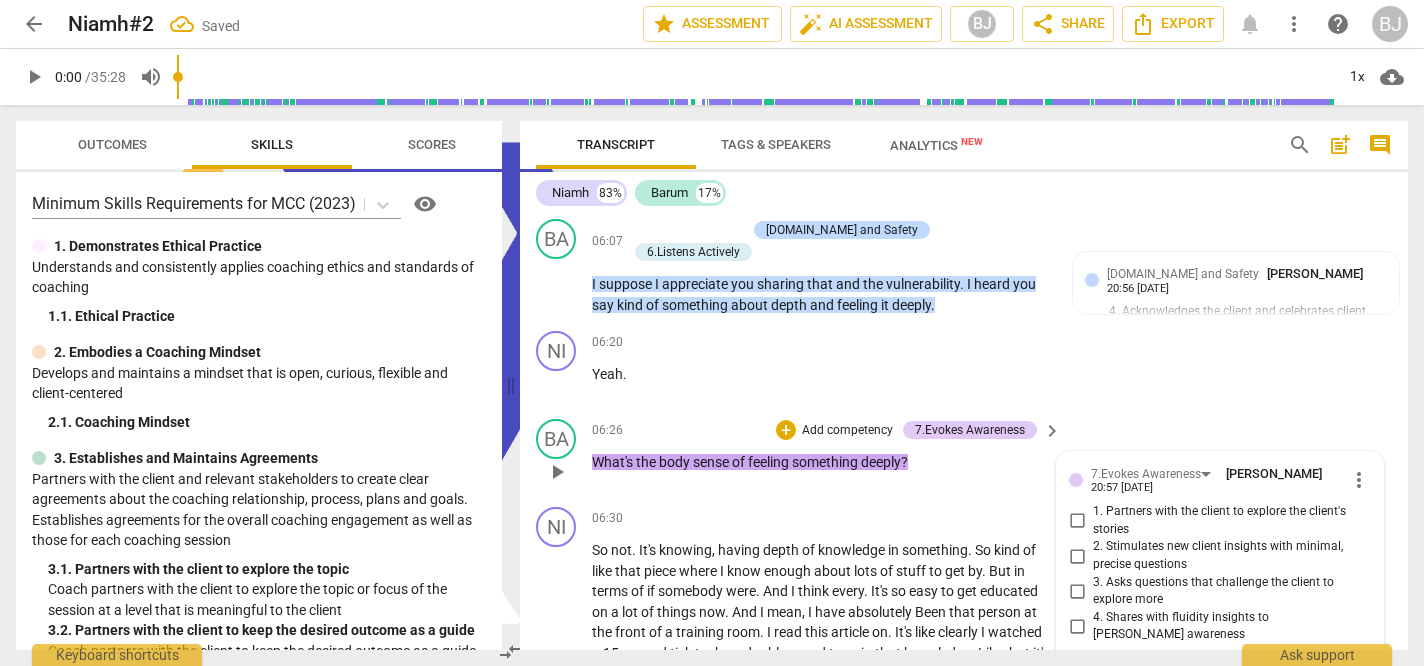 click on "2. Stimulates new client insights with minimal, precise questions" at bounding box center (1228, 555) 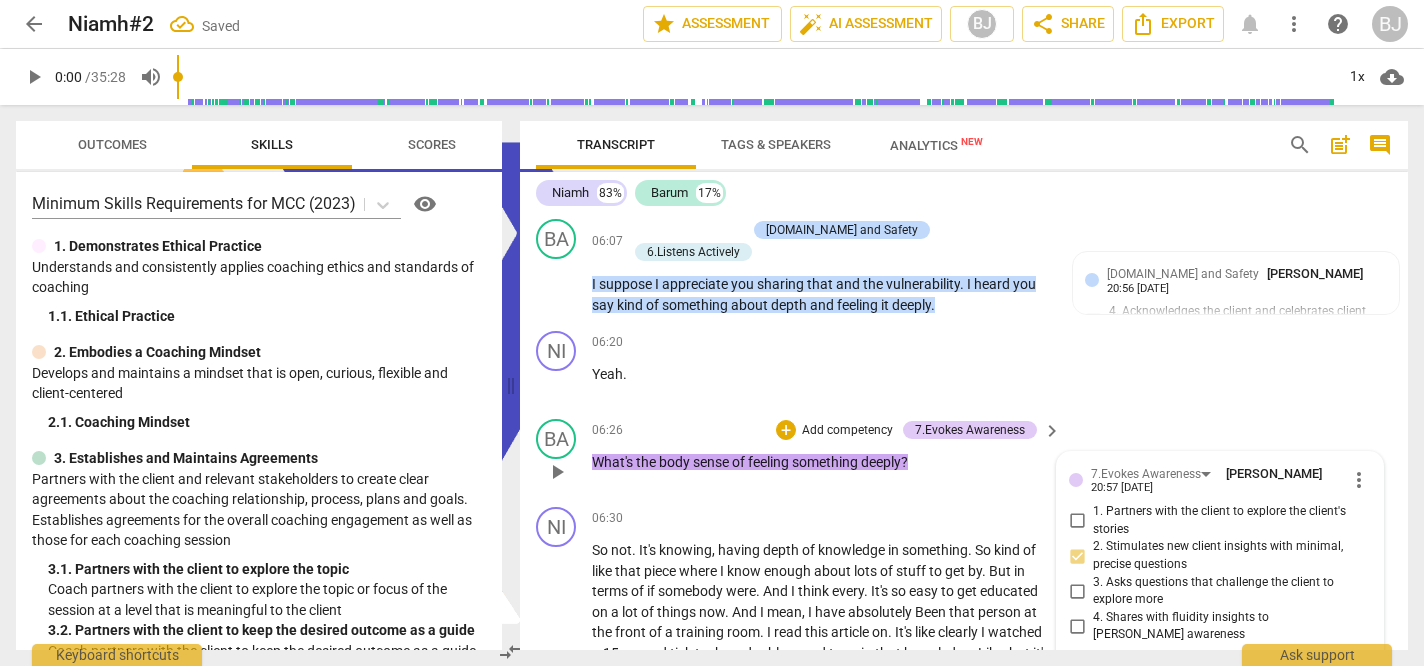 click on "3. Asks questions that challenge the client to explore more" at bounding box center (1228, 591) 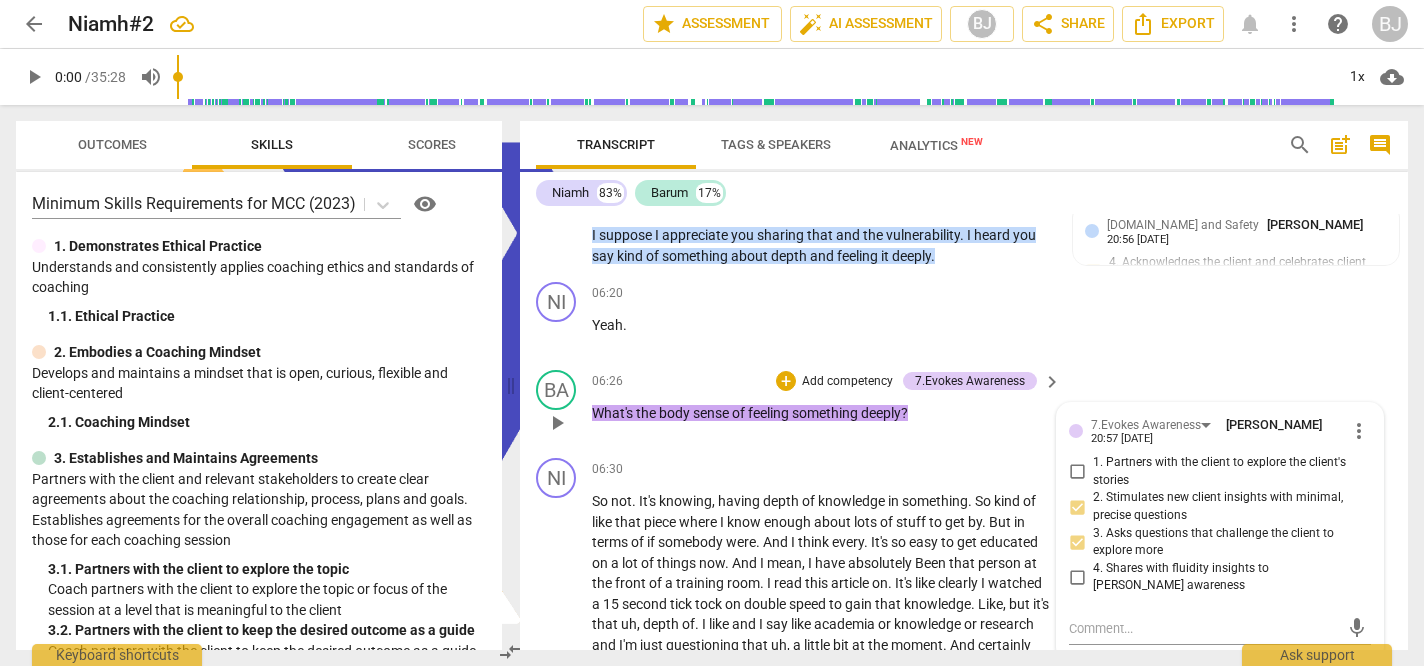 scroll, scrollTop: 3641, scrollLeft: 0, axis: vertical 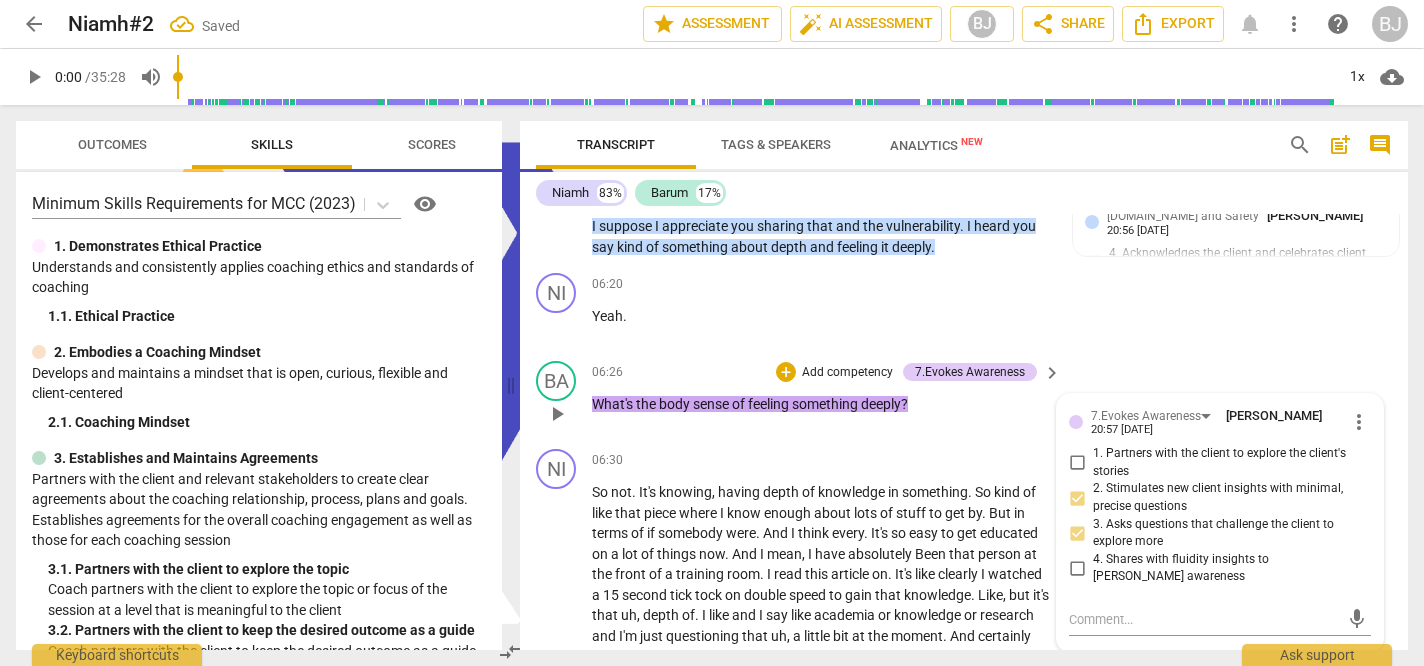 click on "Add competency" at bounding box center (847, 373) 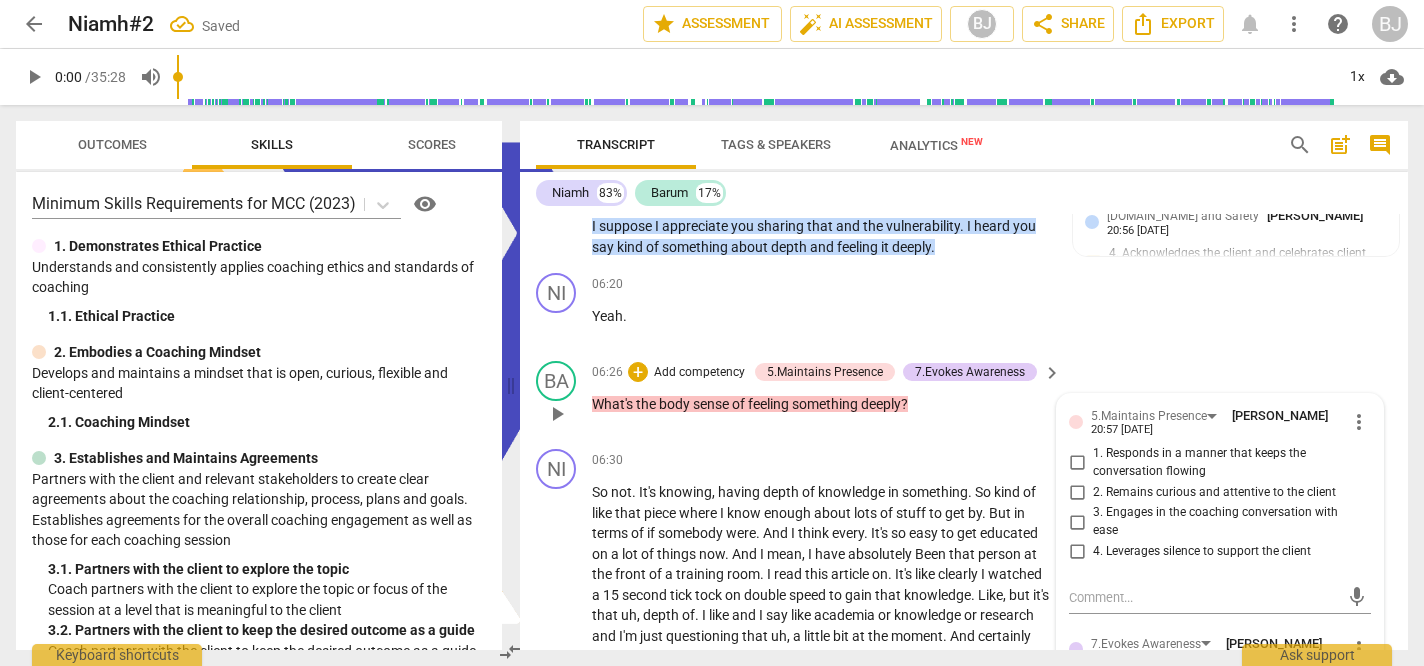 click on "5.Maintains Presence" at bounding box center (825, 372) 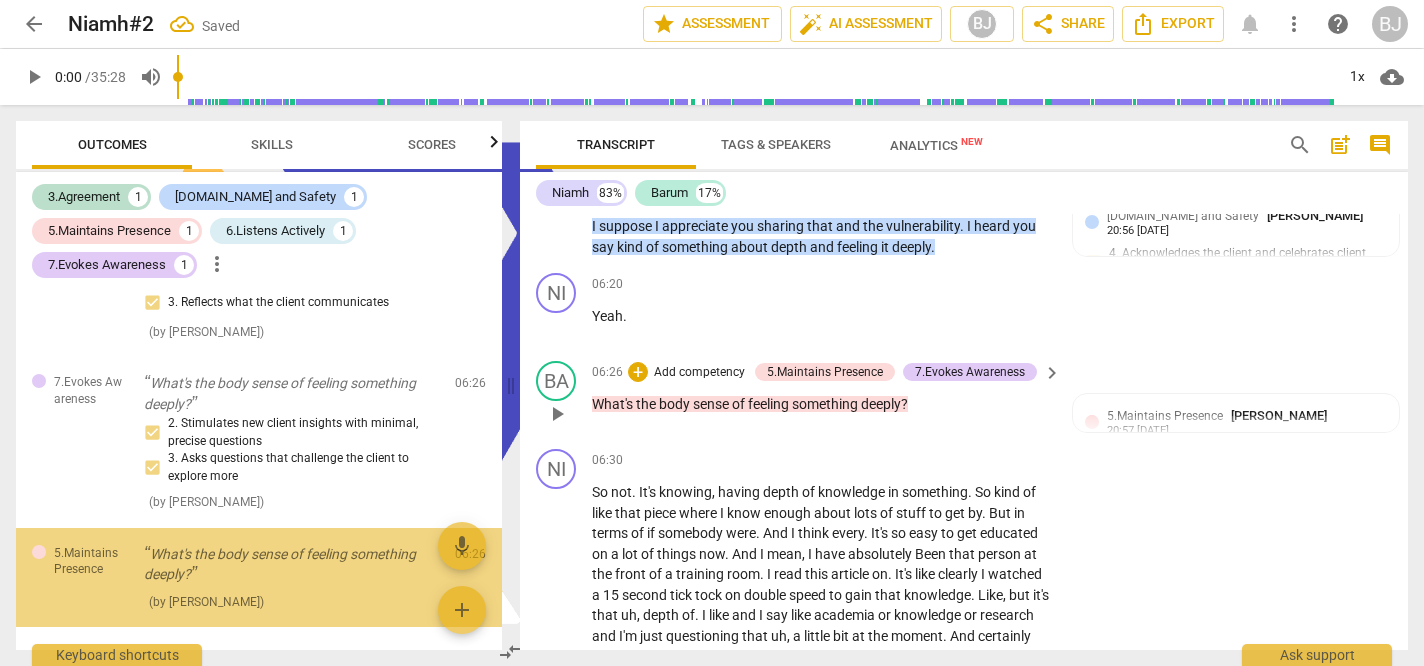 scroll, scrollTop: 463, scrollLeft: 0, axis: vertical 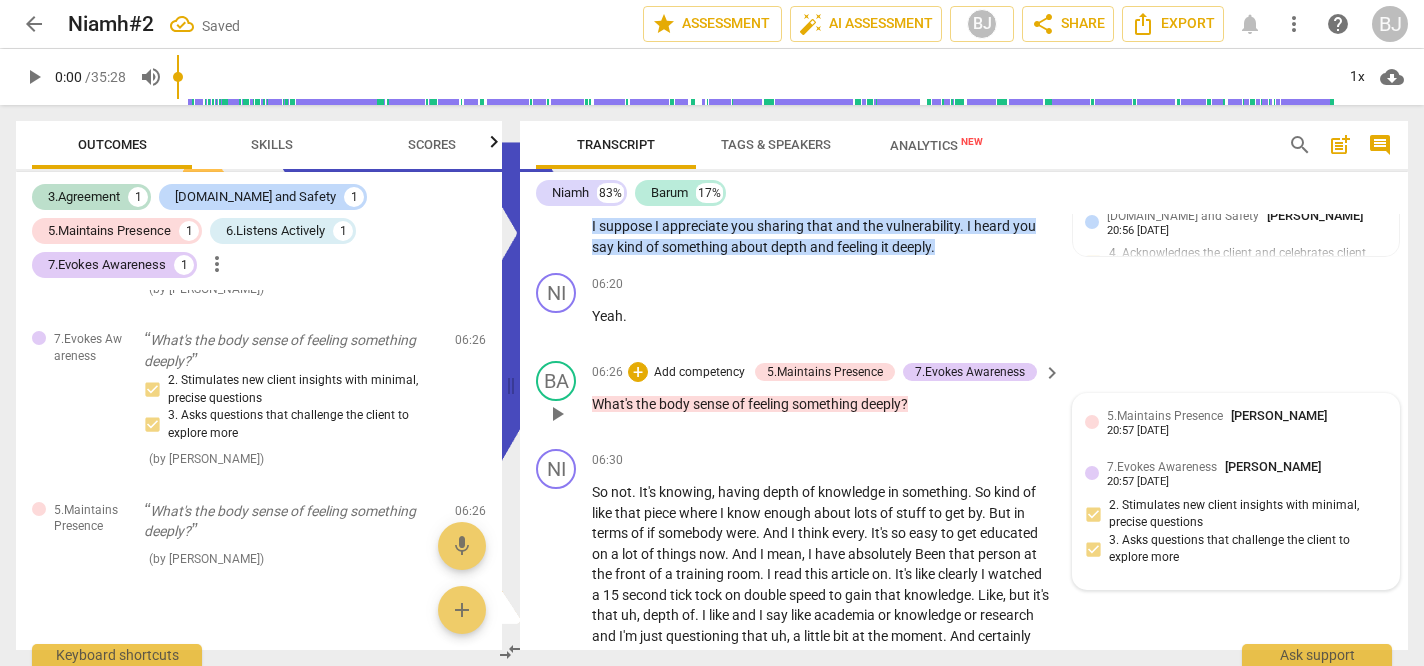 click on "[PERSON_NAME]" at bounding box center [1279, 415] 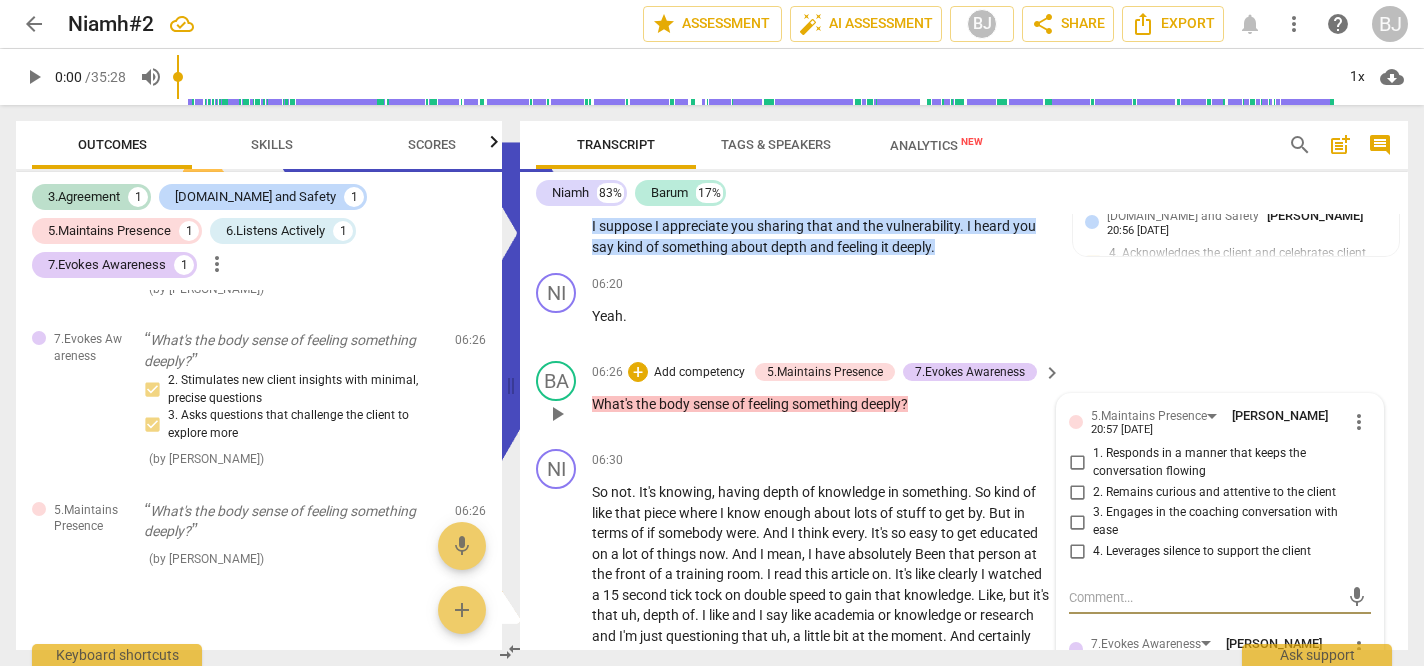 click on "more_vert" at bounding box center [1359, 422] 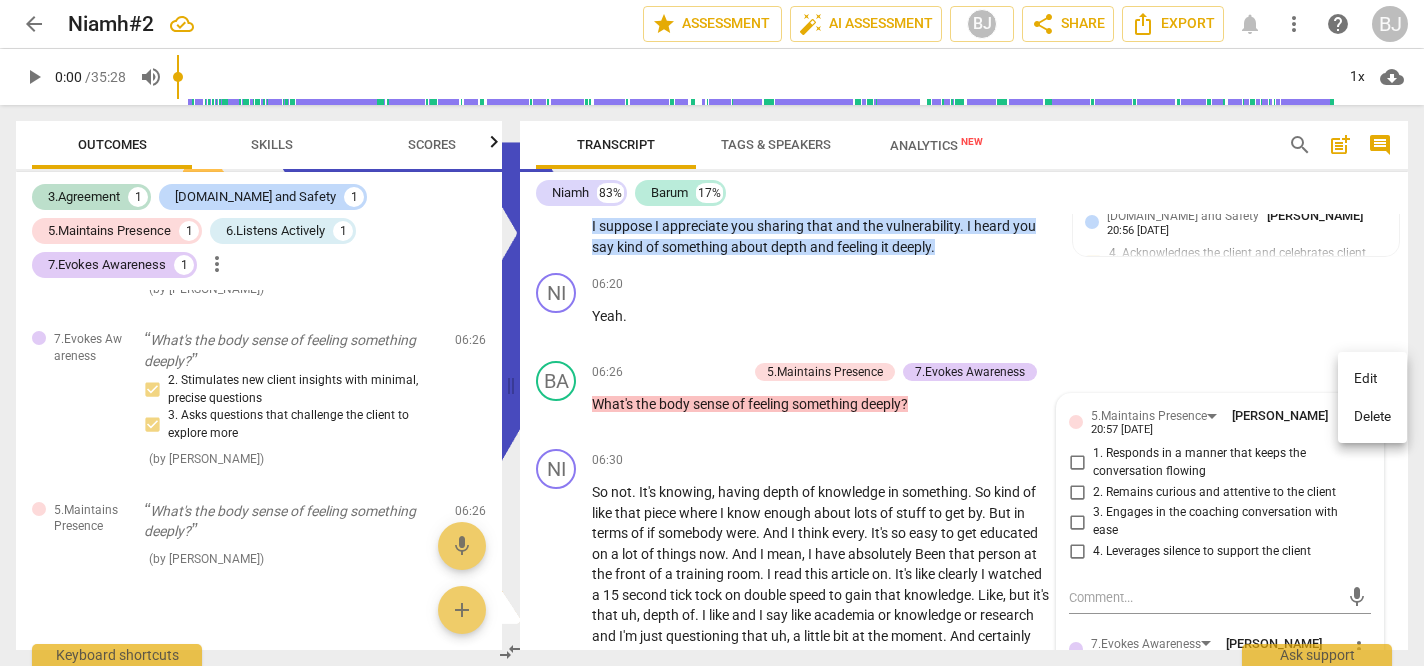 click on "Delete" at bounding box center [1372, 417] 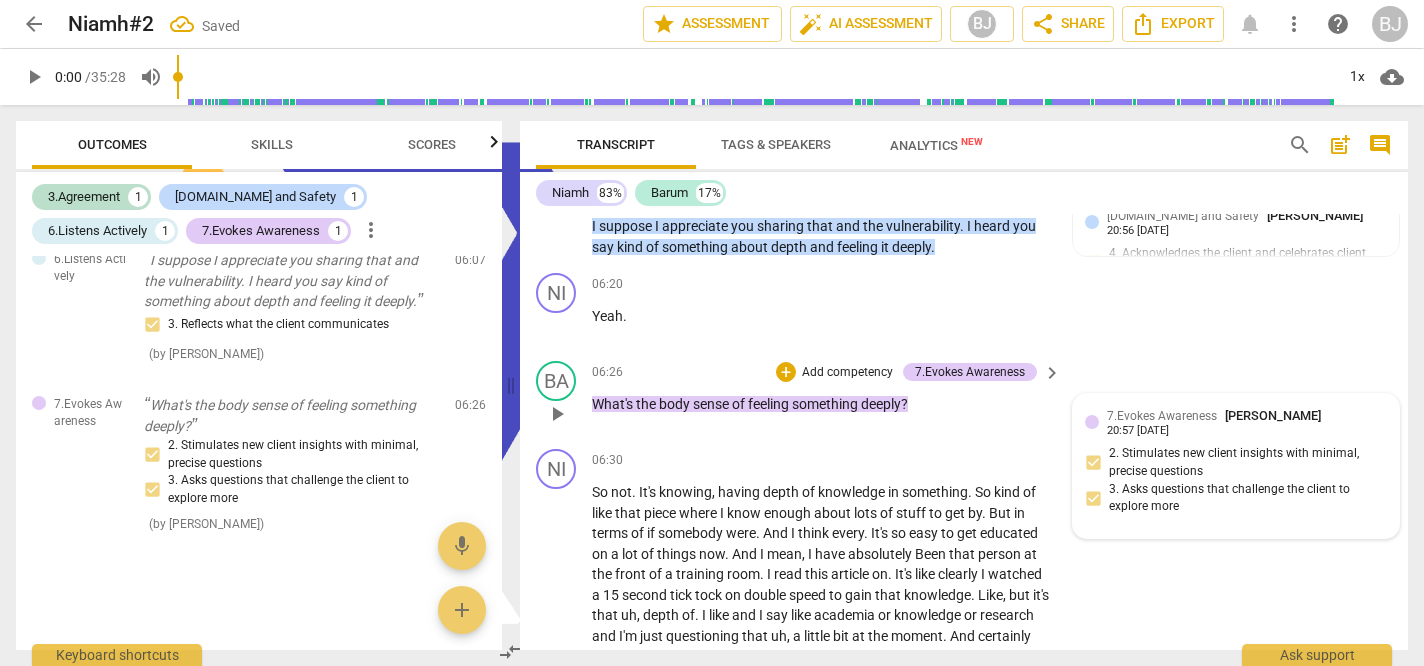 scroll, scrollTop: 364, scrollLeft: 0, axis: vertical 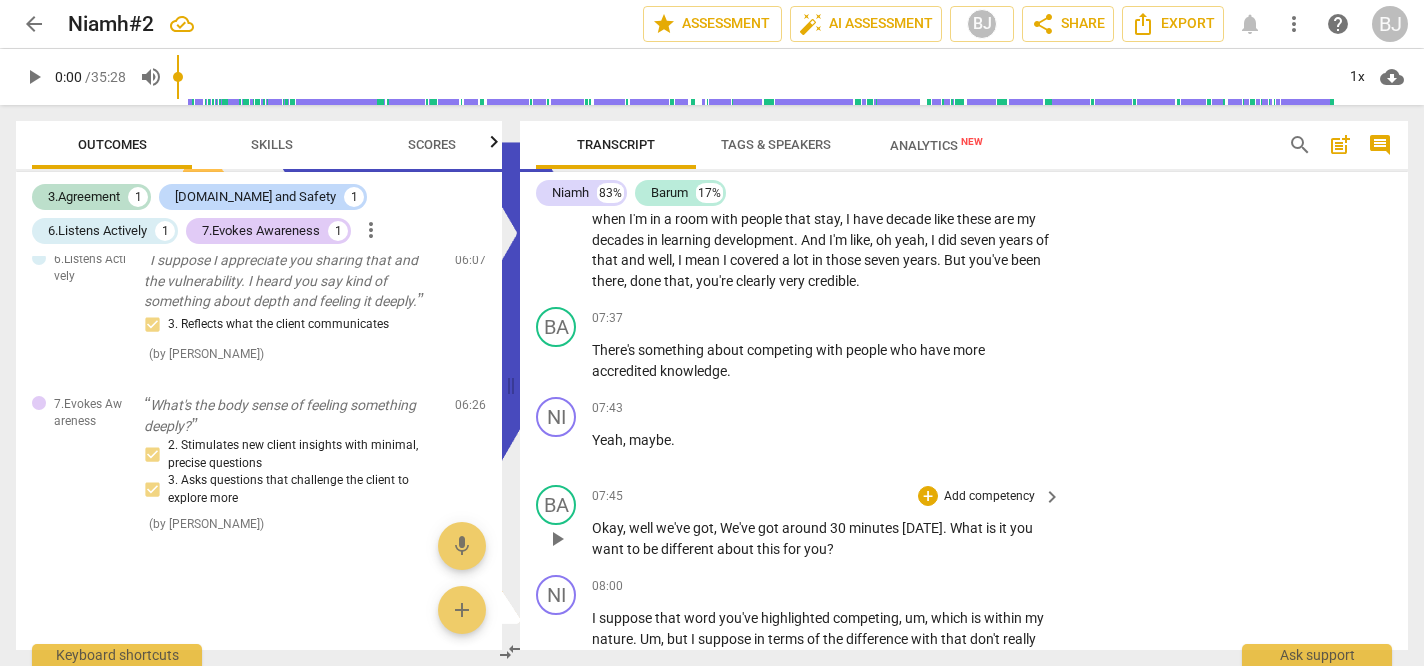 click on "keyboard_arrow_right" at bounding box center [1052, 497] 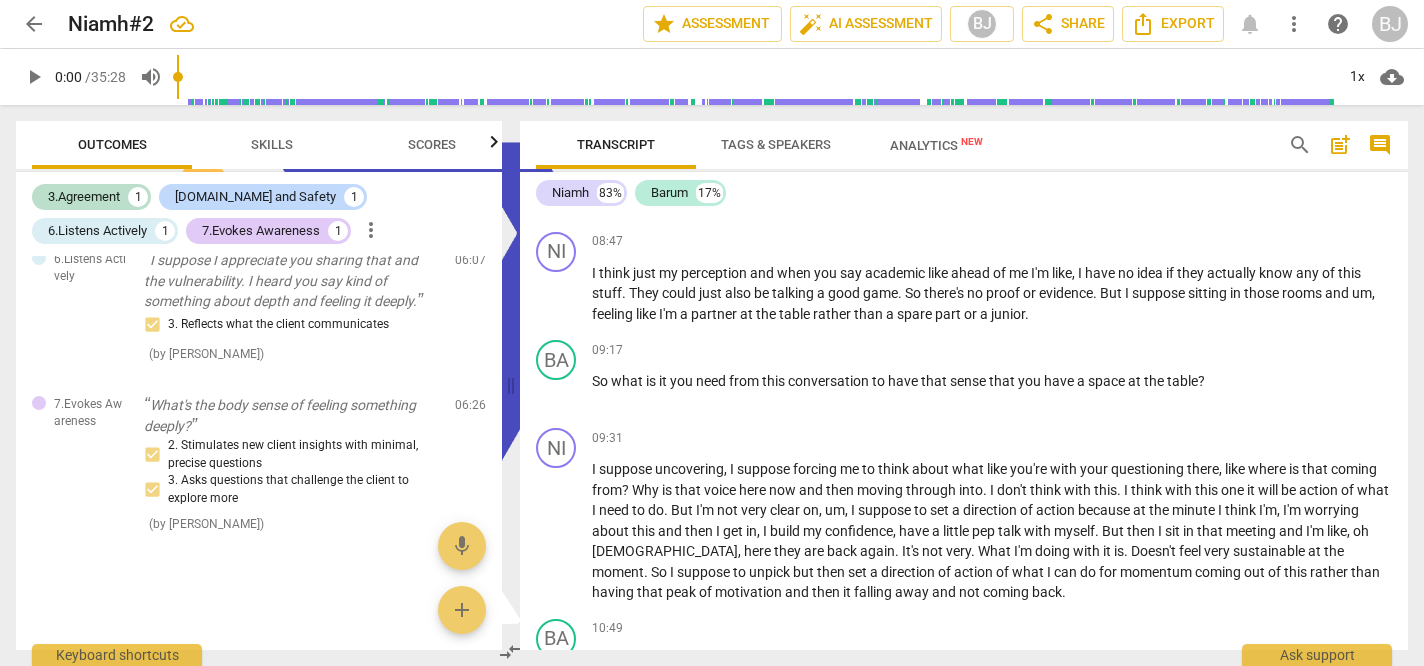 scroll, scrollTop: 3978, scrollLeft: 0, axis: vertical 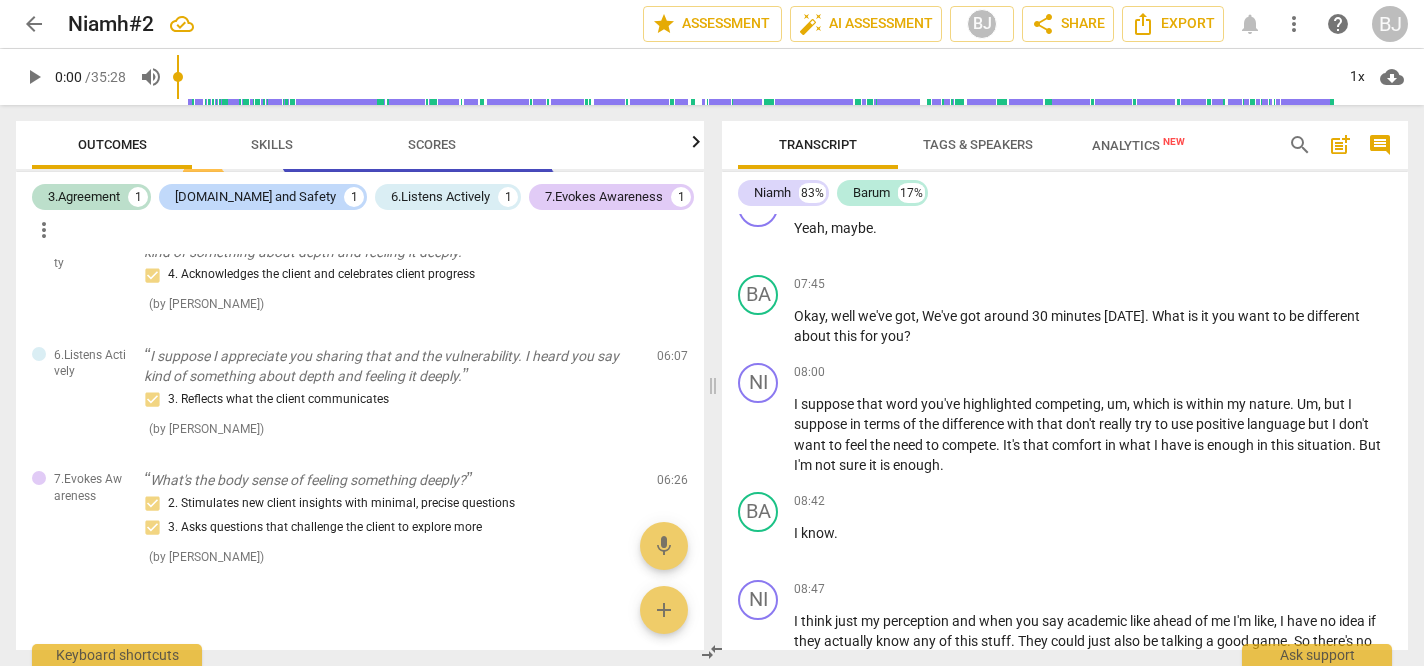 click 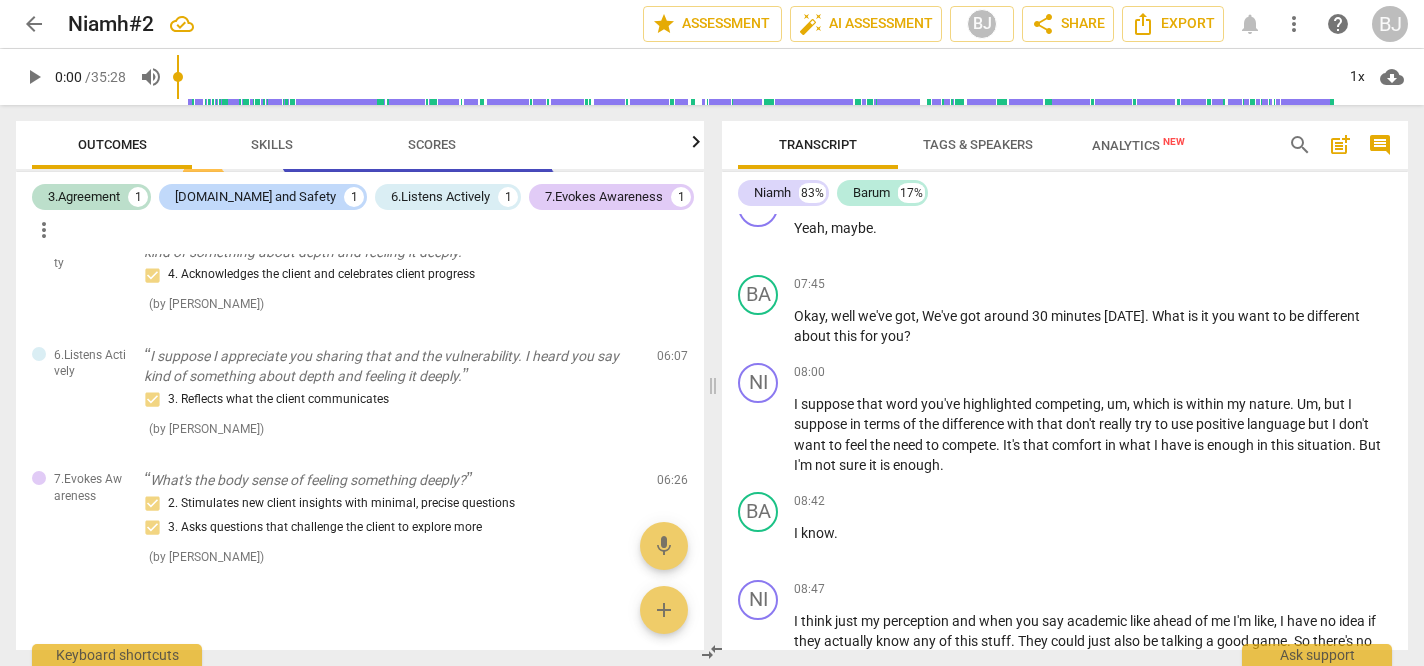 click on "Skills" at bounding box center [272, 144] 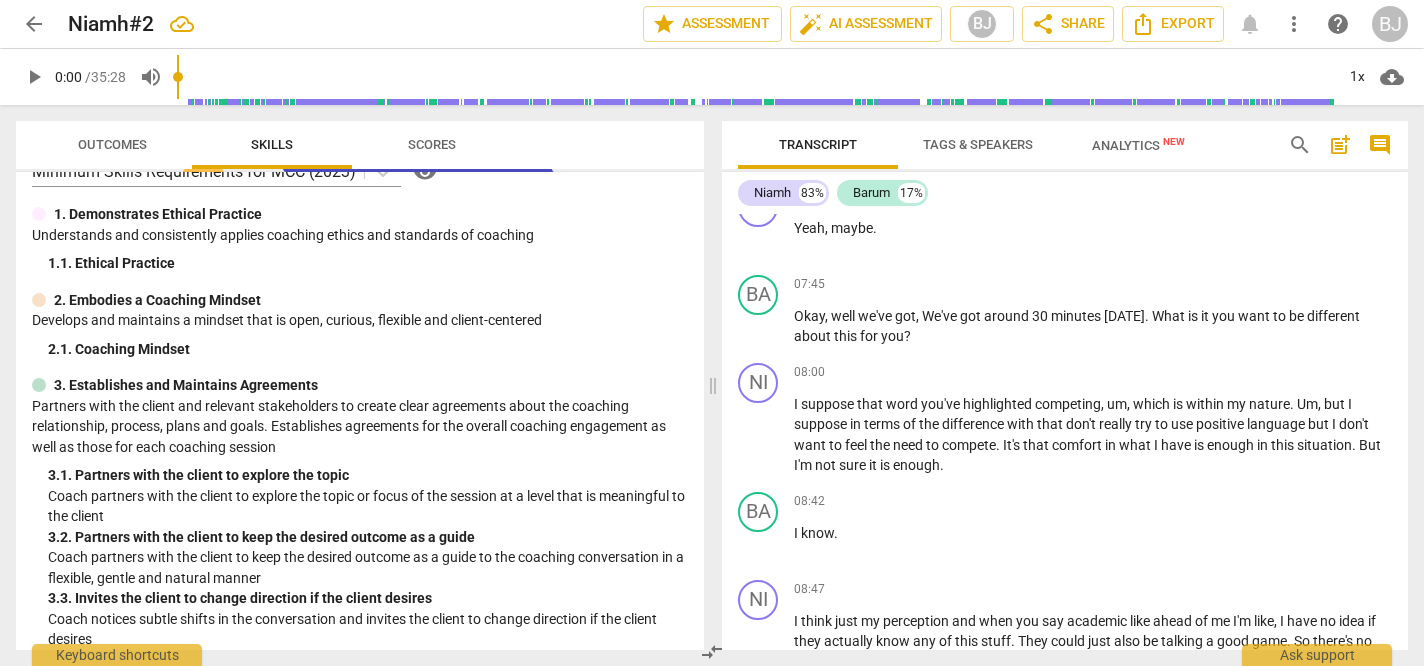 scroll, scrollTop: 0, scrollLeft: 0, axis: both 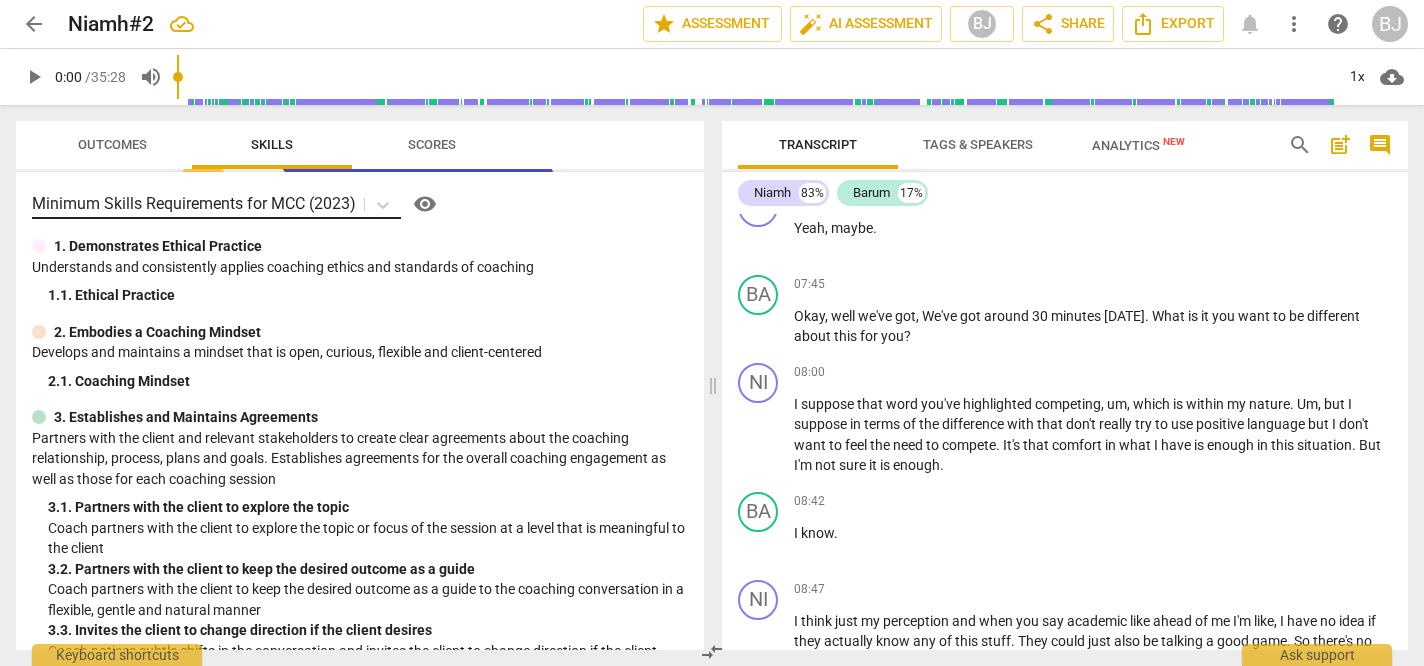 click on "Minimum Skills Requirements for MCC (2023)" at bounding box center (194, 203) 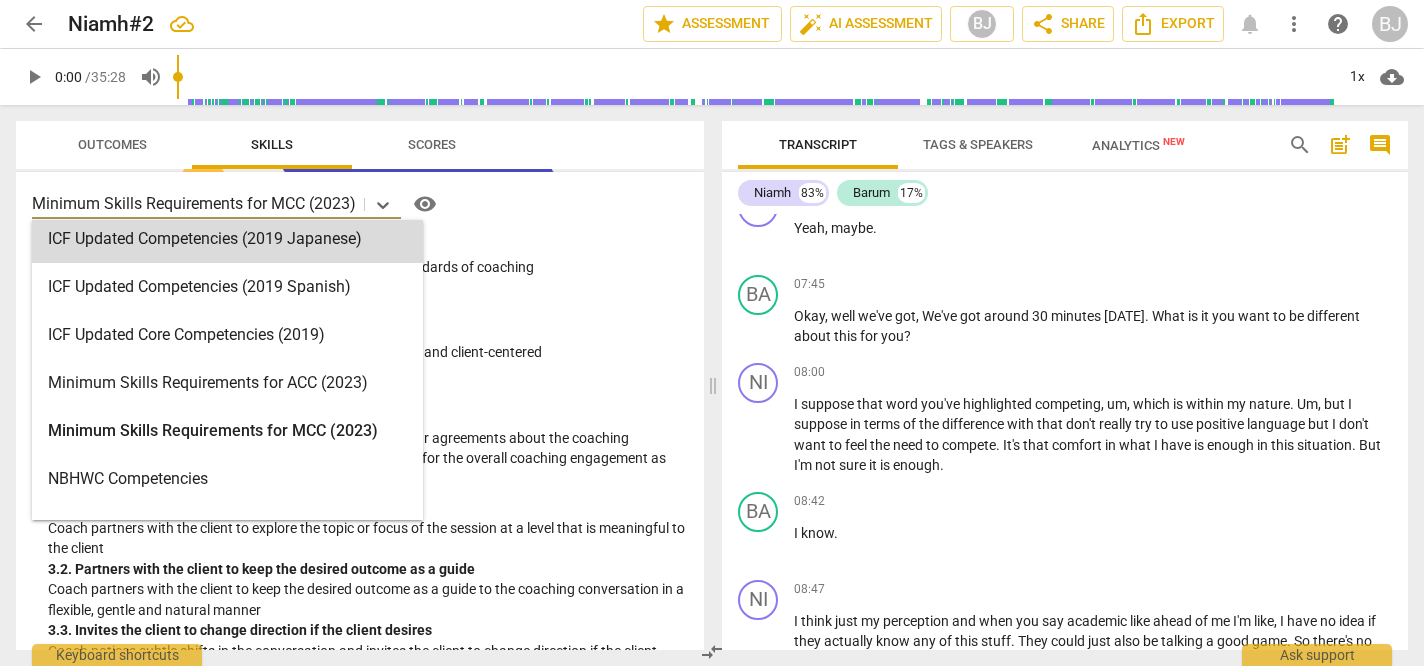 scroll, scrollTop: 402, scrollLeft: 0, axis: vertical 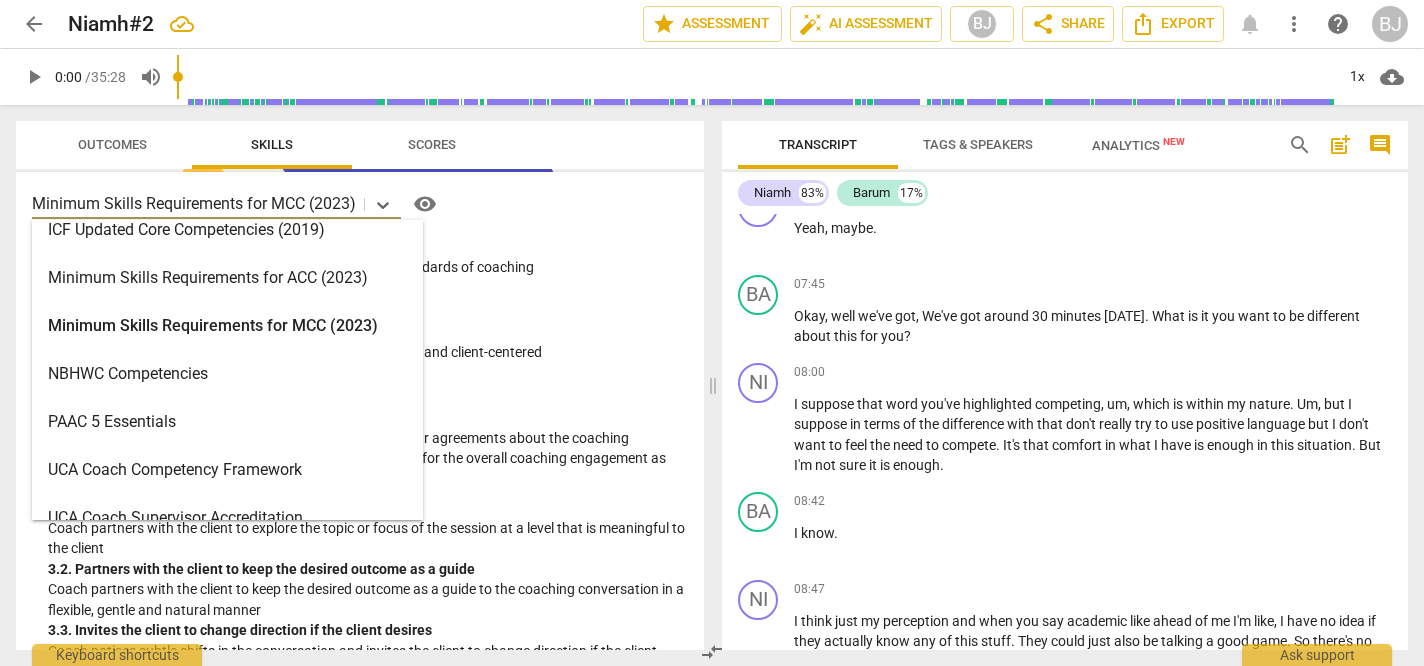 click on "Minimum Skills Requirements for MCC (2023)" at bounding box center (227, 326) 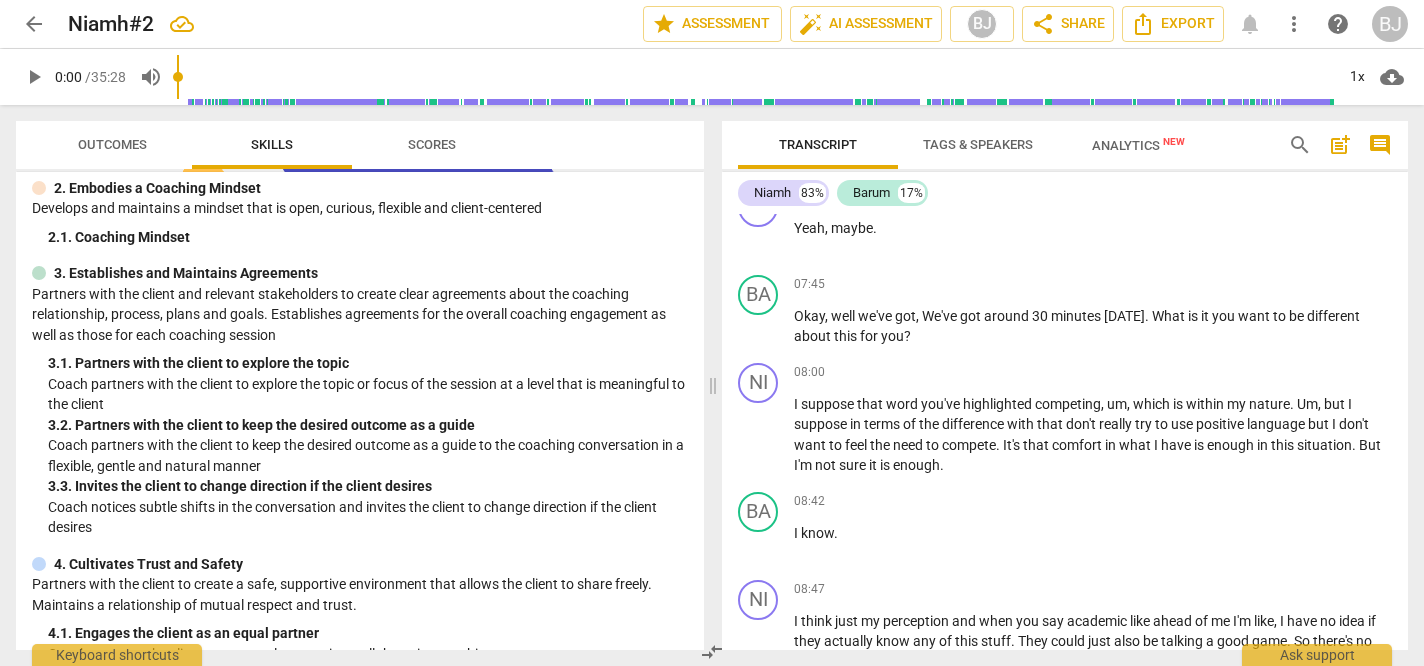 scroll, scrollTop: 0, scrollLeft: 0, axis: both 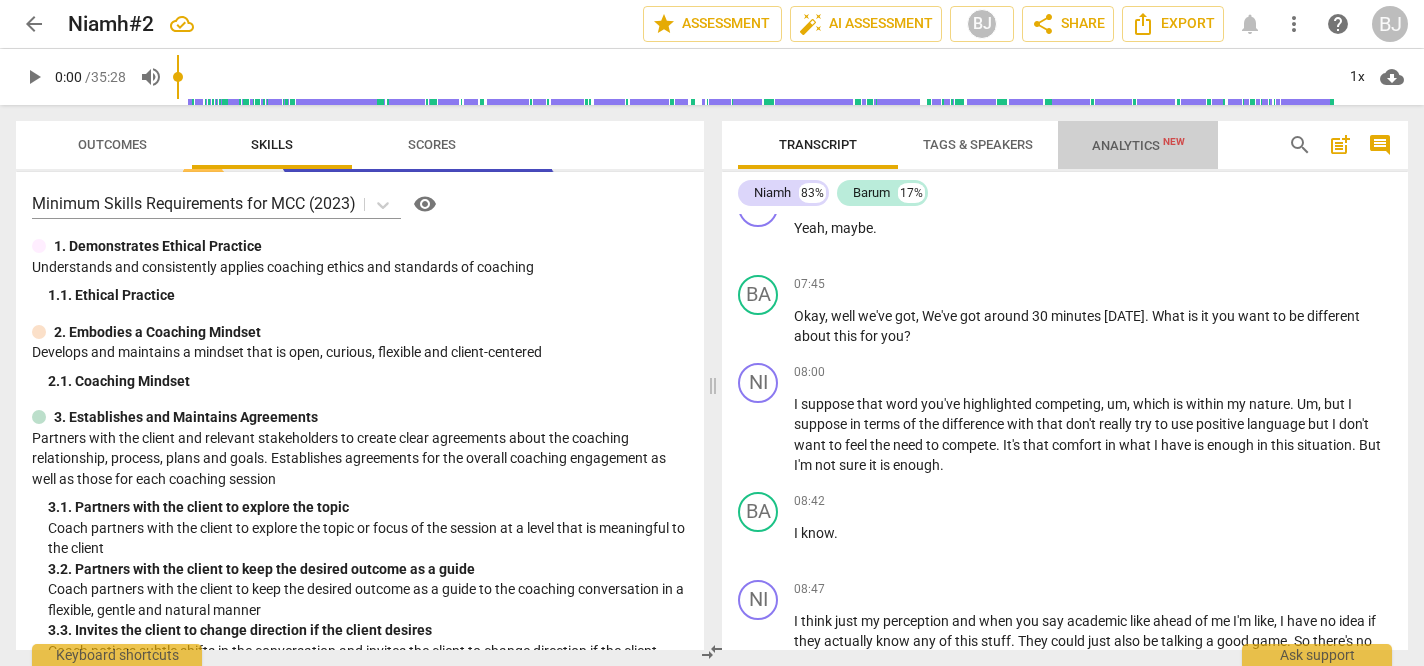 click on "Analytics   New" at bounding box center [1138, 145] 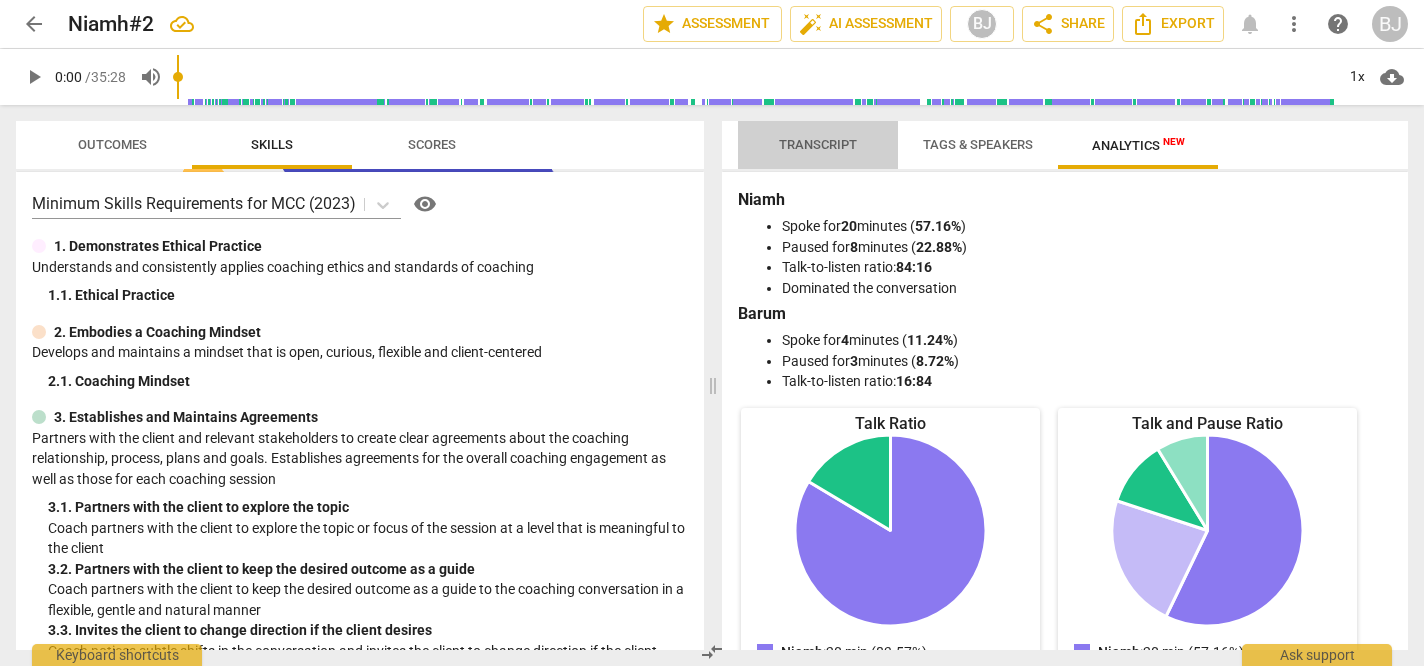 click on "Transcript" at bounding box center (818, 144) 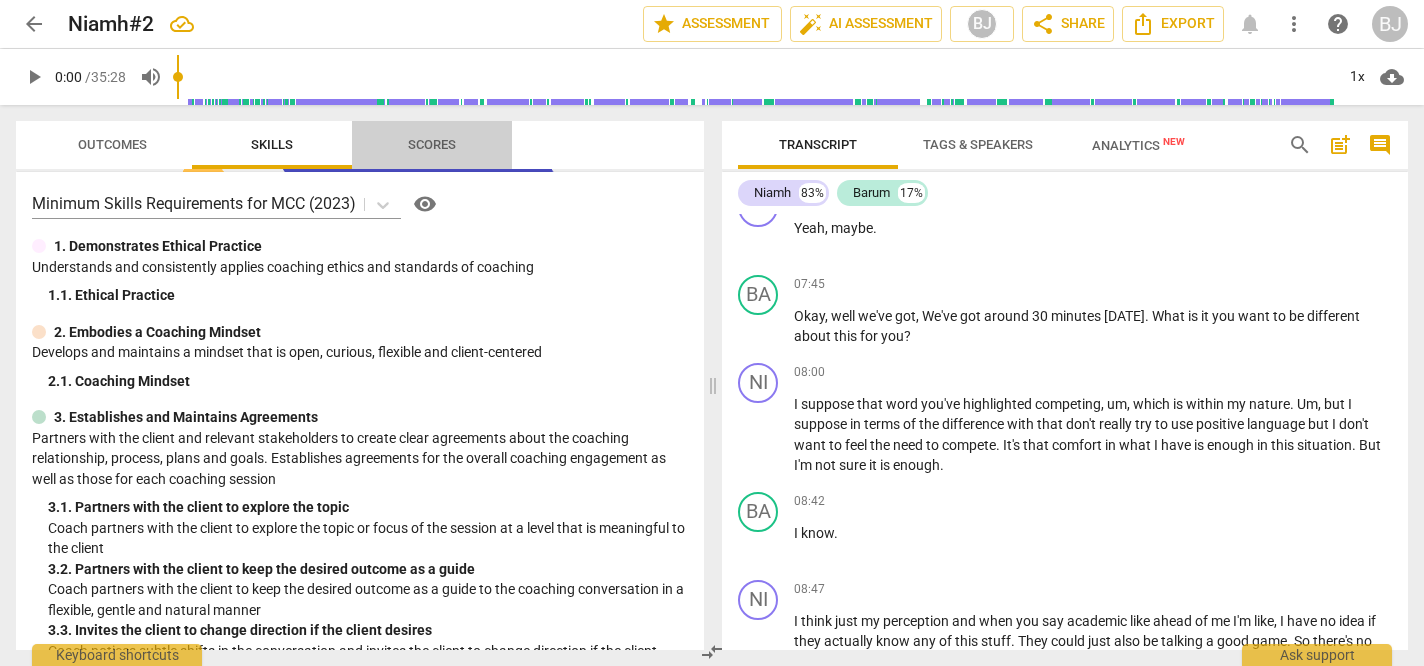 click on "Scores" at bounding box center (432, 145) 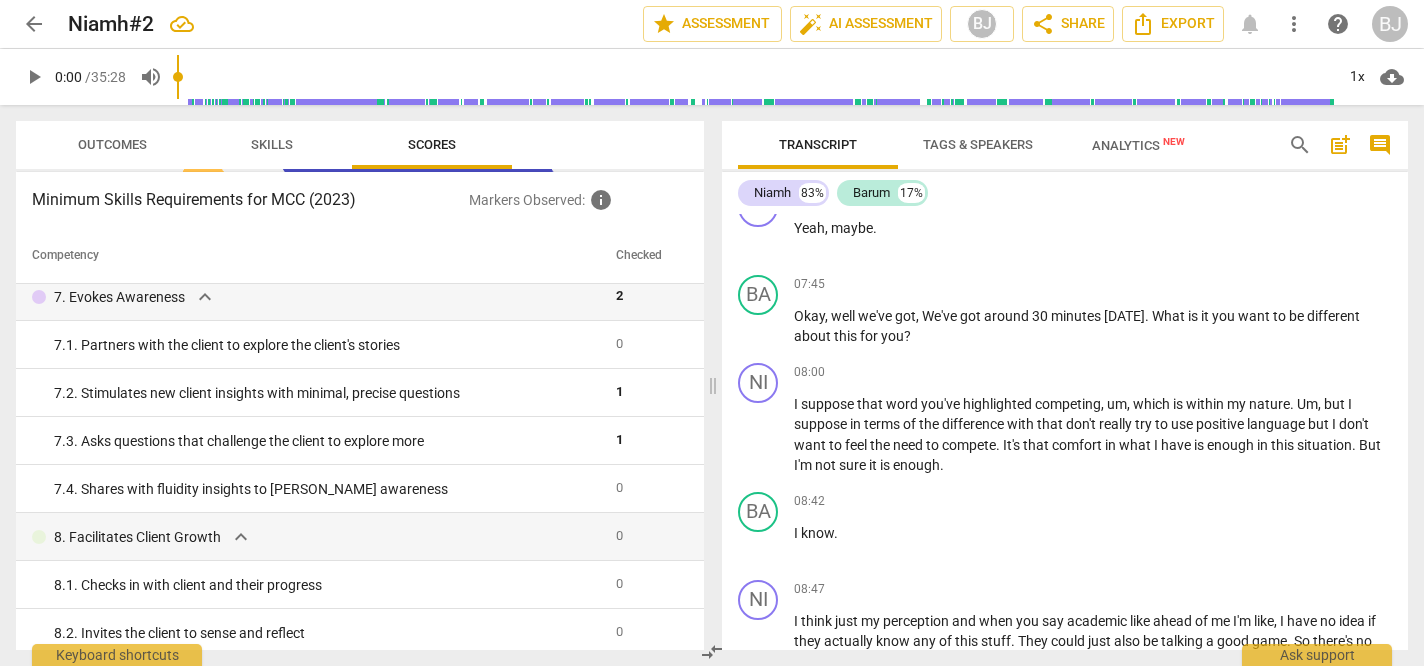scroll, scrollTop: 1122, scrollLeft: 0, axis: vertical 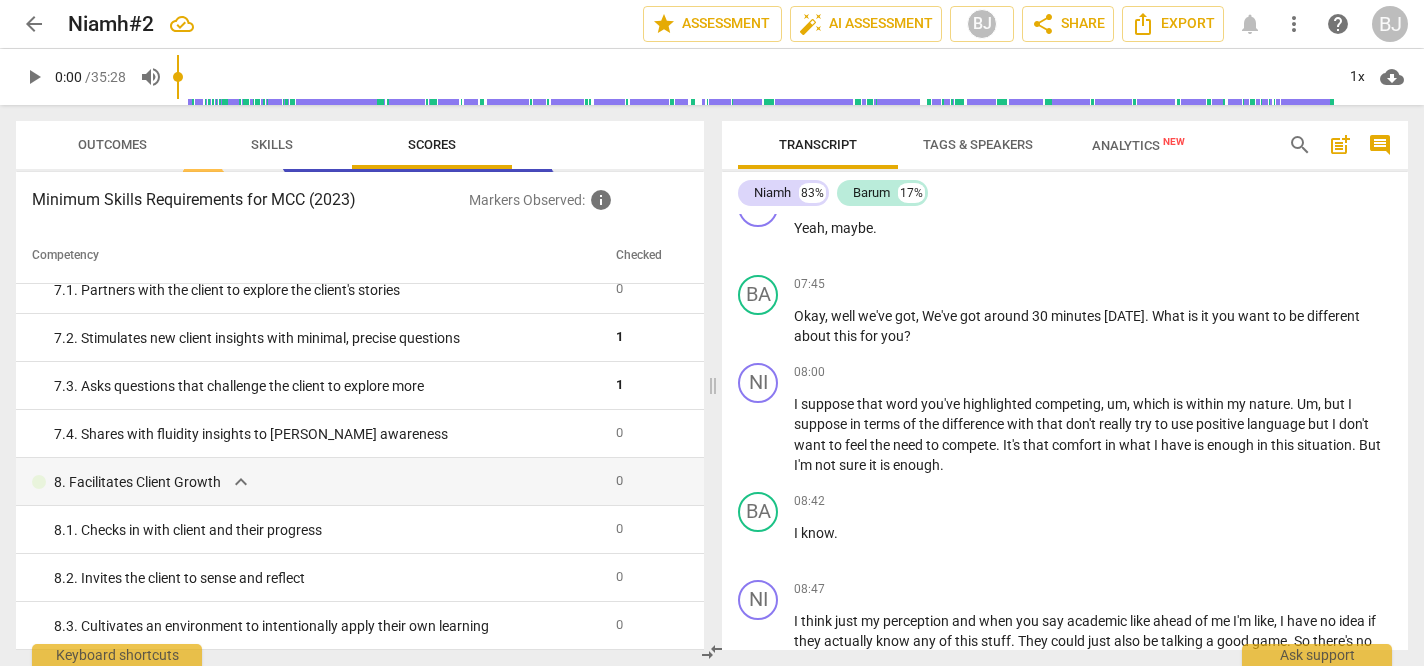 click on "Tags & Speakers" at bounding box center [978, 144] 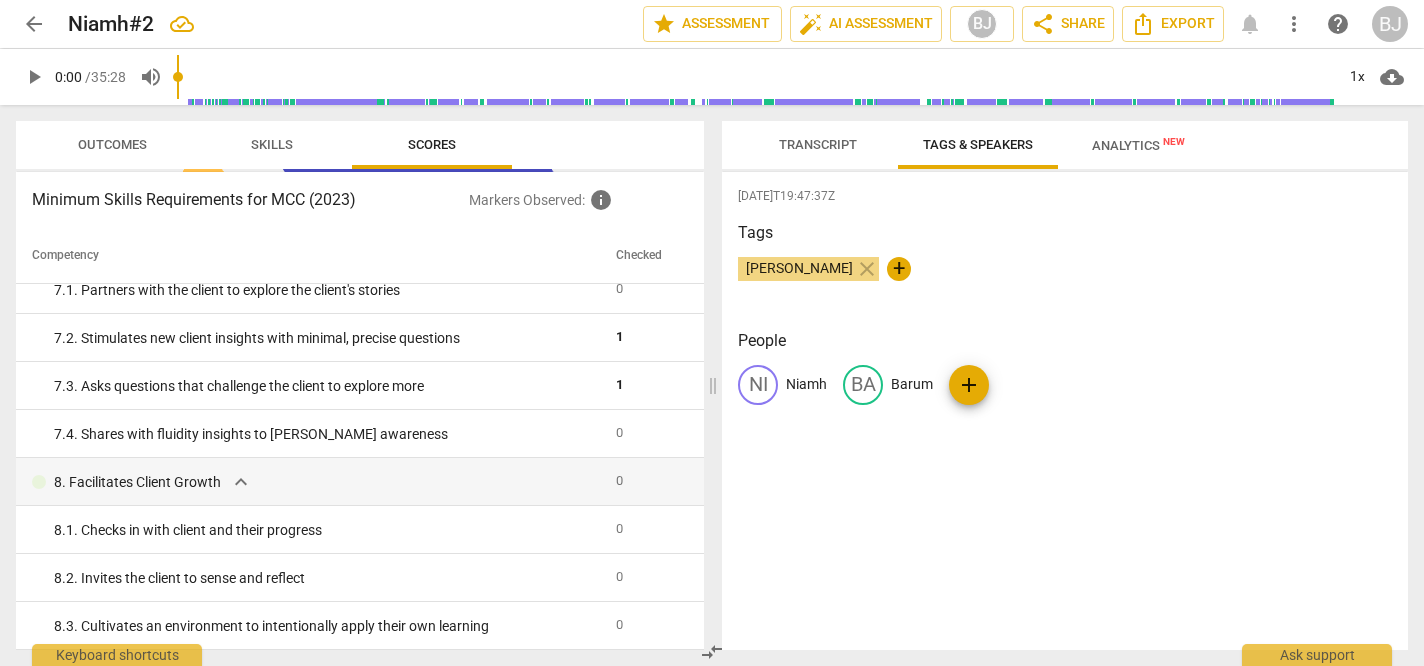 click on "Transcript" at bounding box center [818, 144] 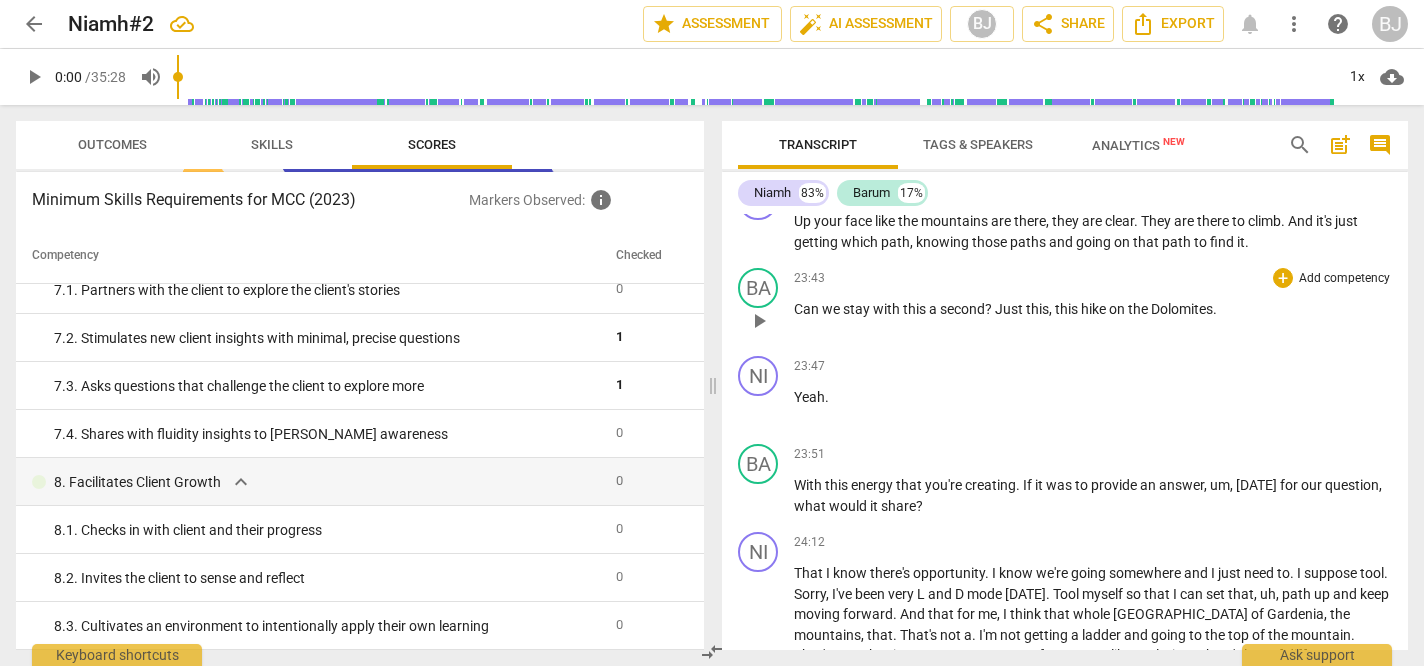 scroll, scrollTop: 8842, scrollLeft: 0, axis: vertical 